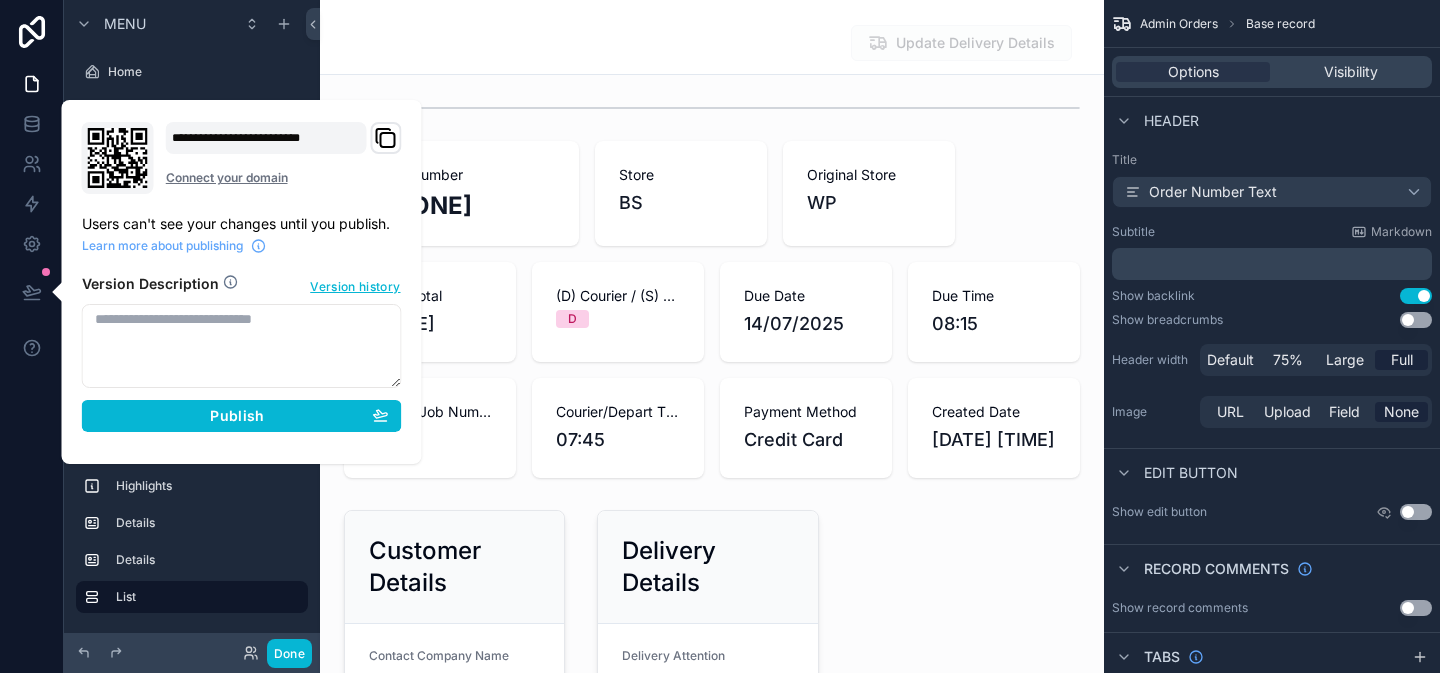 scroll, scrollTop: 0, scrollLeft: 0, axis: both 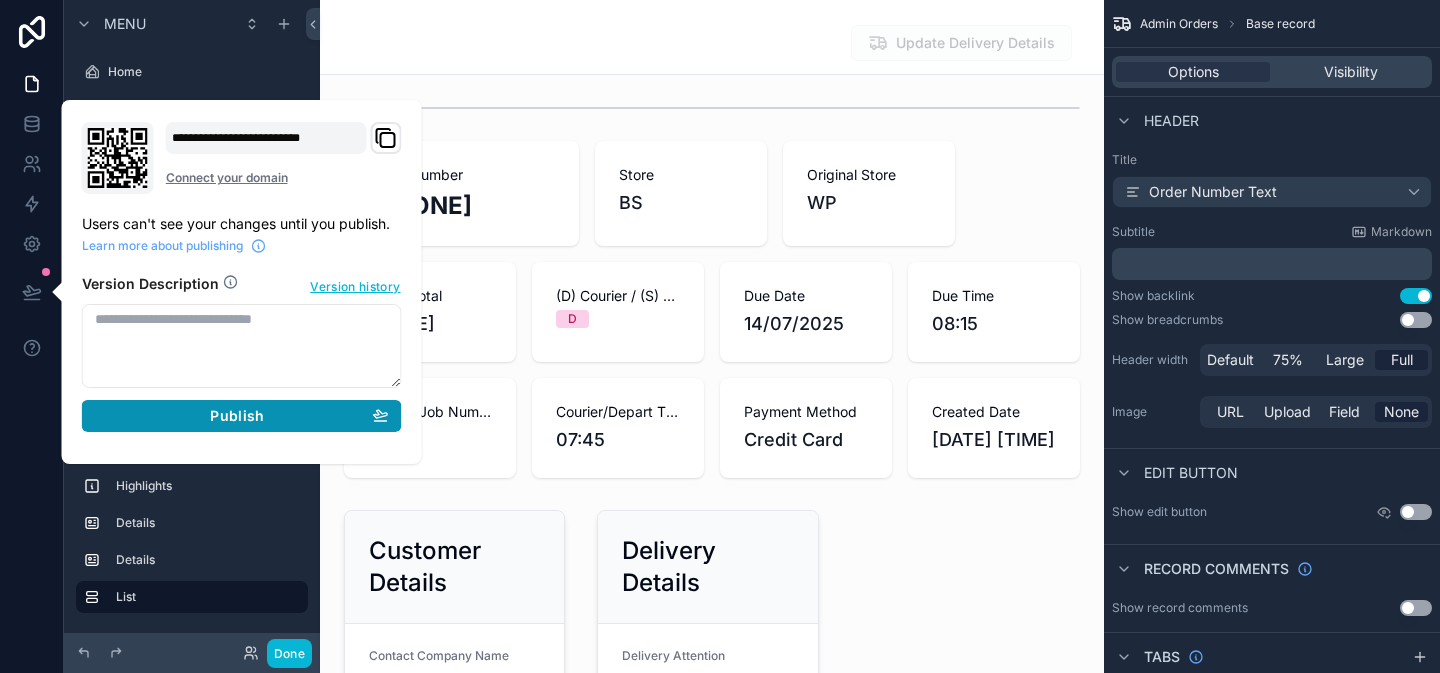 click on "Publish" at bounding box center (242, 416) 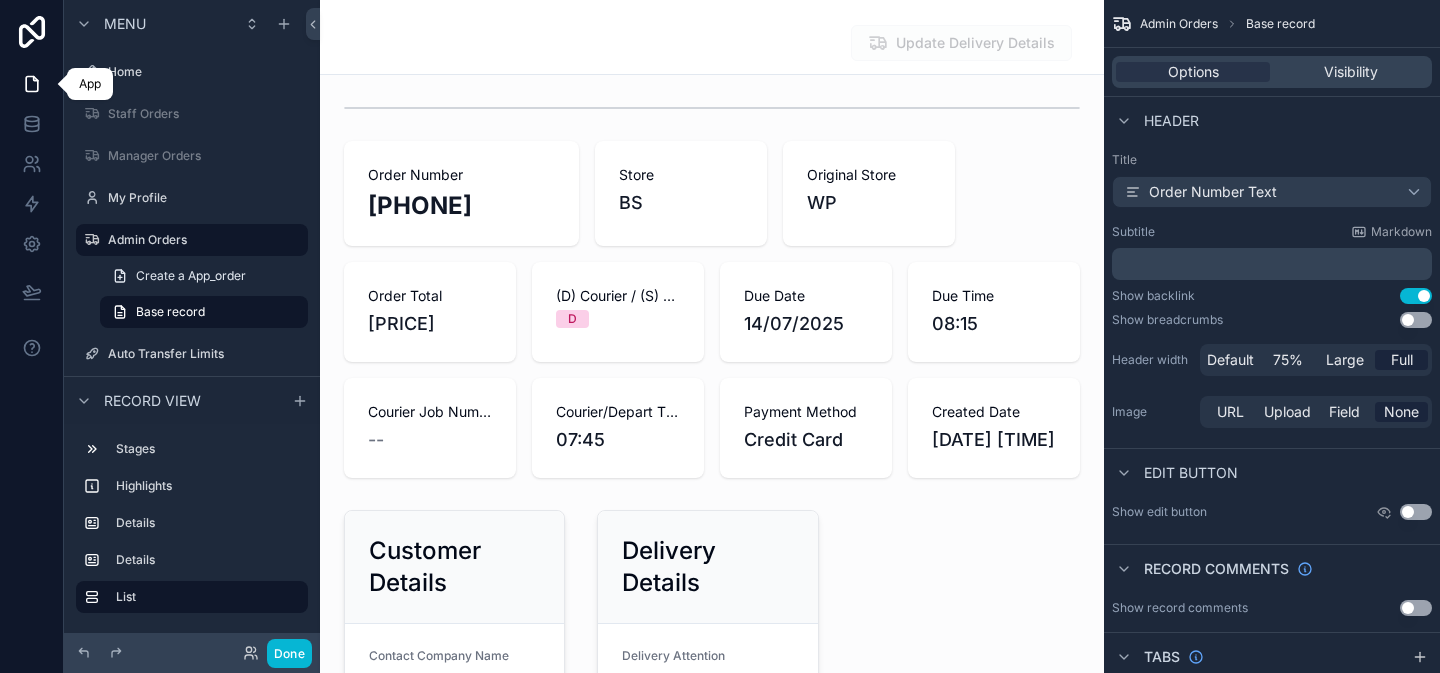 click 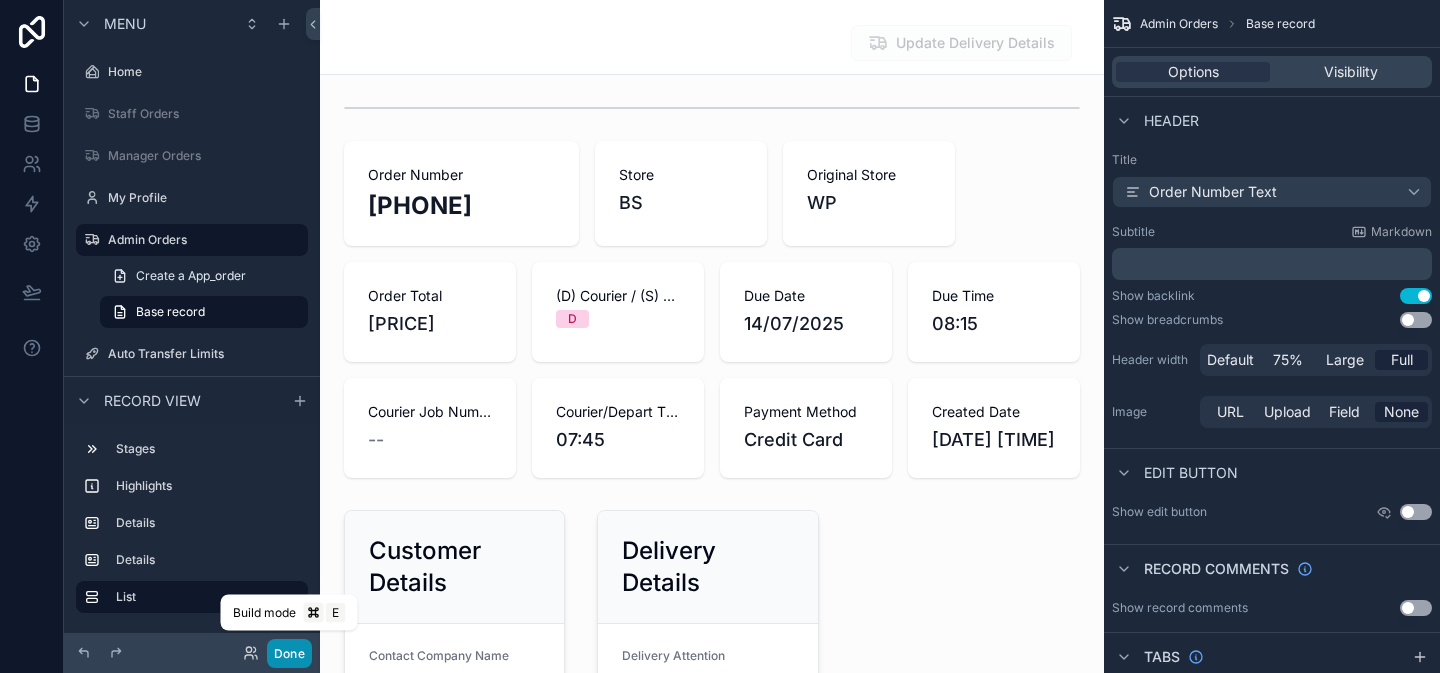 click on "Done" at bounding box center (289, 653) 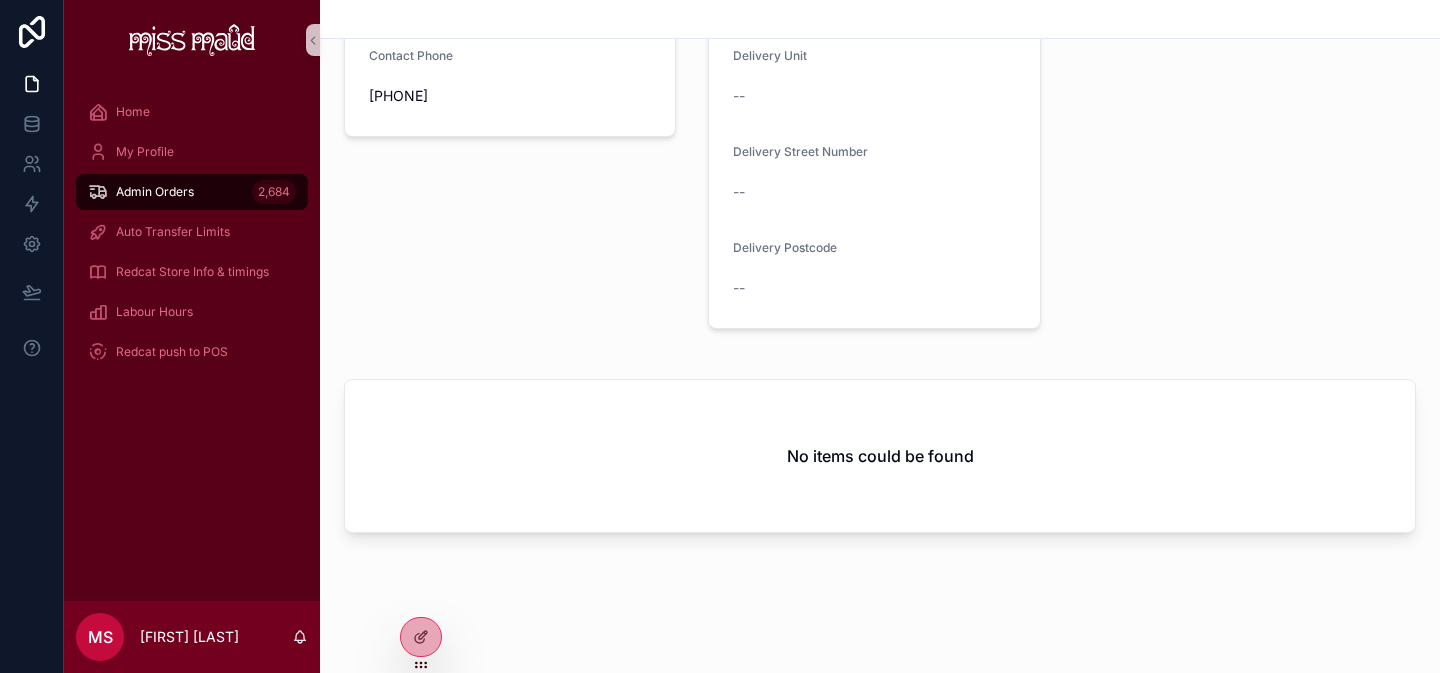 scroll, scrollTop: 820, scrollLeft: 0, axis: vertical 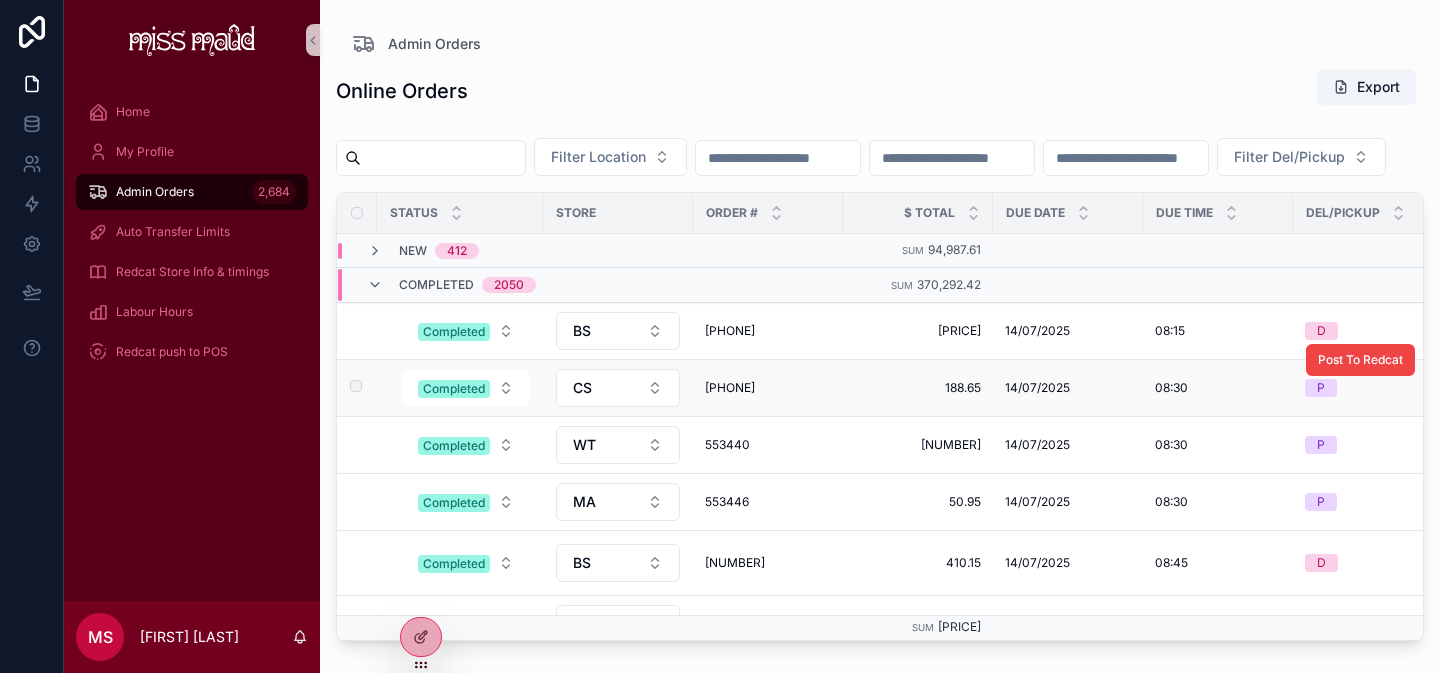 click on "[PHONE]" at bounding box center [768, 388] 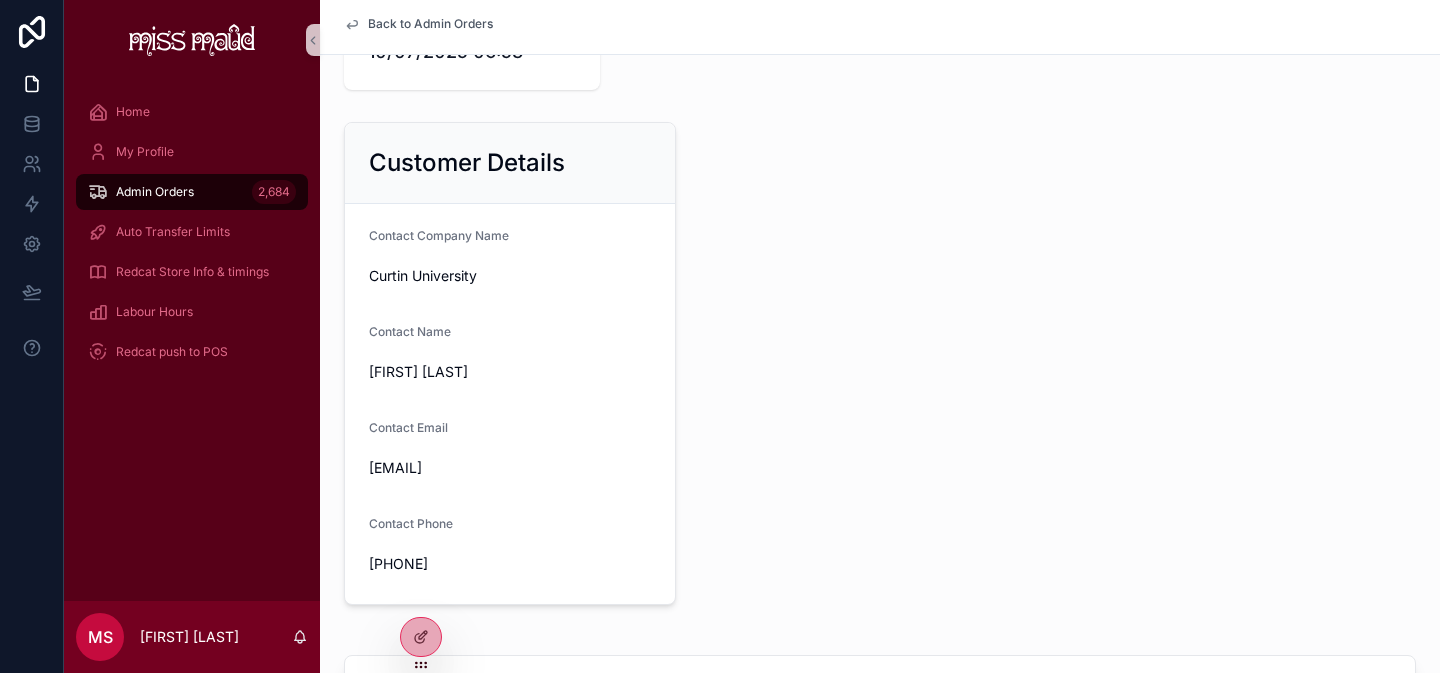 scroll, scrollTop: 648, scrollLeft: 0, axis: vertical 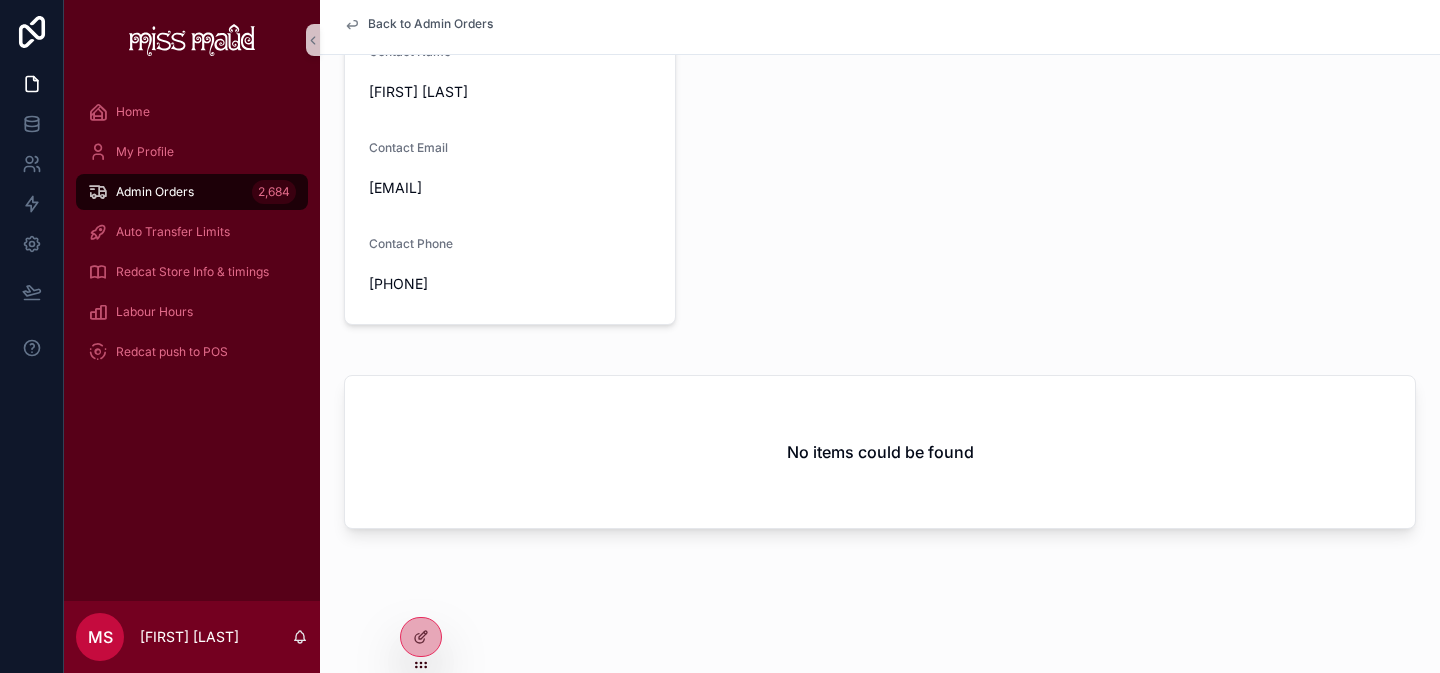 click on "No items could be found" at bounding box center [880, 452] 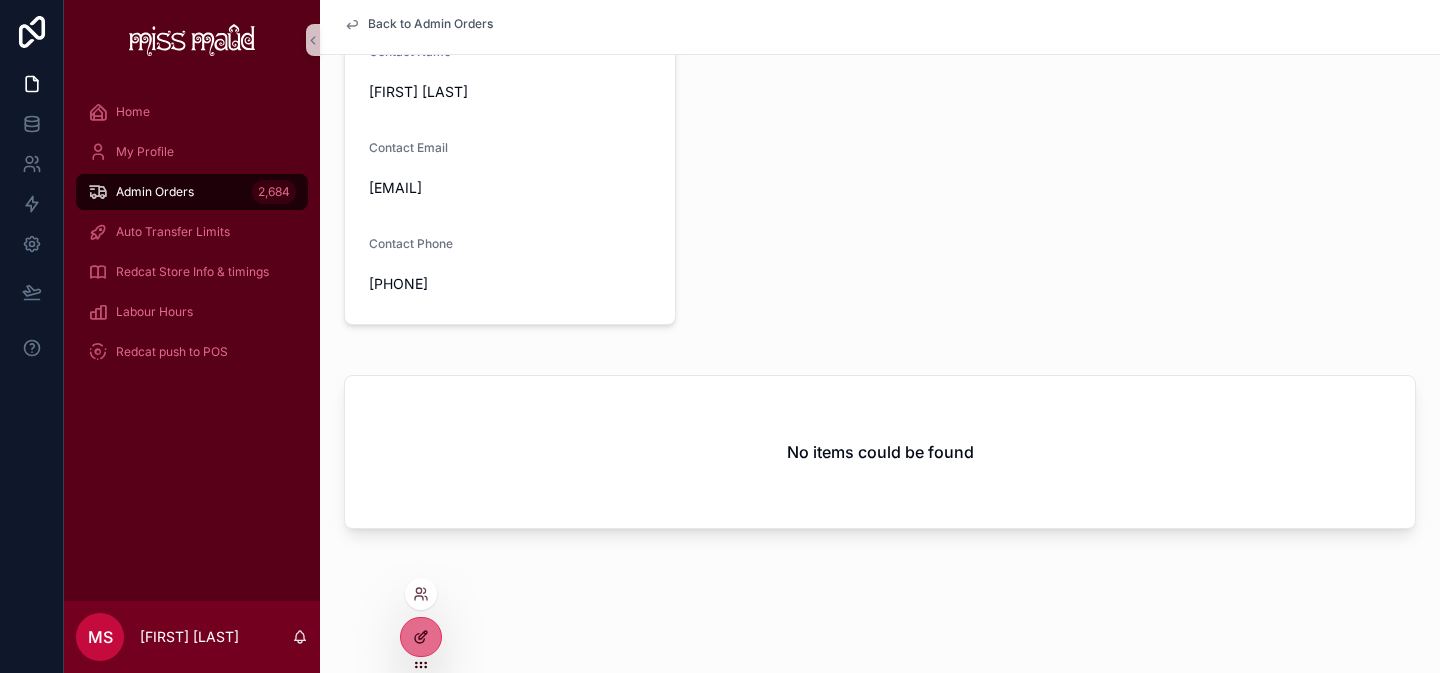 click 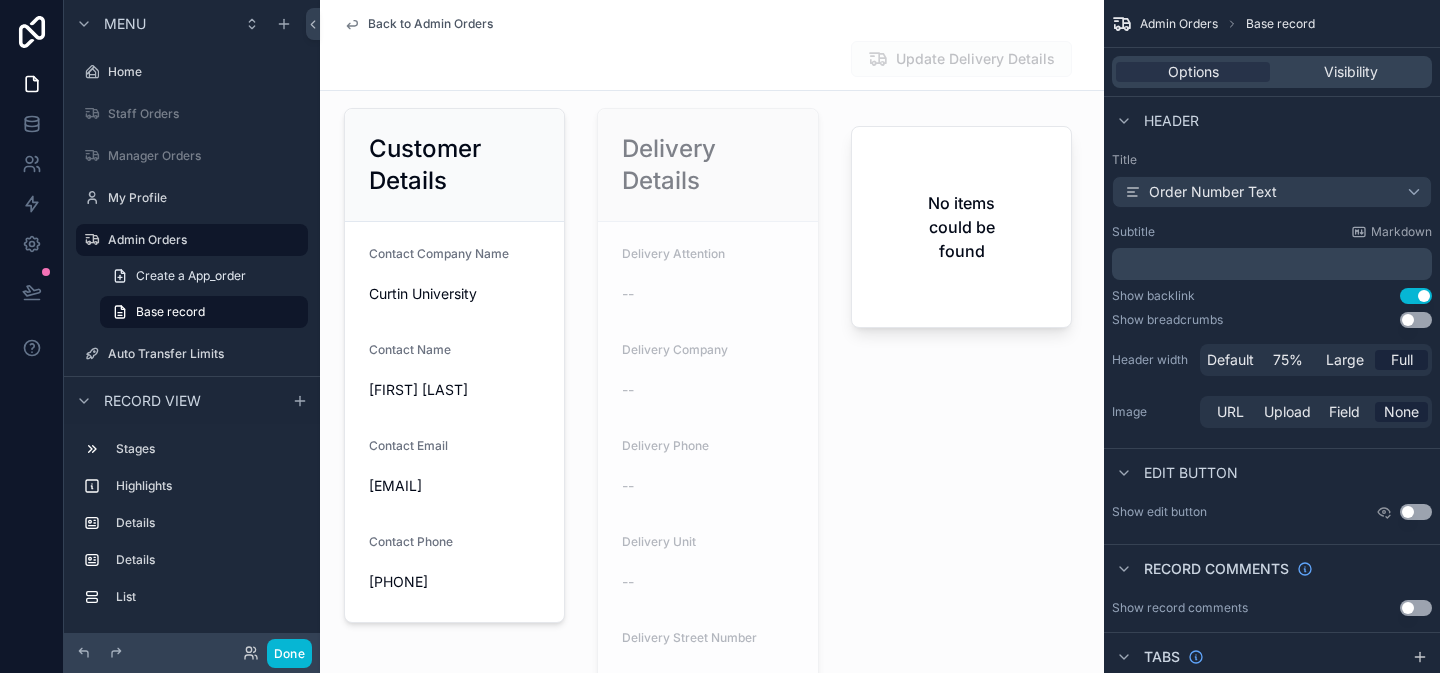 scroll, scrollTop: 296, scrollLeft: 0, axis: vertical 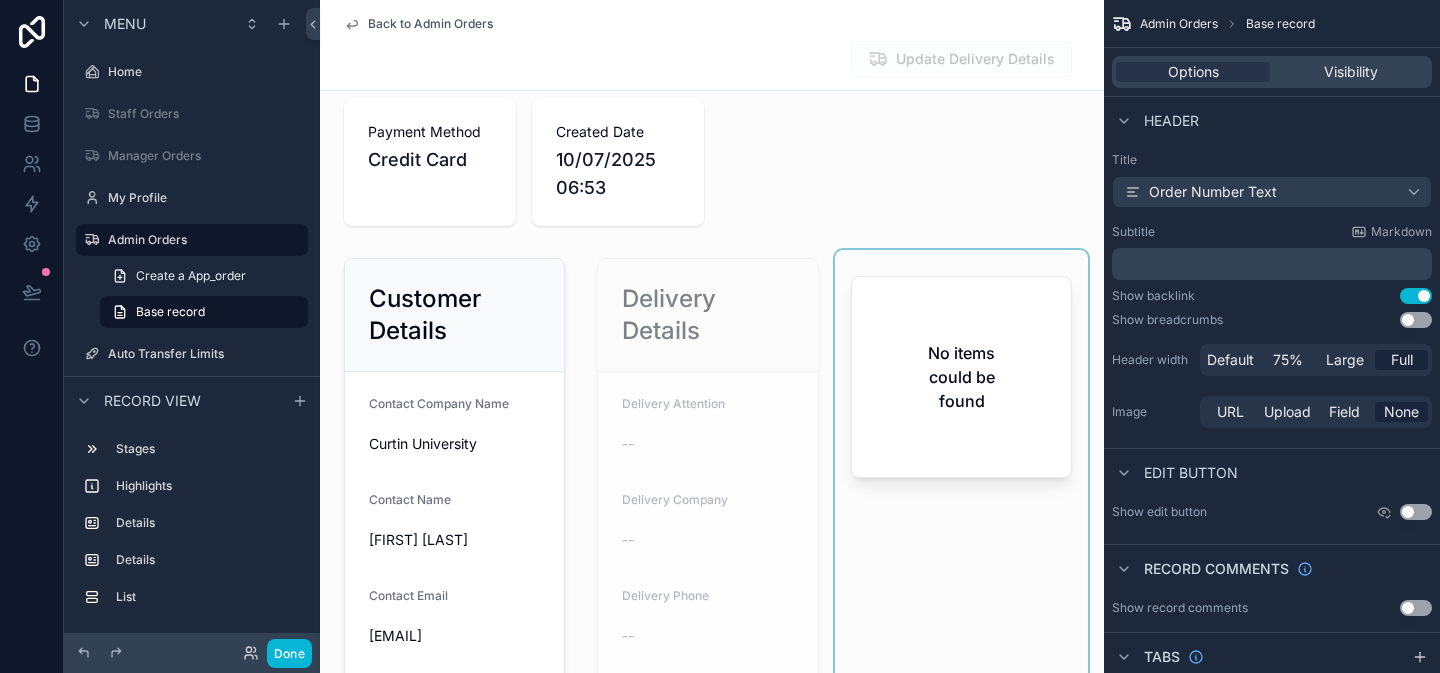 click at bounding box center [961, 611] 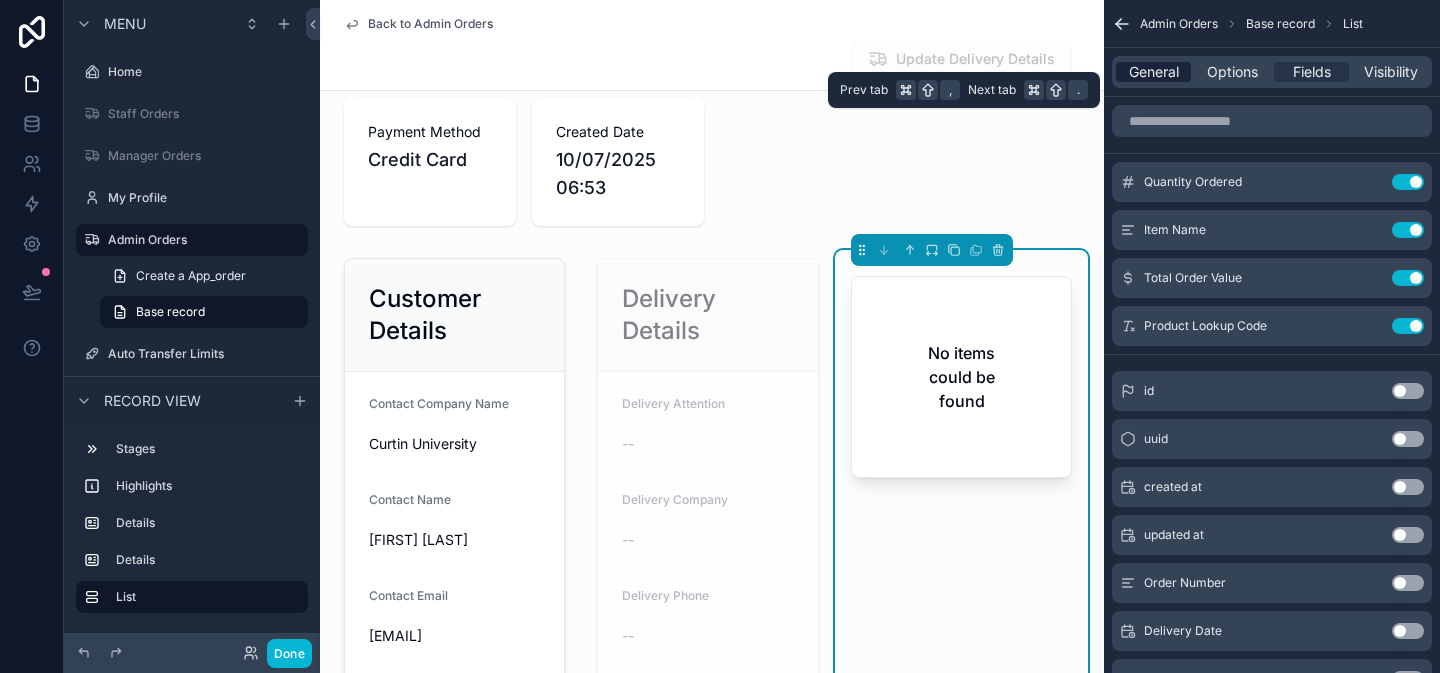 click on "General" at bounding box center [1154, 72] 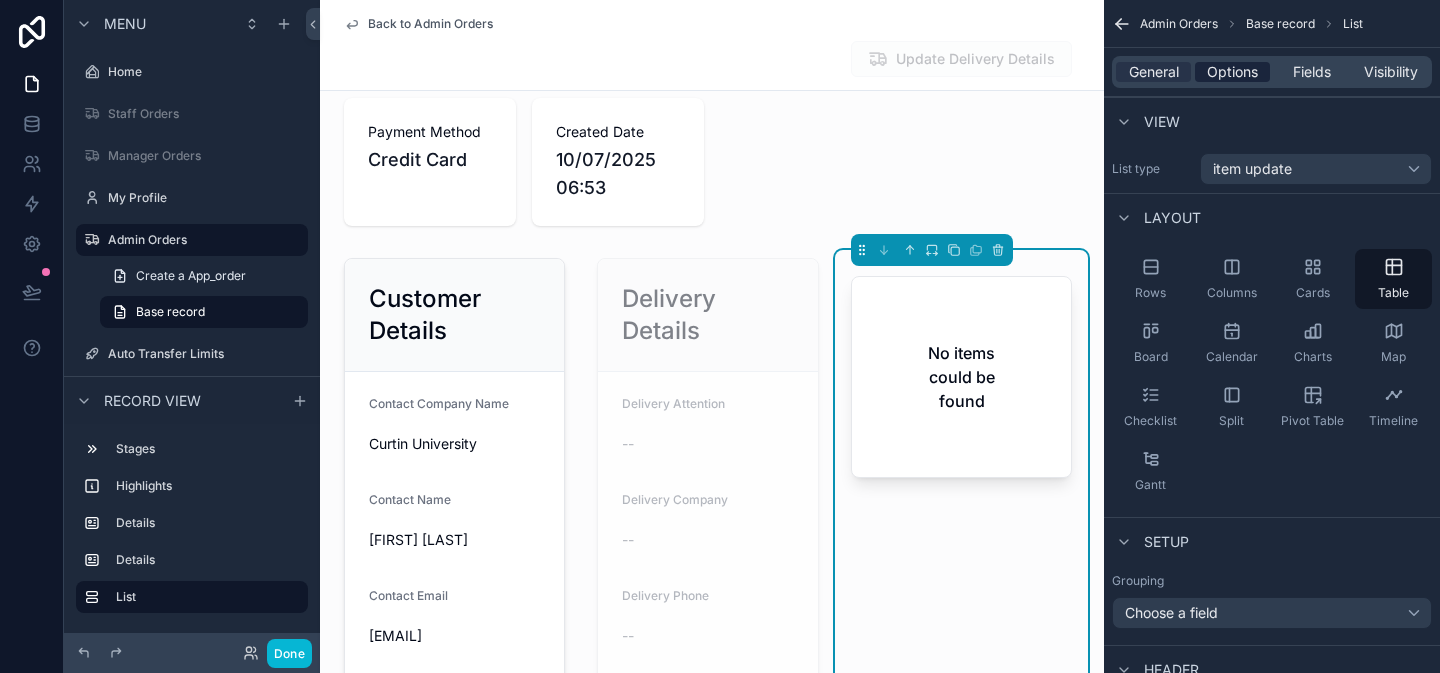 click on "Options" at bounding box center [1232, 72] 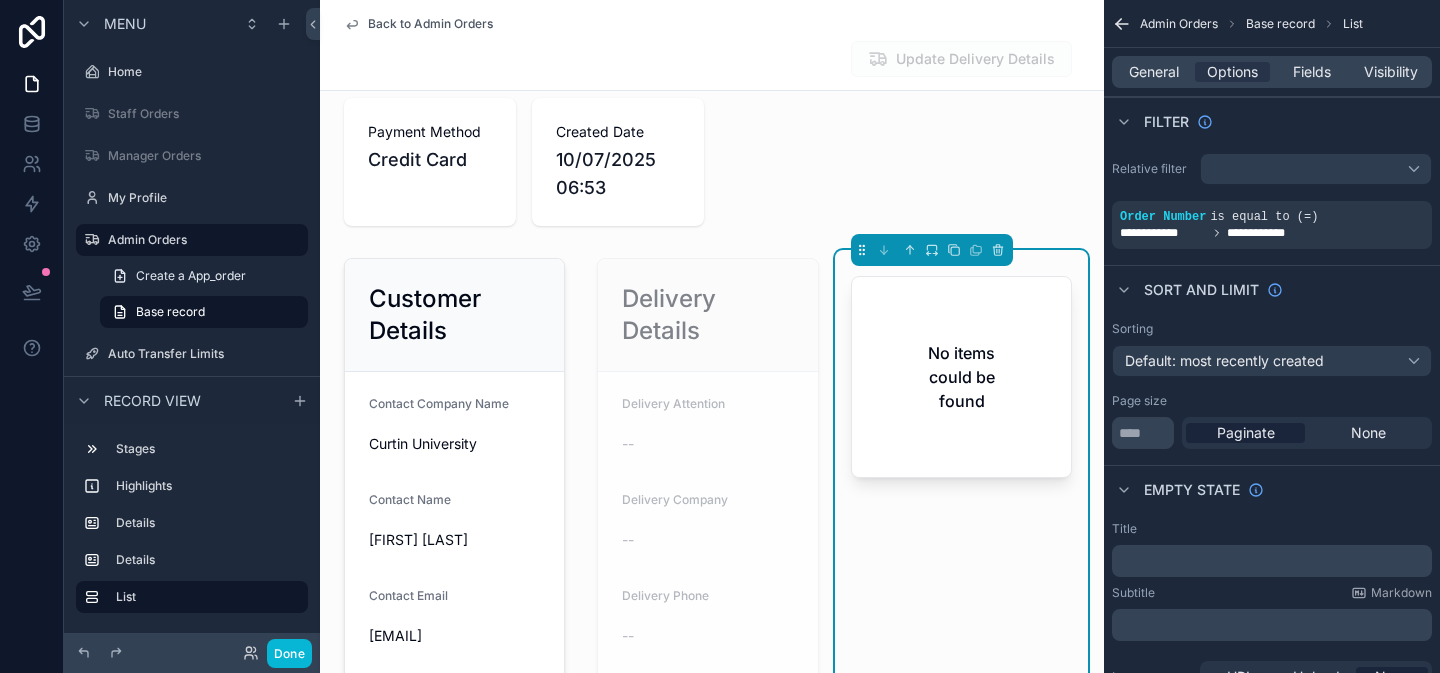 click on "No items could be found" at bounding box center (961, 377) 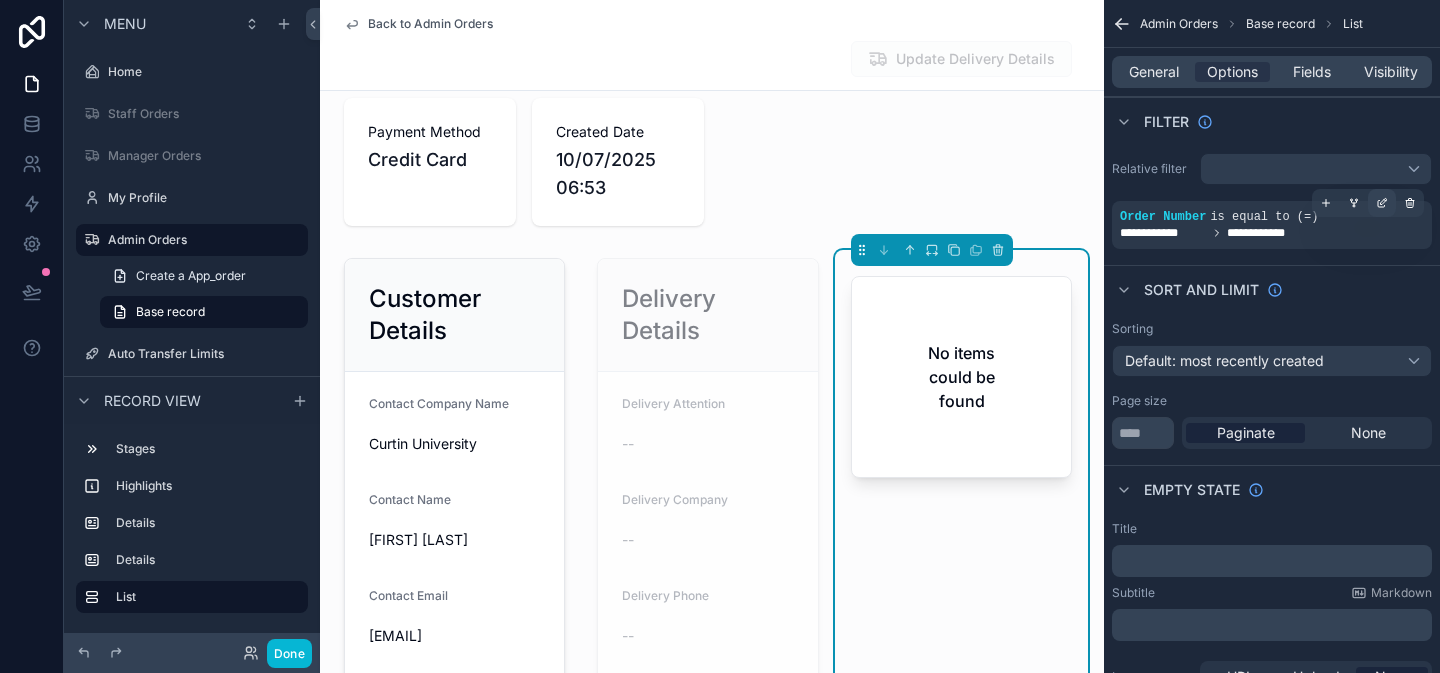 click 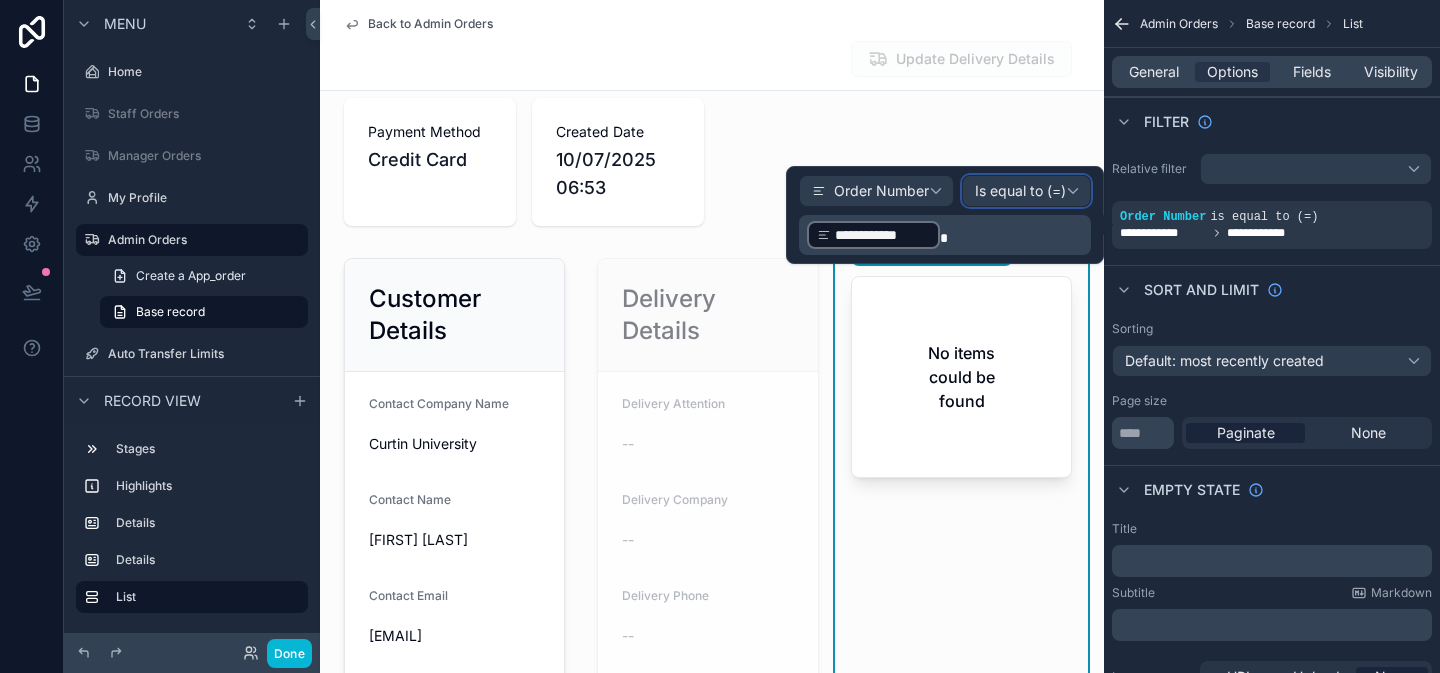 click on "Is equal to (=)" at bounding box center [1026, 191] 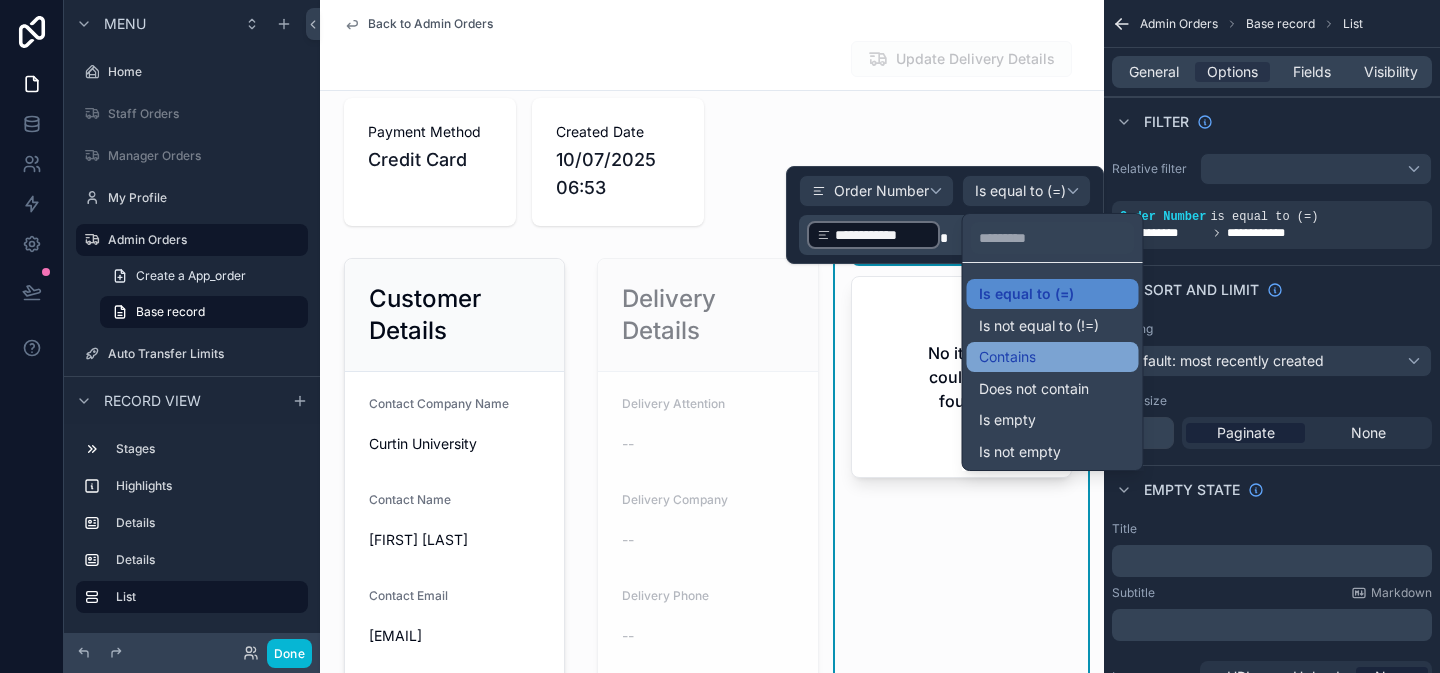 click on "Contains" at bounding box center [1053, 357] 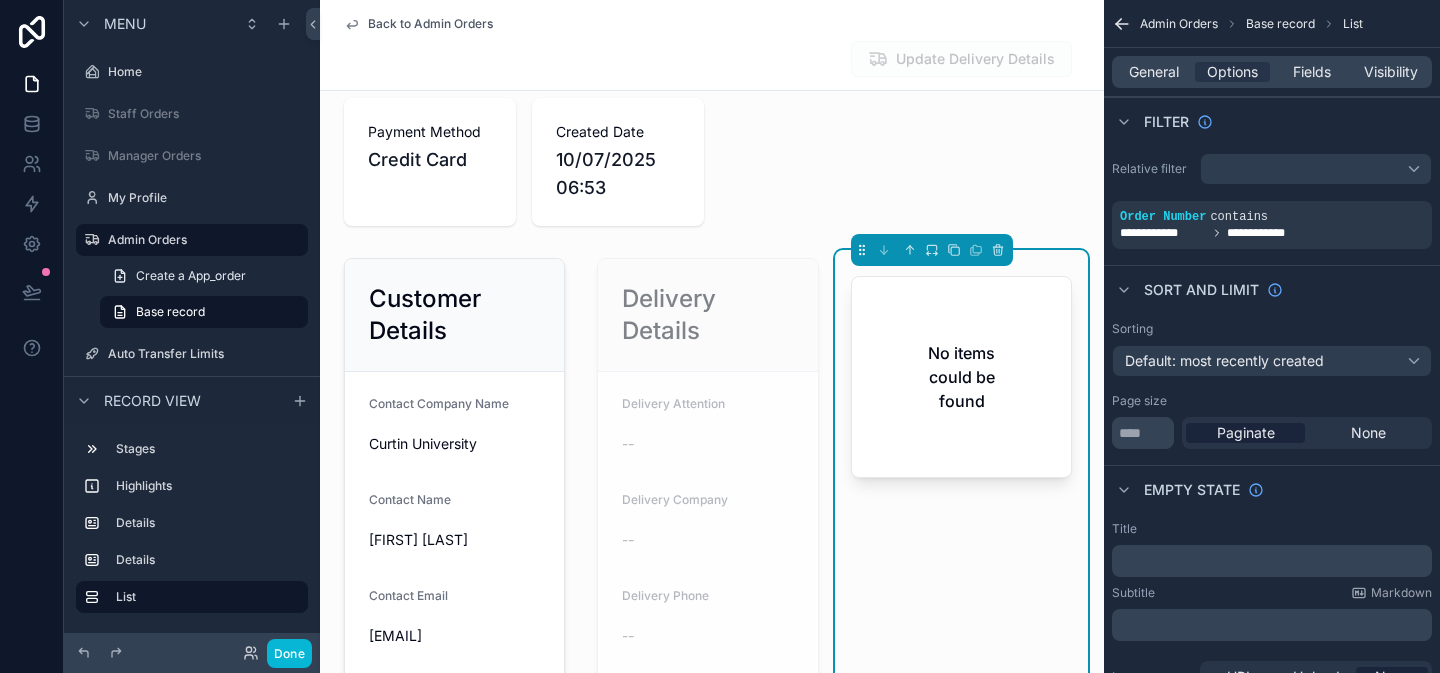 click on "No items could be found" at bounding box center [961, 377] 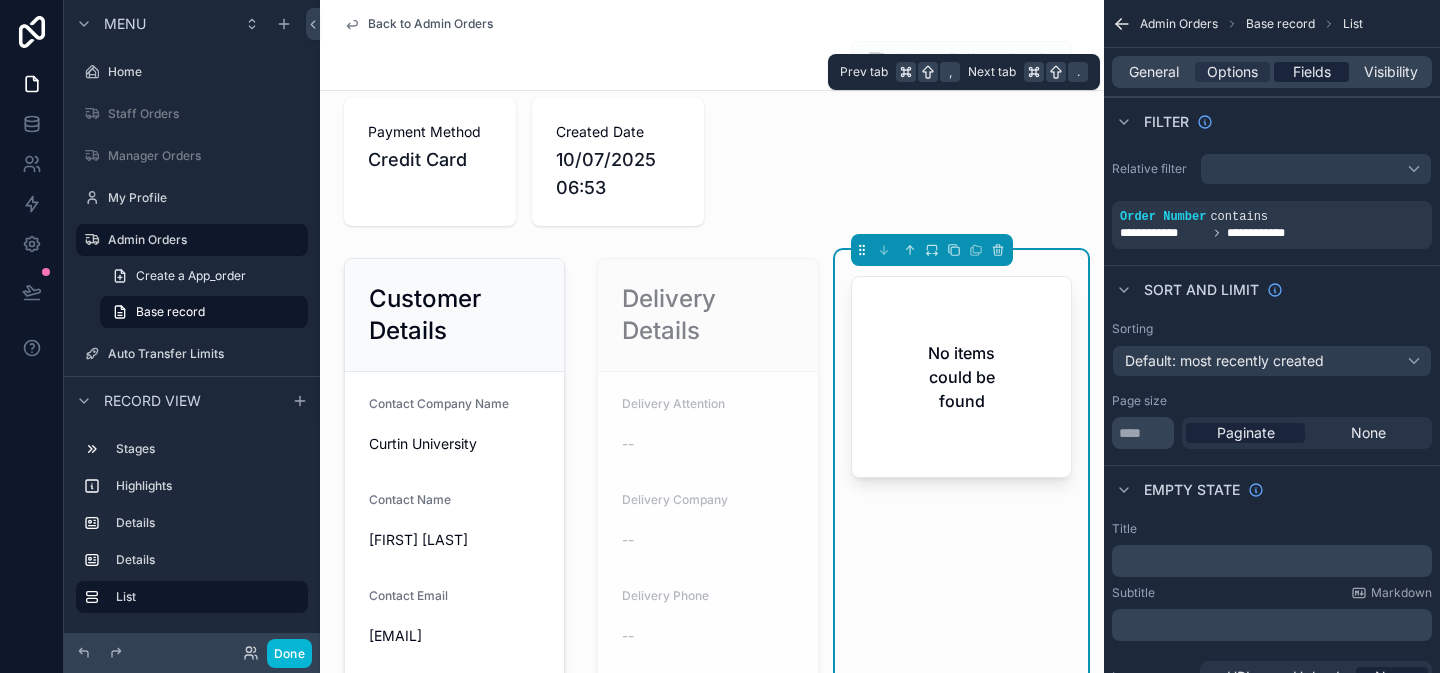 click on "Fields" at bounding box center (1312, 72) 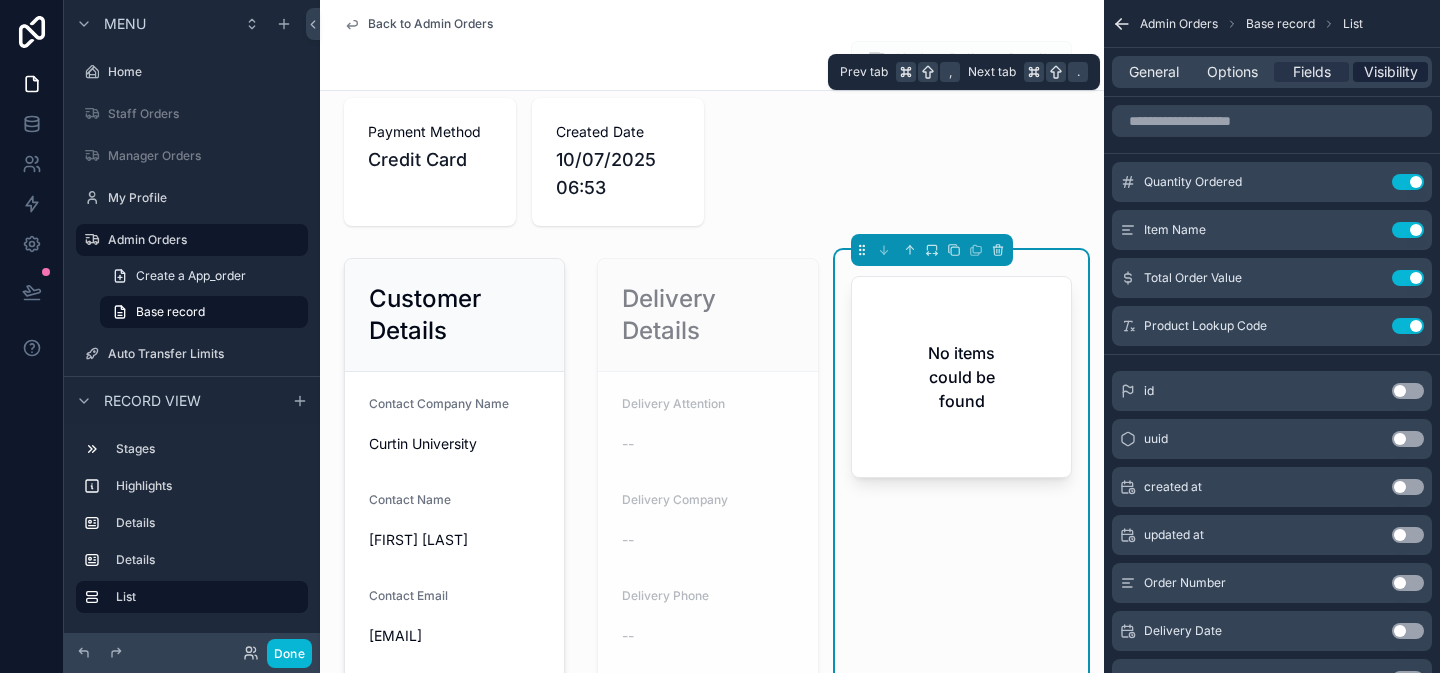 click on "Visibility" at bounding box center (1391, 72) 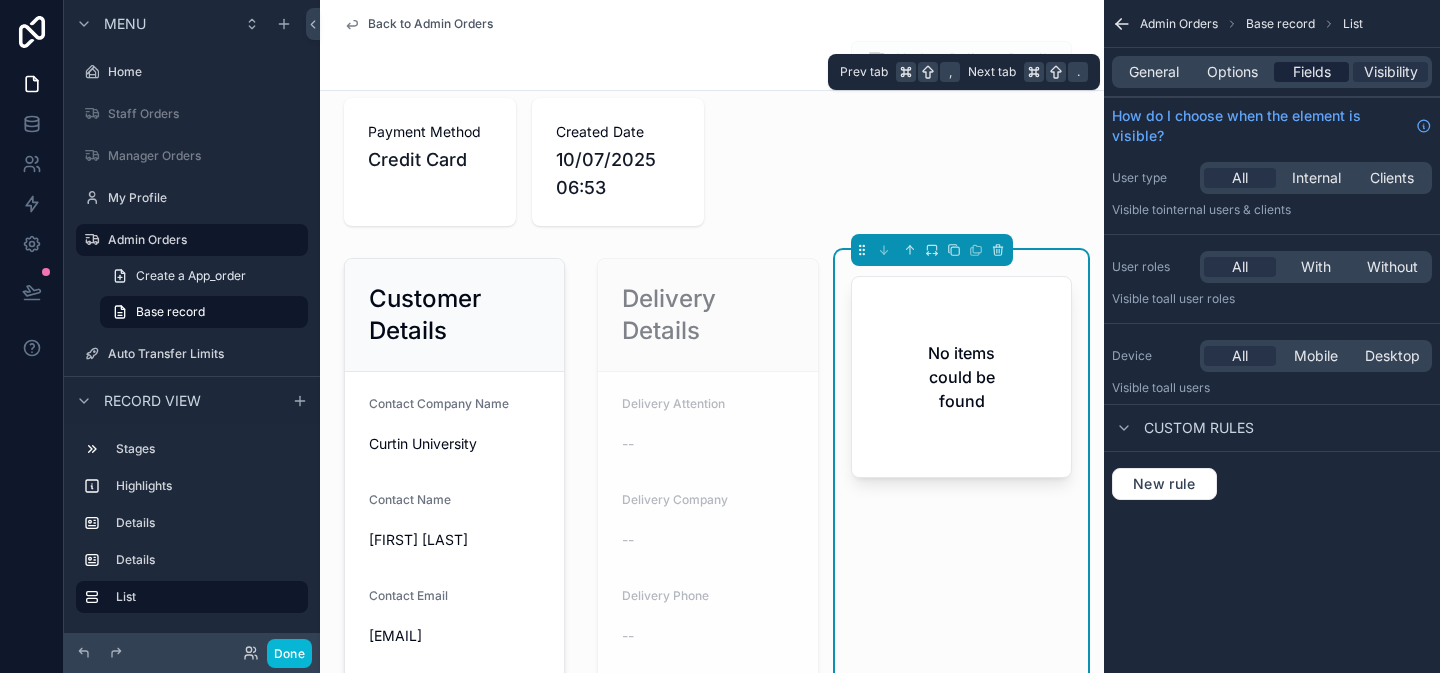 click on "Fields" at bounding box center [1312, 72] 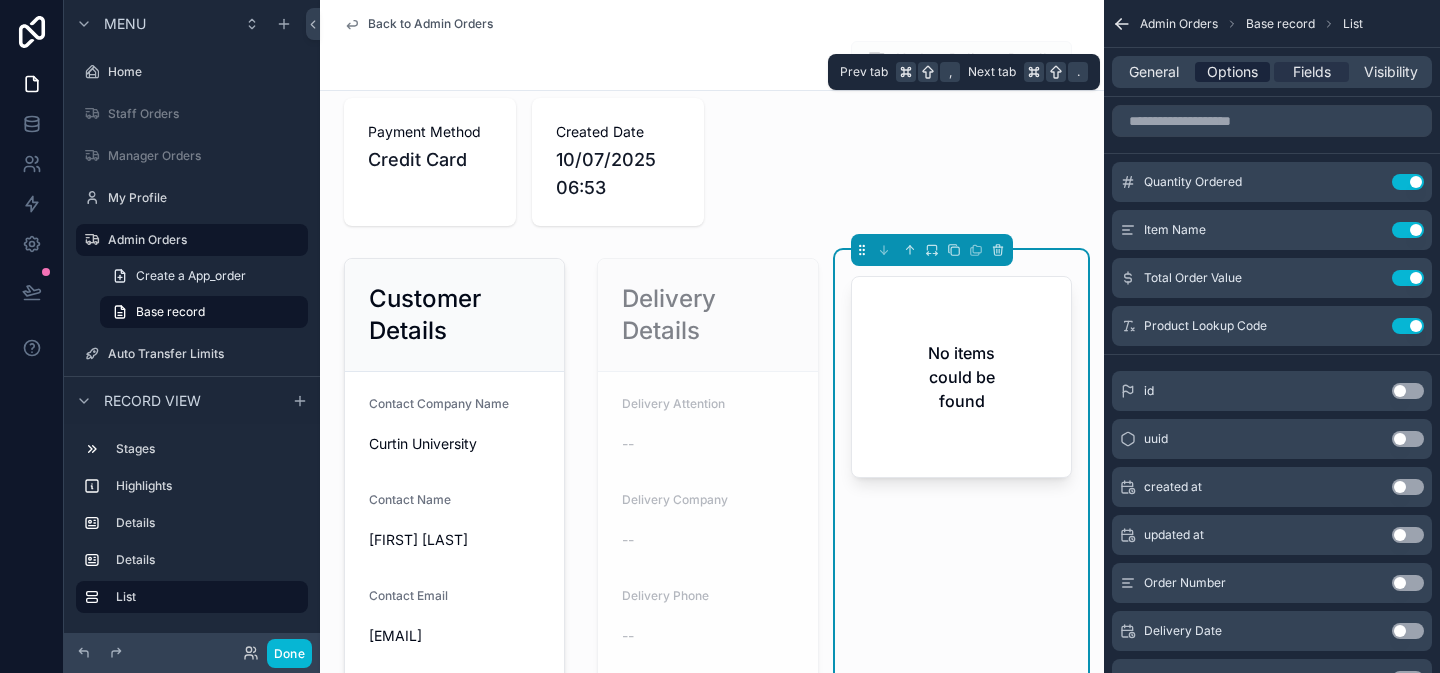 click on "Options" at bounding box center [1232, 72] 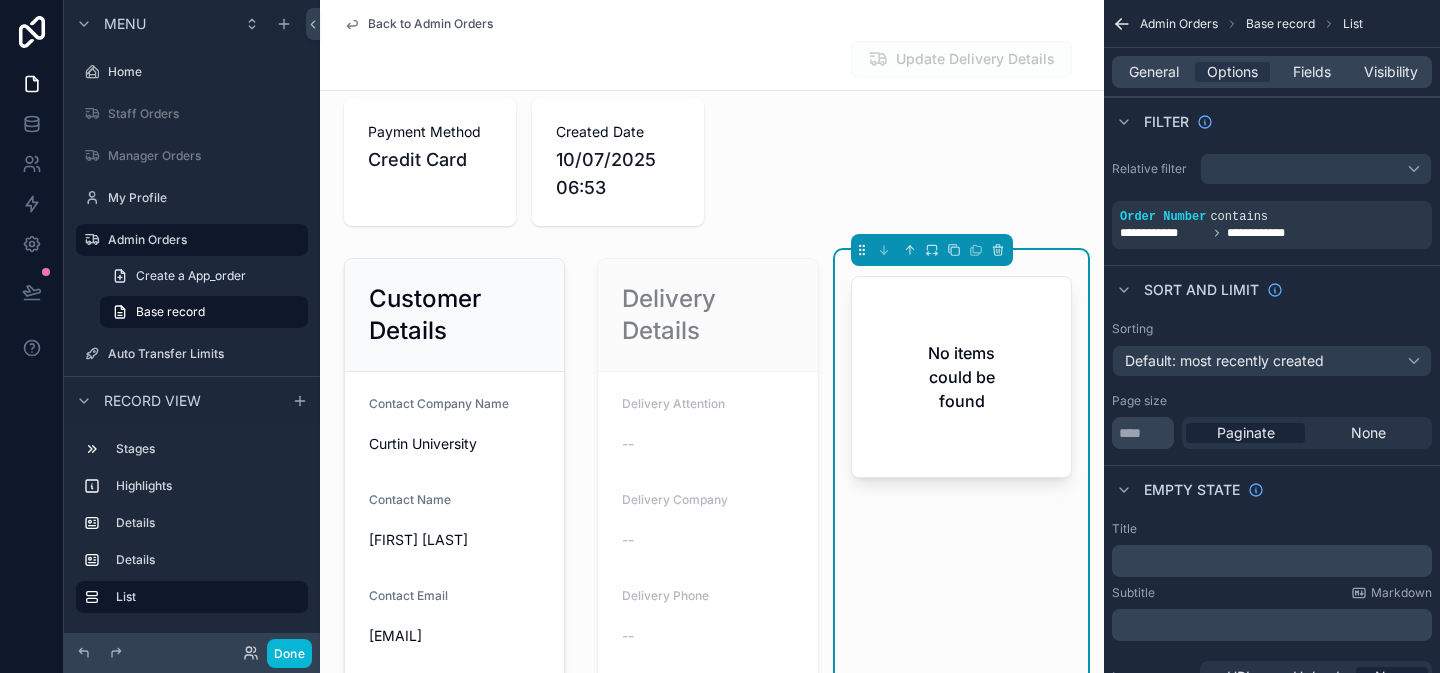 click on "No items could be found" at bounding box center (961, 377) 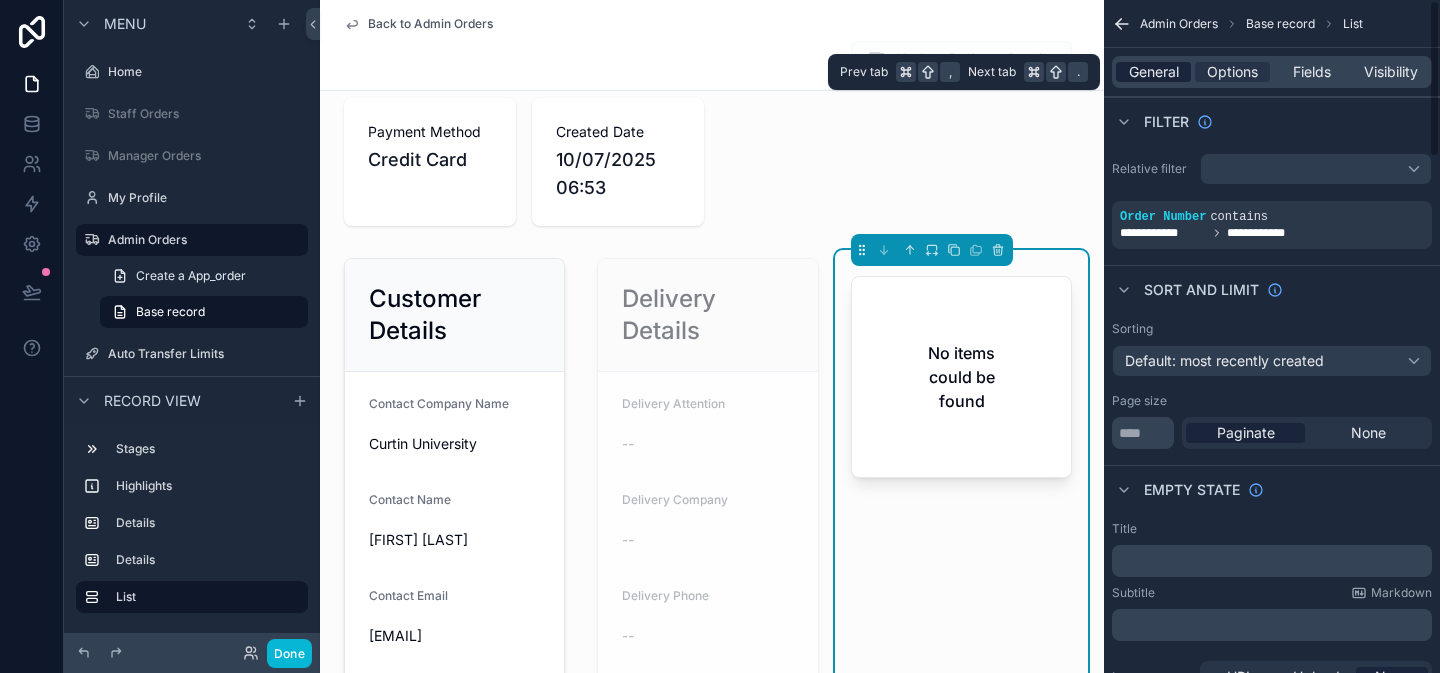 click on "General" at bounding box center [1154, 72] 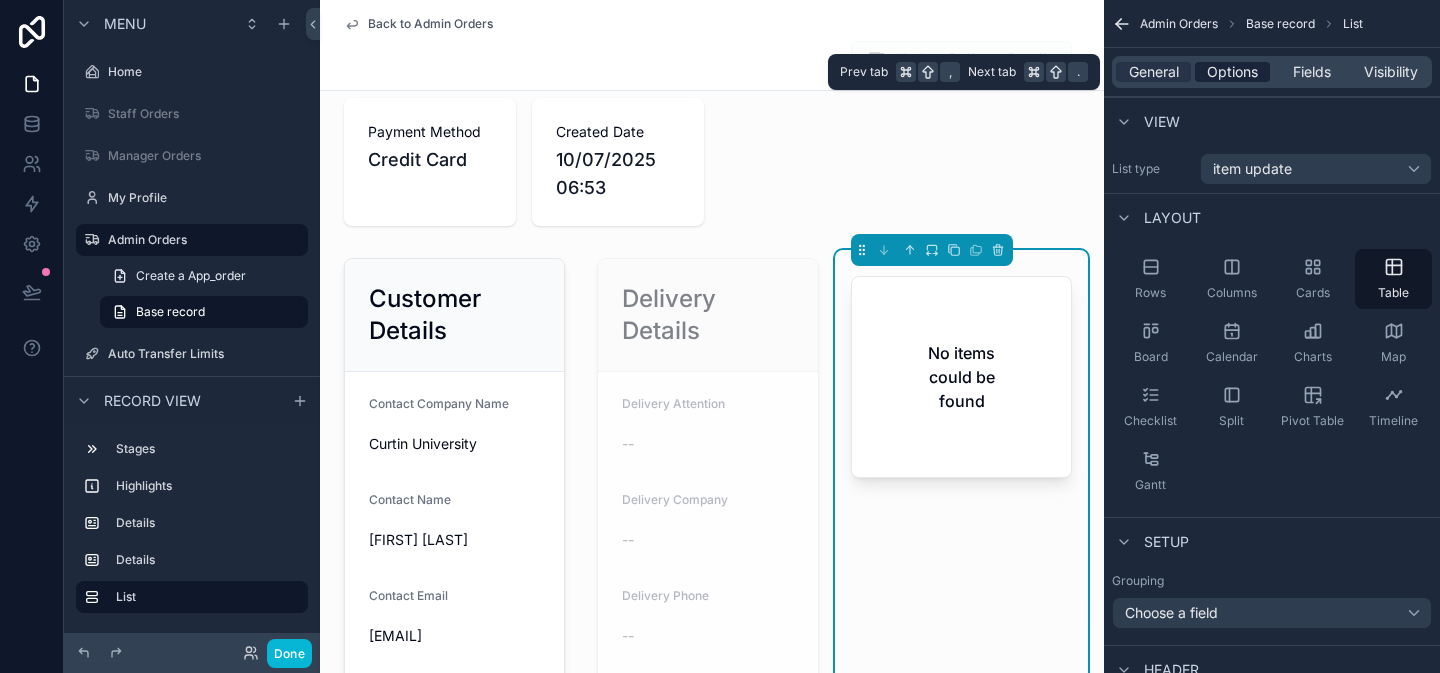 click on "Options" at bounding box center (1232, 72) 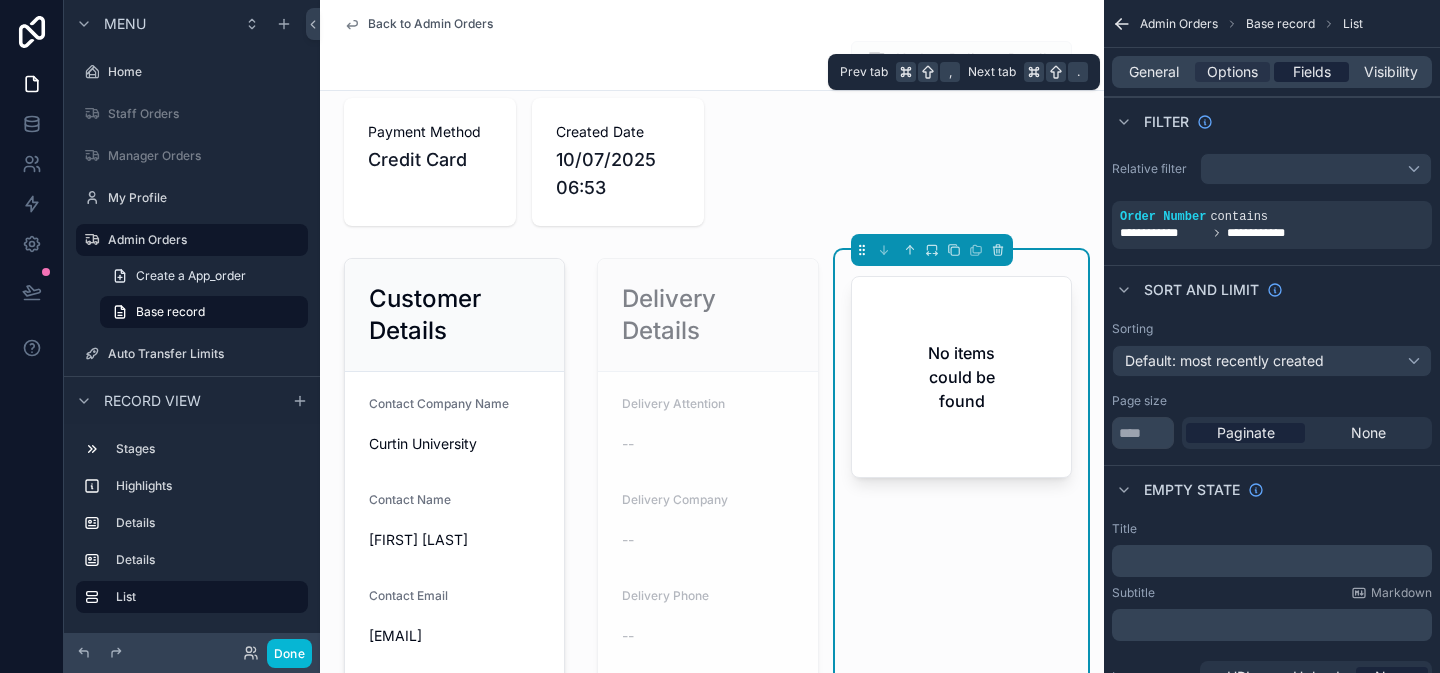 click on "Fields" at bounding box center [1311, 72] 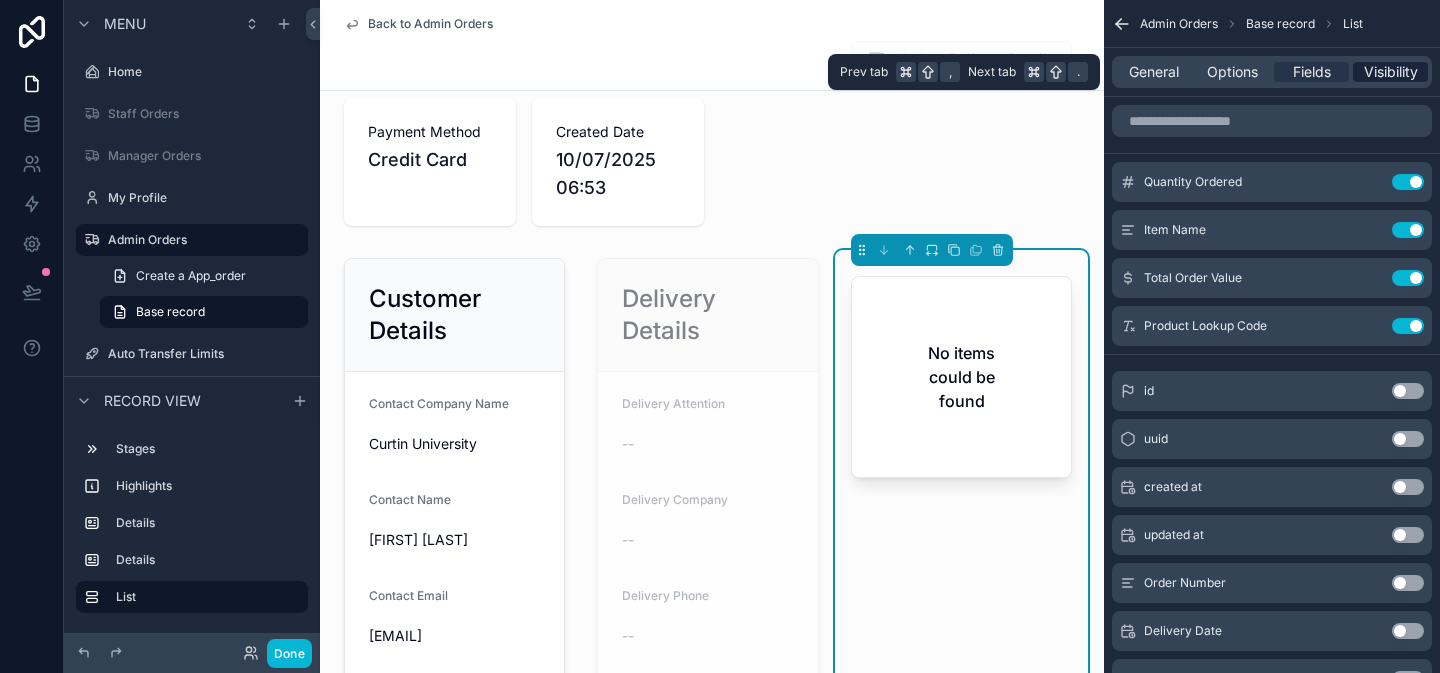 click on "Visibility" at bounding box center [1391, 72] 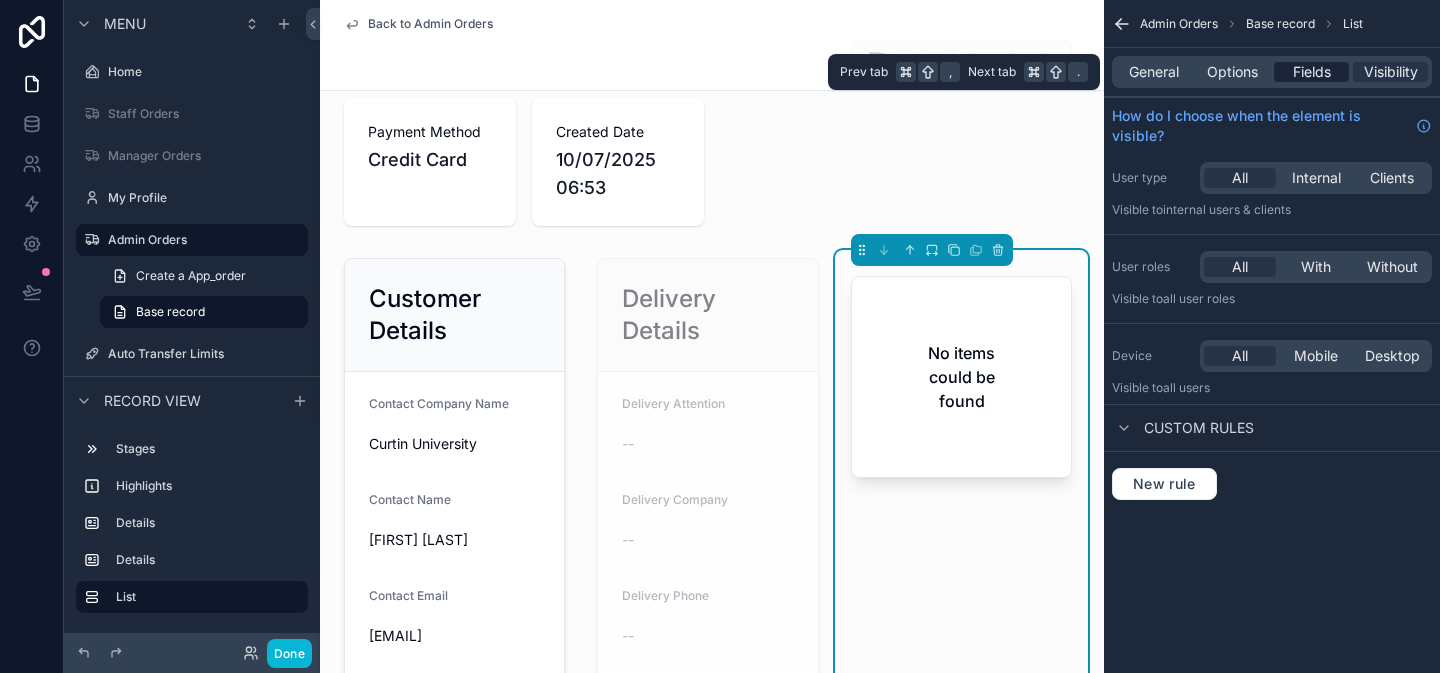 click on "Fields" at bounding box center (1312, 72) 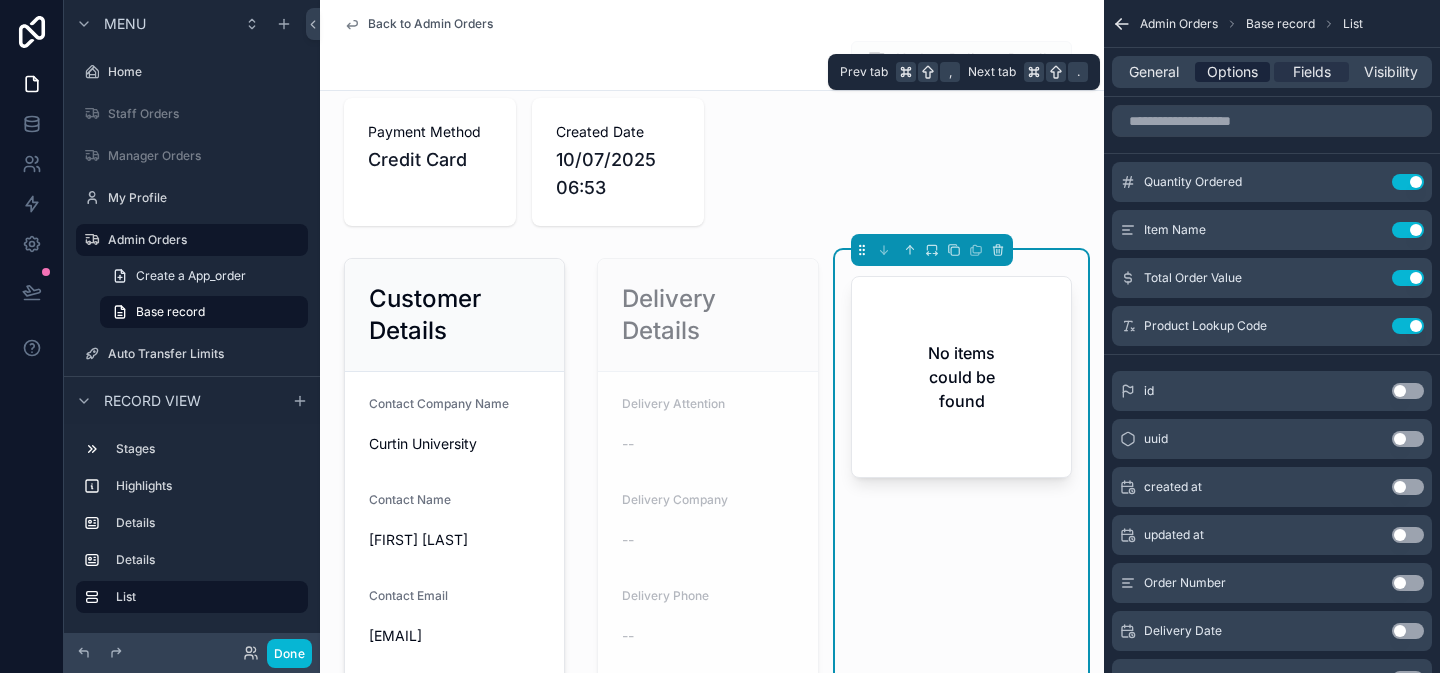 click on "Options" at bounding box center [1232, 72] 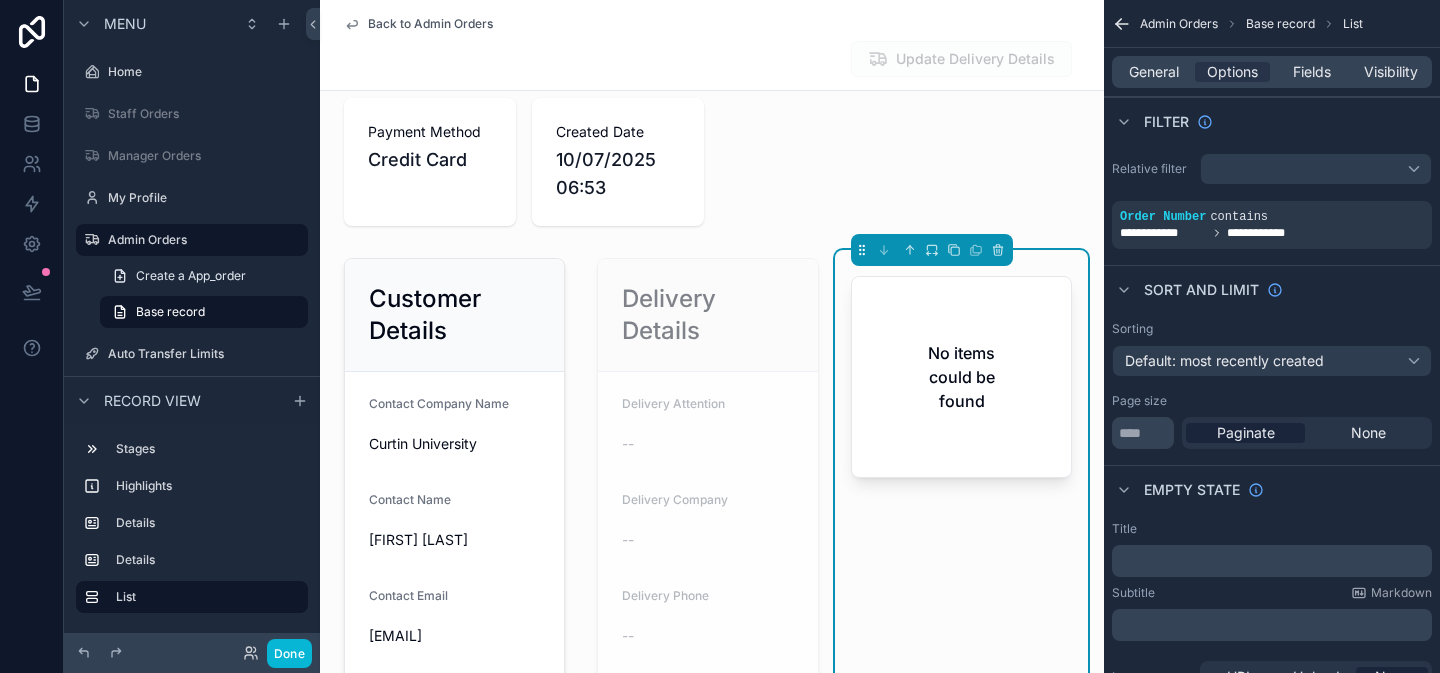 click on "No items could be found" at bounding box center (961, 377) 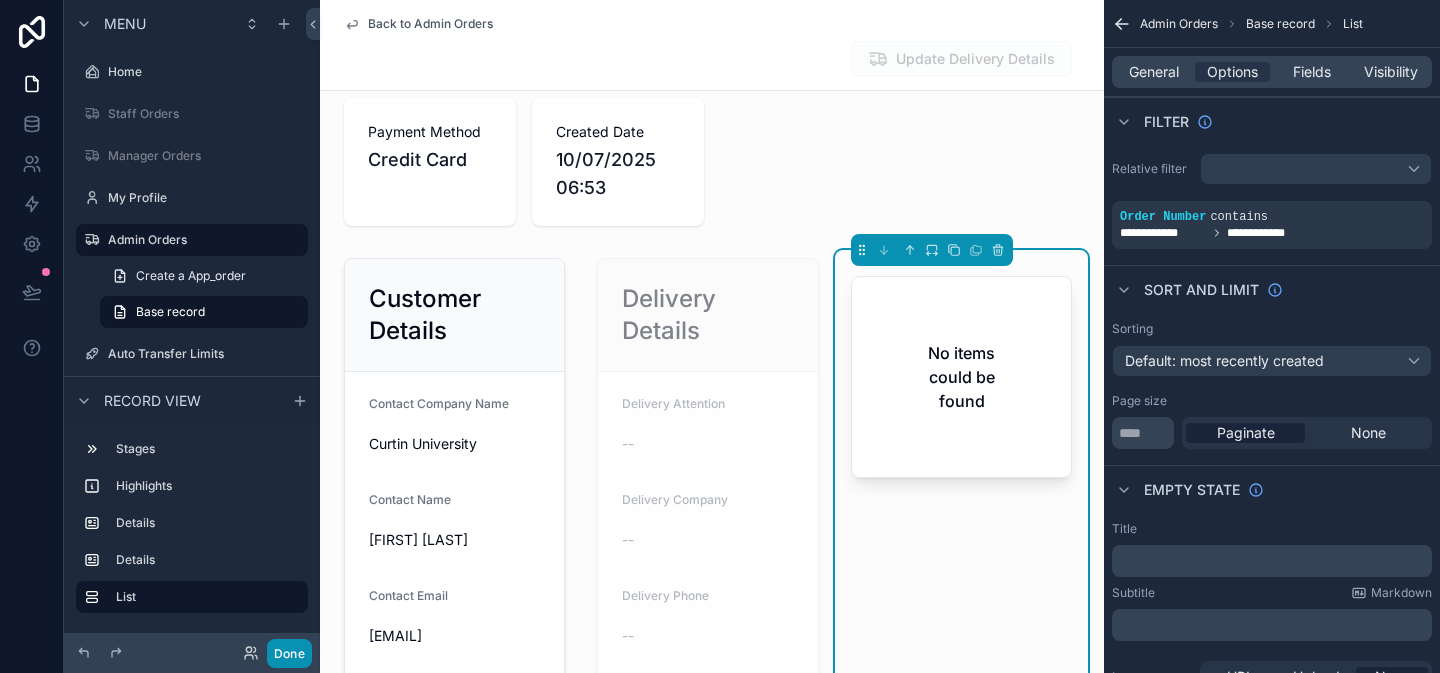 click on "Done" at bounding box center (289, 653) 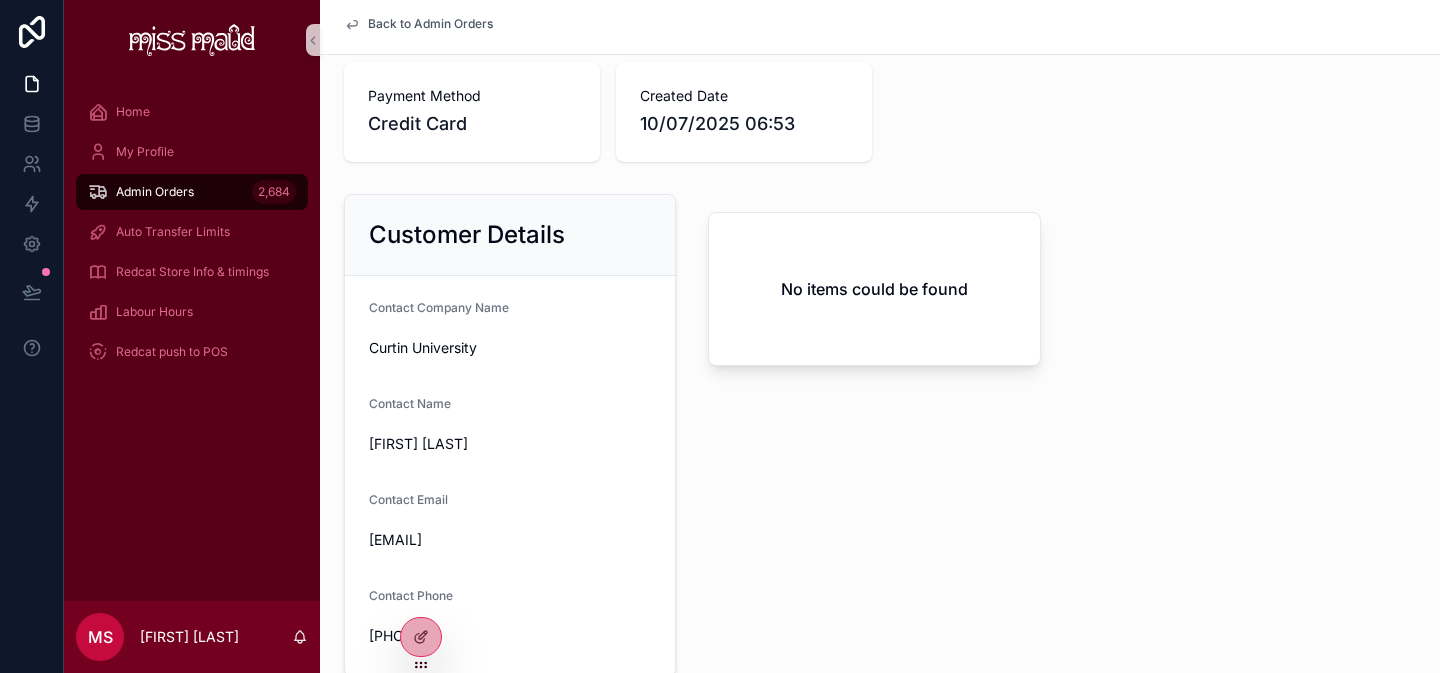 click on "Admin Orders 2,684" at bounding box center (192, 192) 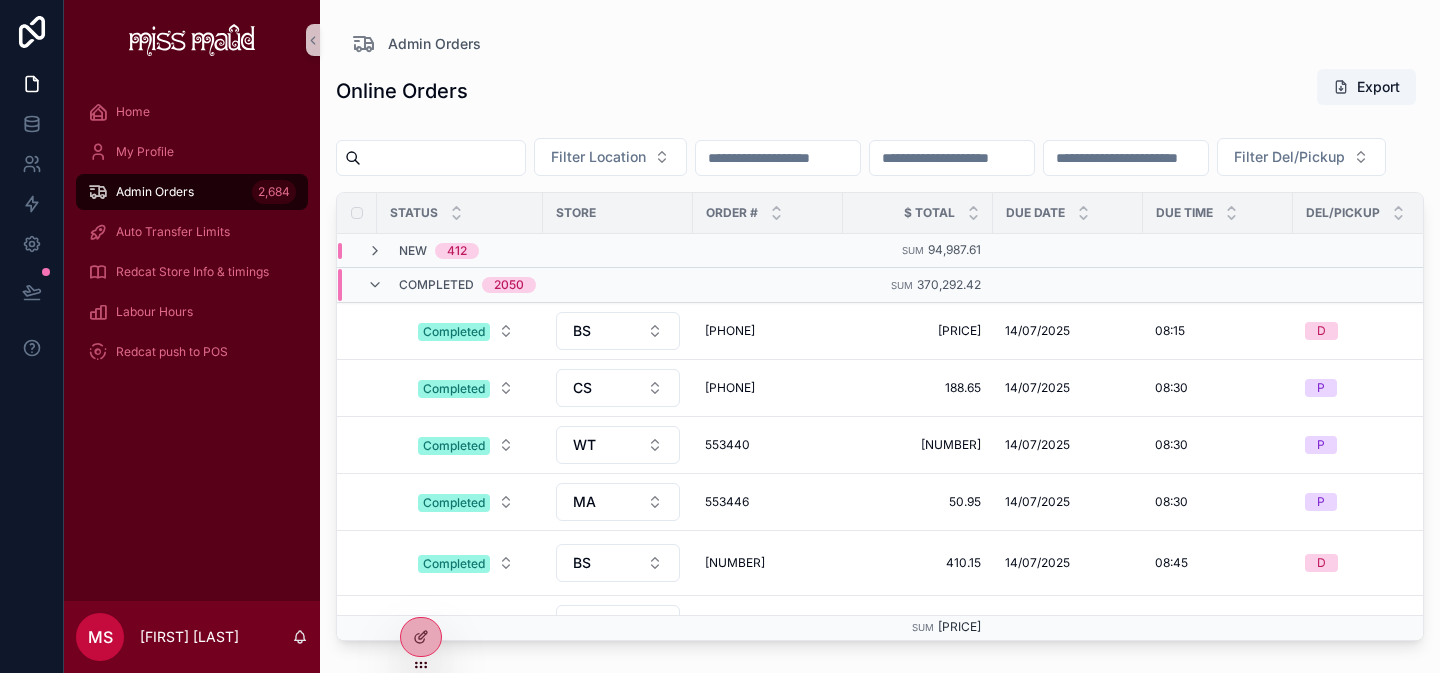 scroll, scrollTop: 0, scrollLeft: 0, axis: both 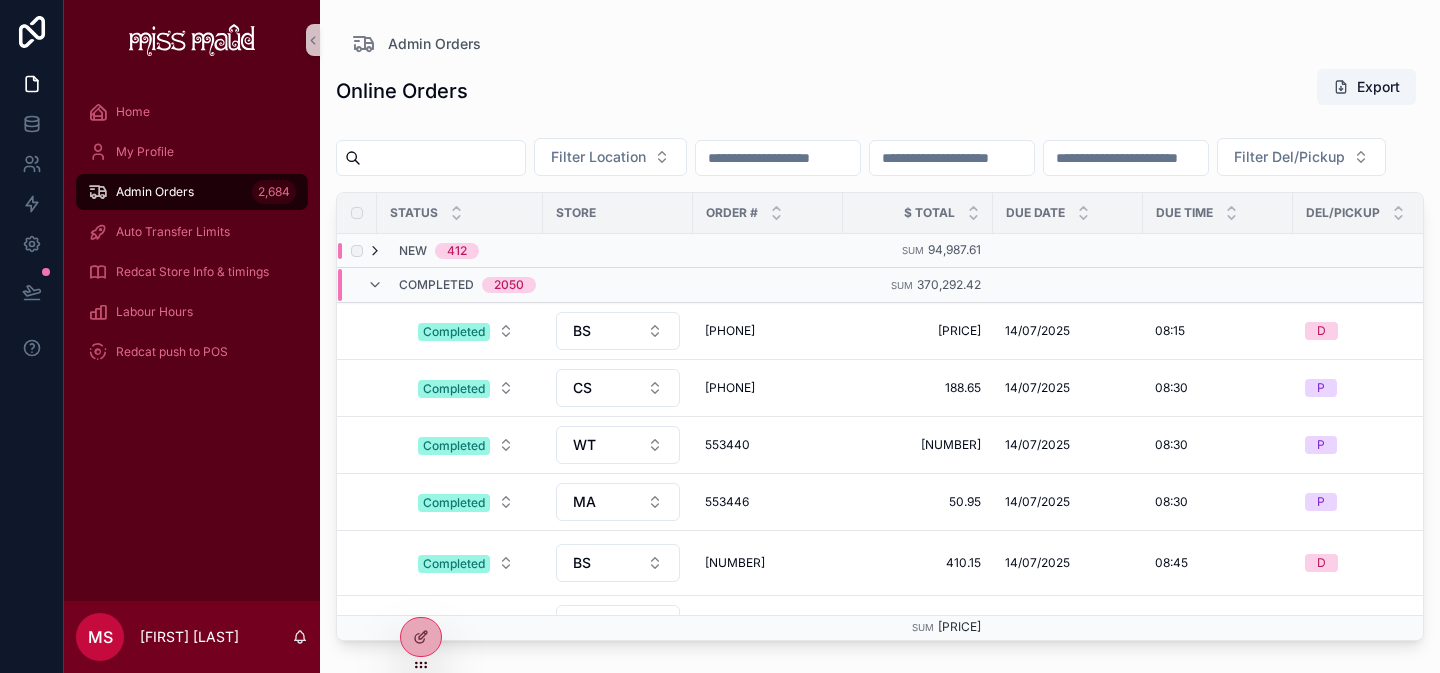 click at bounding box center [375, 251] 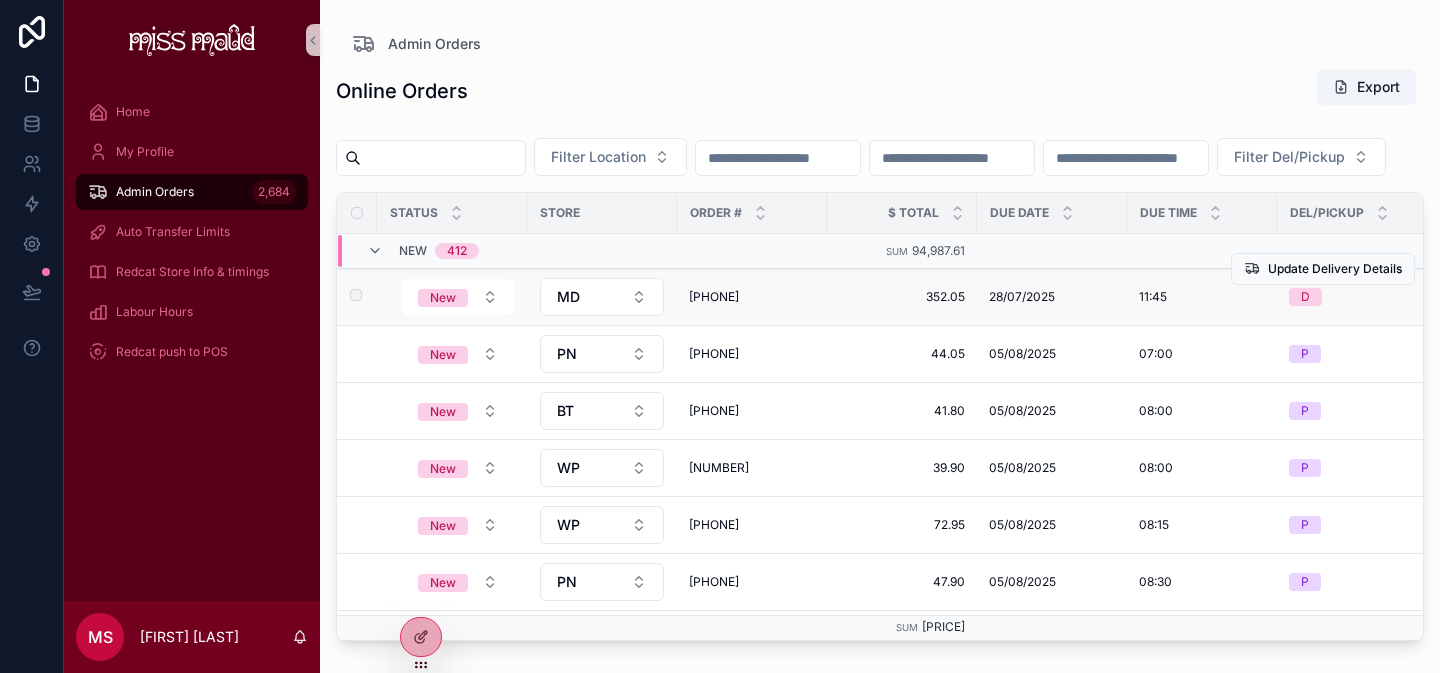 click on "[PHONE]" at bounding box center (752, 297) 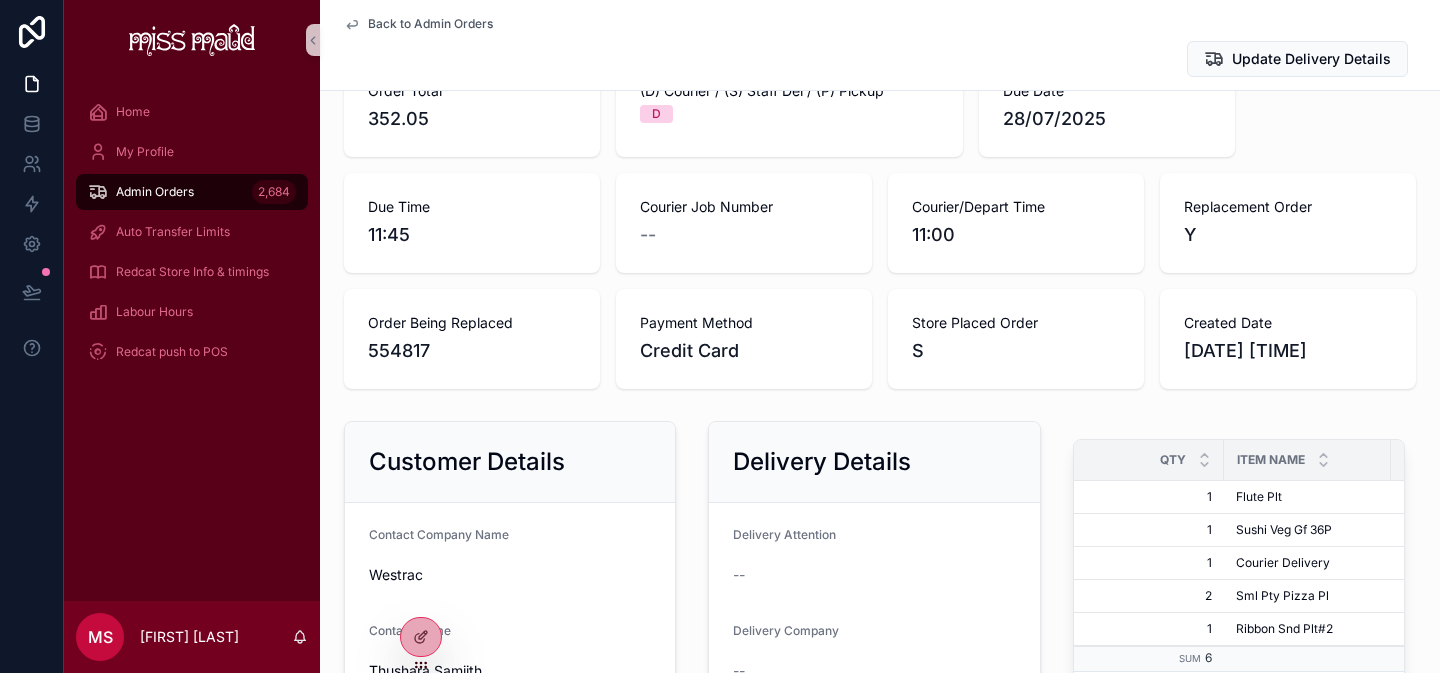 scroll, scrollTop: 368, scrollLeft: 0, axis: vertical 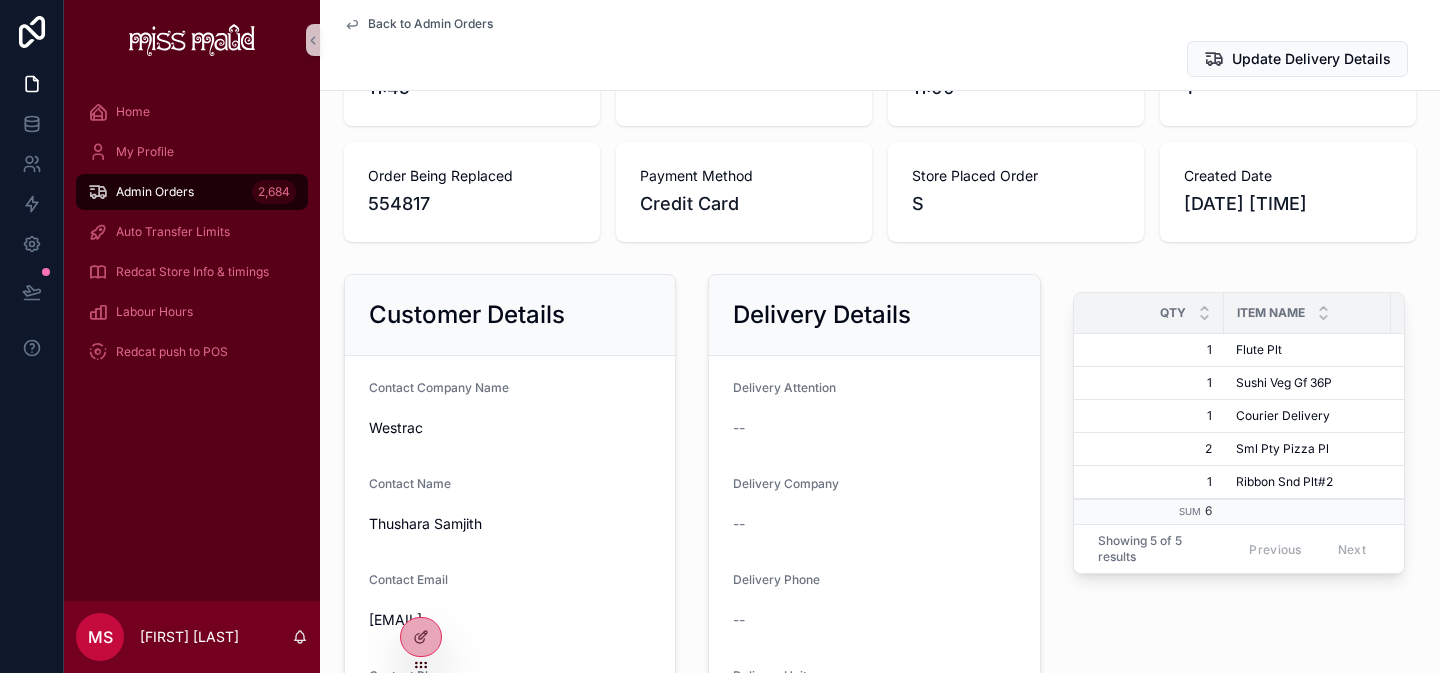 click on "Admin Orders" at bounding box center (155, 192) 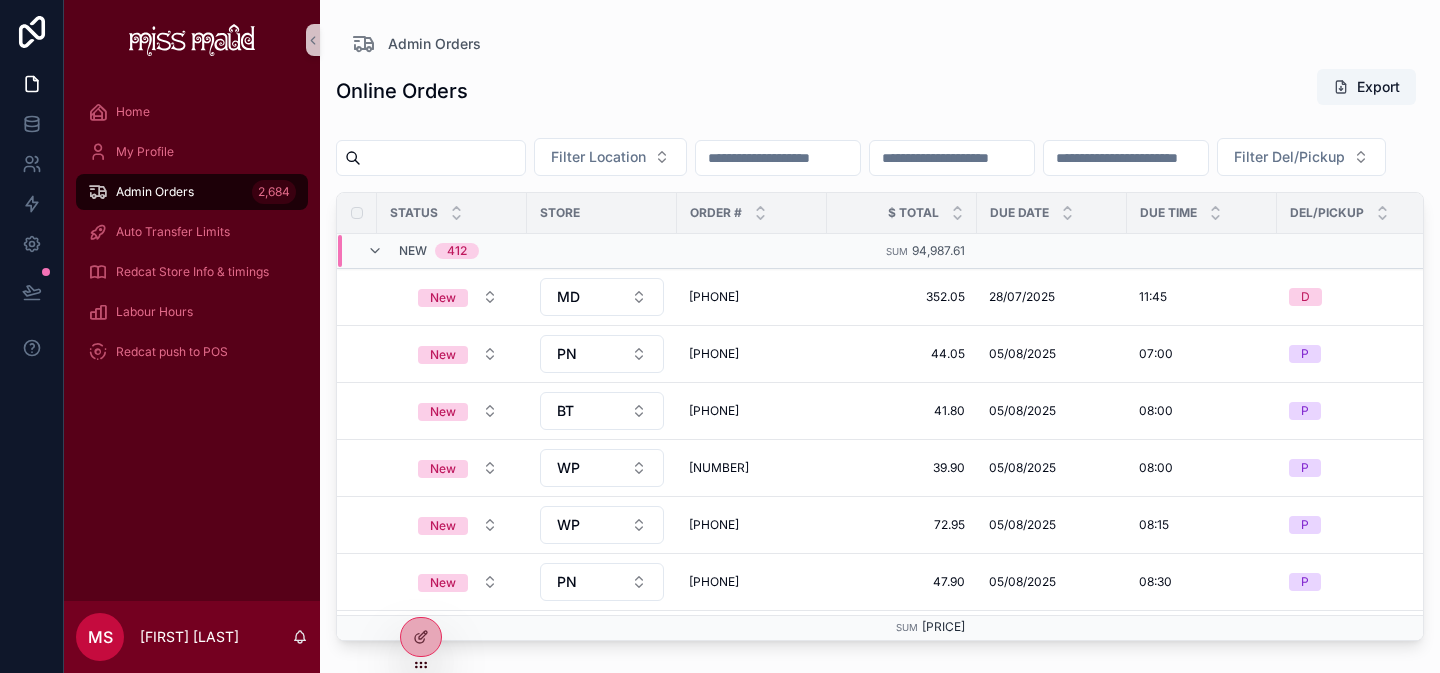 scroll, scrollTop: 0, scrollLeft: 0, axis: both 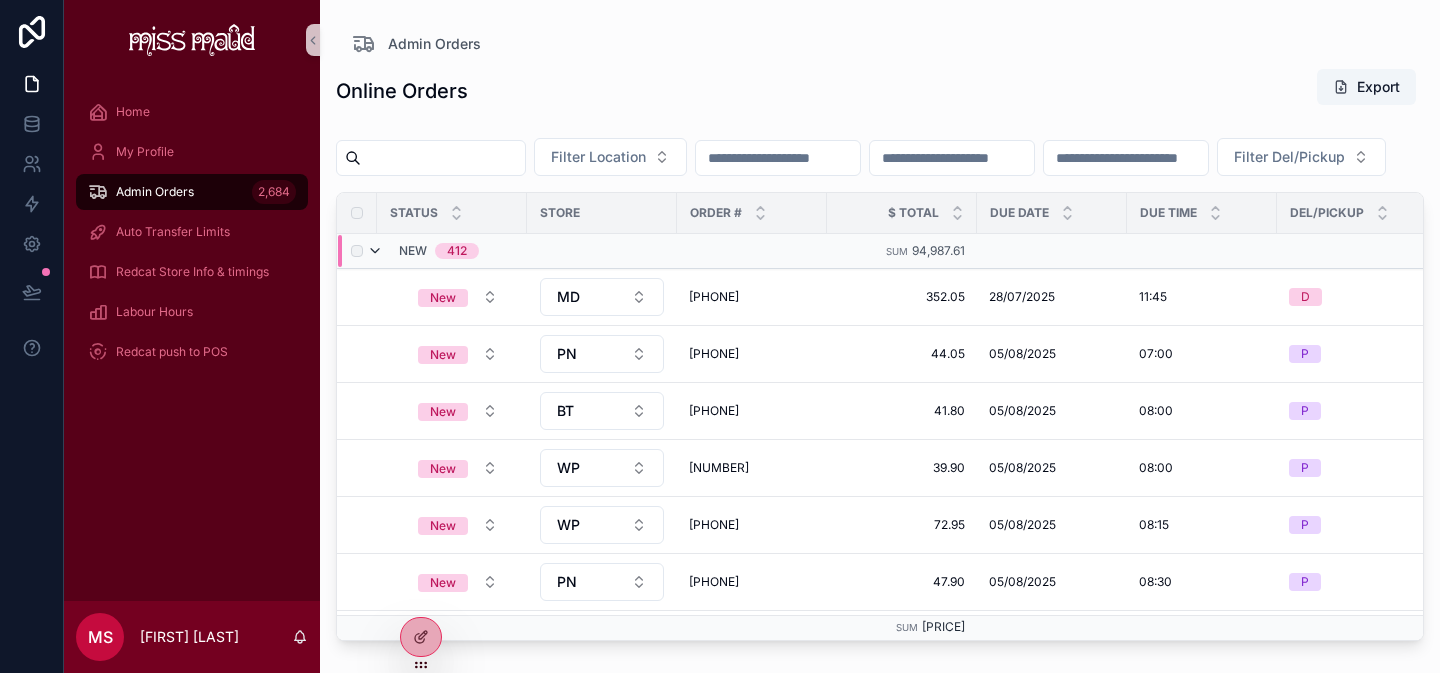 click at bounding box center (375, 251) 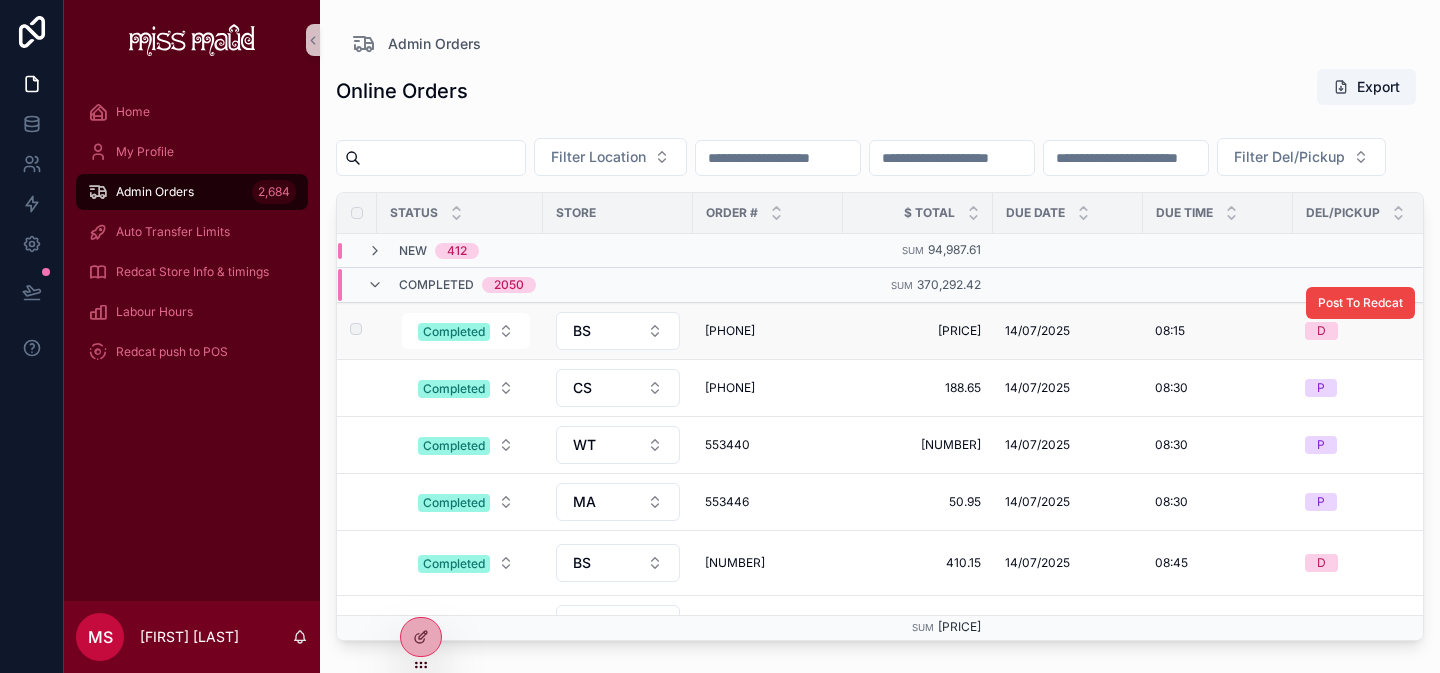click on "[PHONE]" at bounding box center [768, 331] 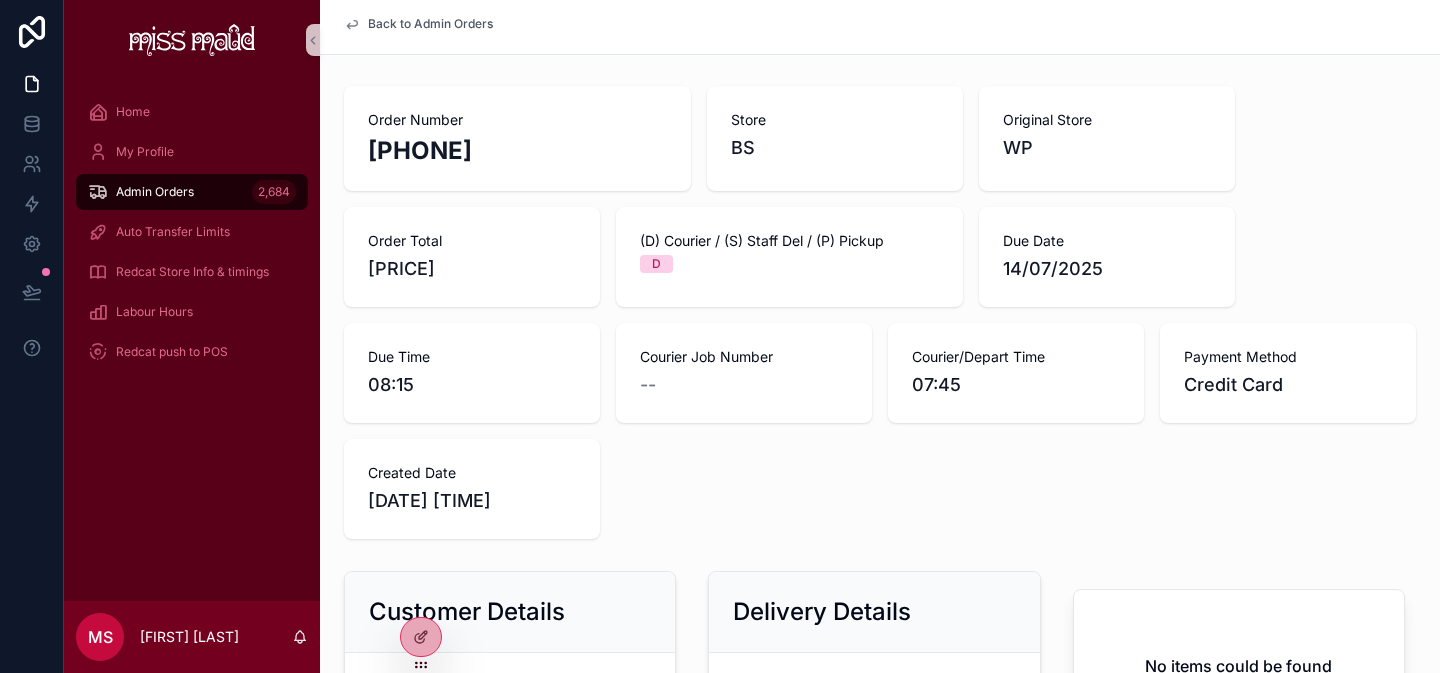 scroll, scrollTop: 215, scrollLeft: 0, axis: vertical 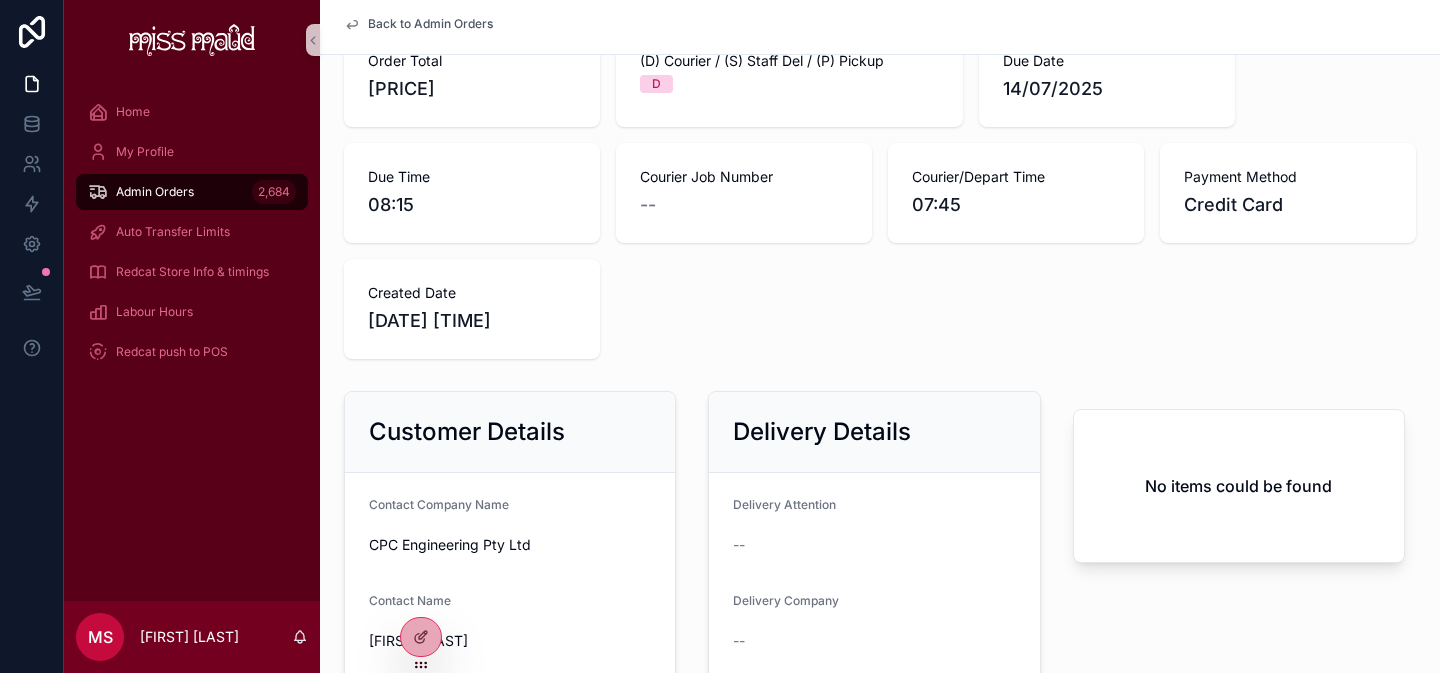 click on "No items could be found" at bounding box center (1239, 486) 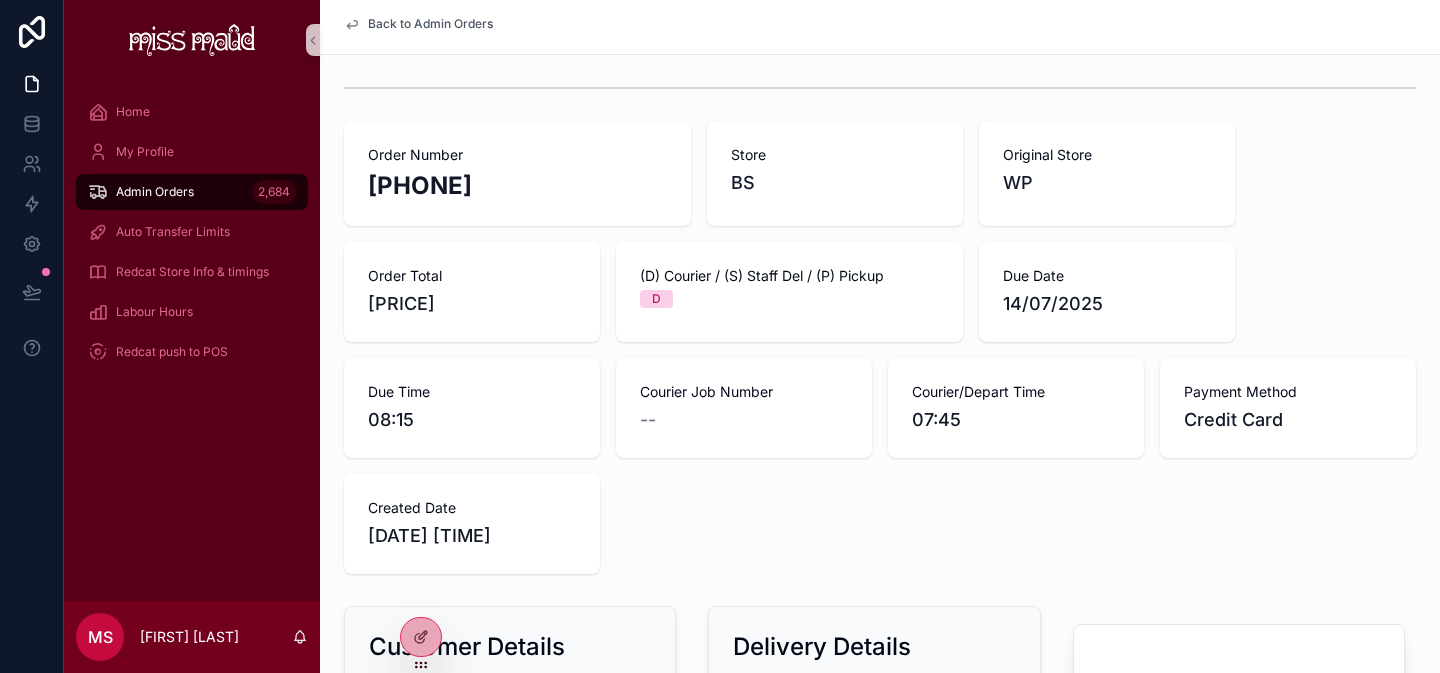 scroll, scrollTop: 252, scrollLeft: 0, axis: vertical 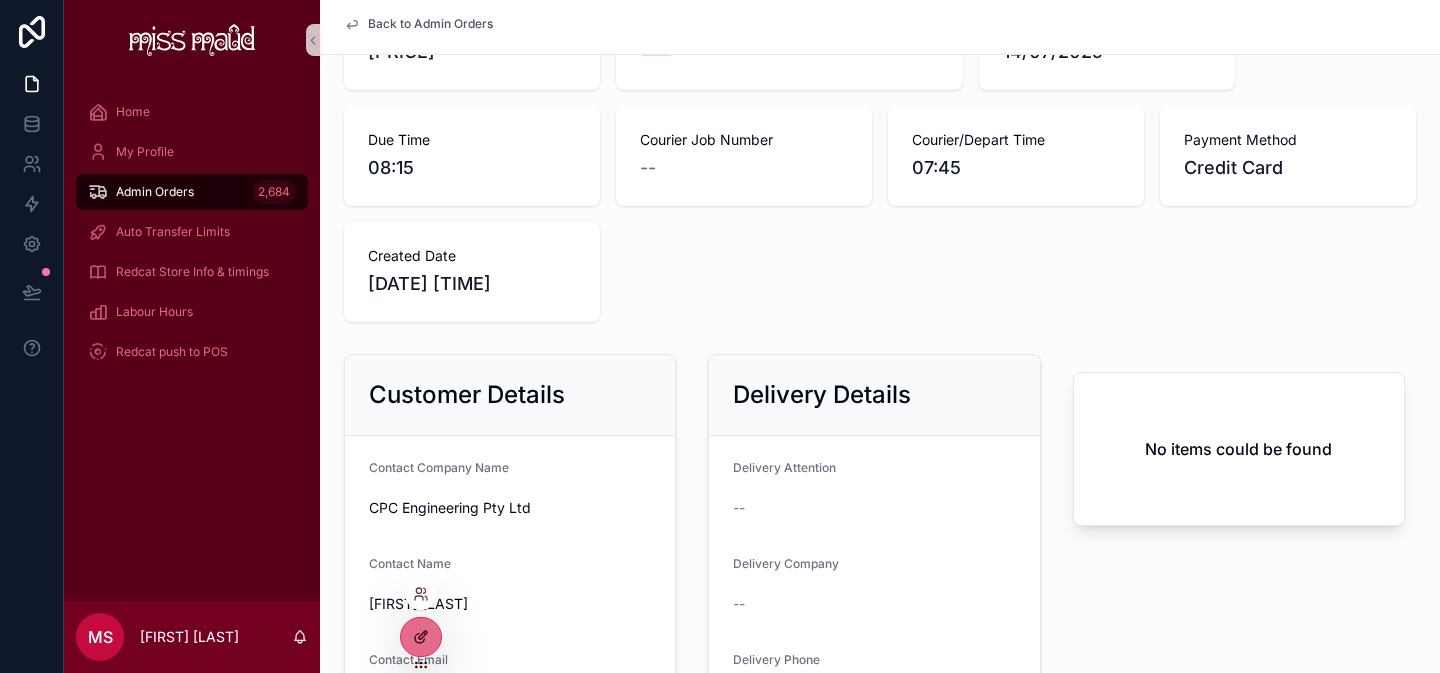 click at bounding box center (421, 637) 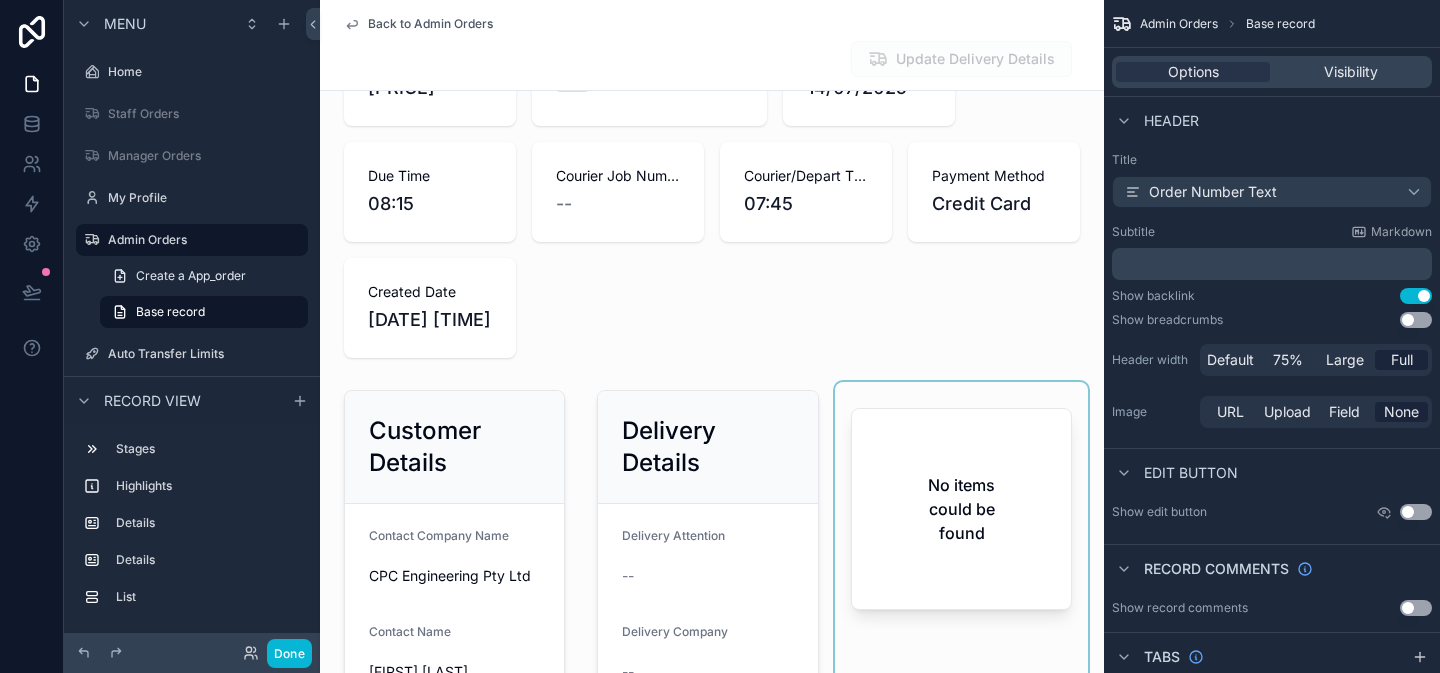 click at bounding box center [961, 743] 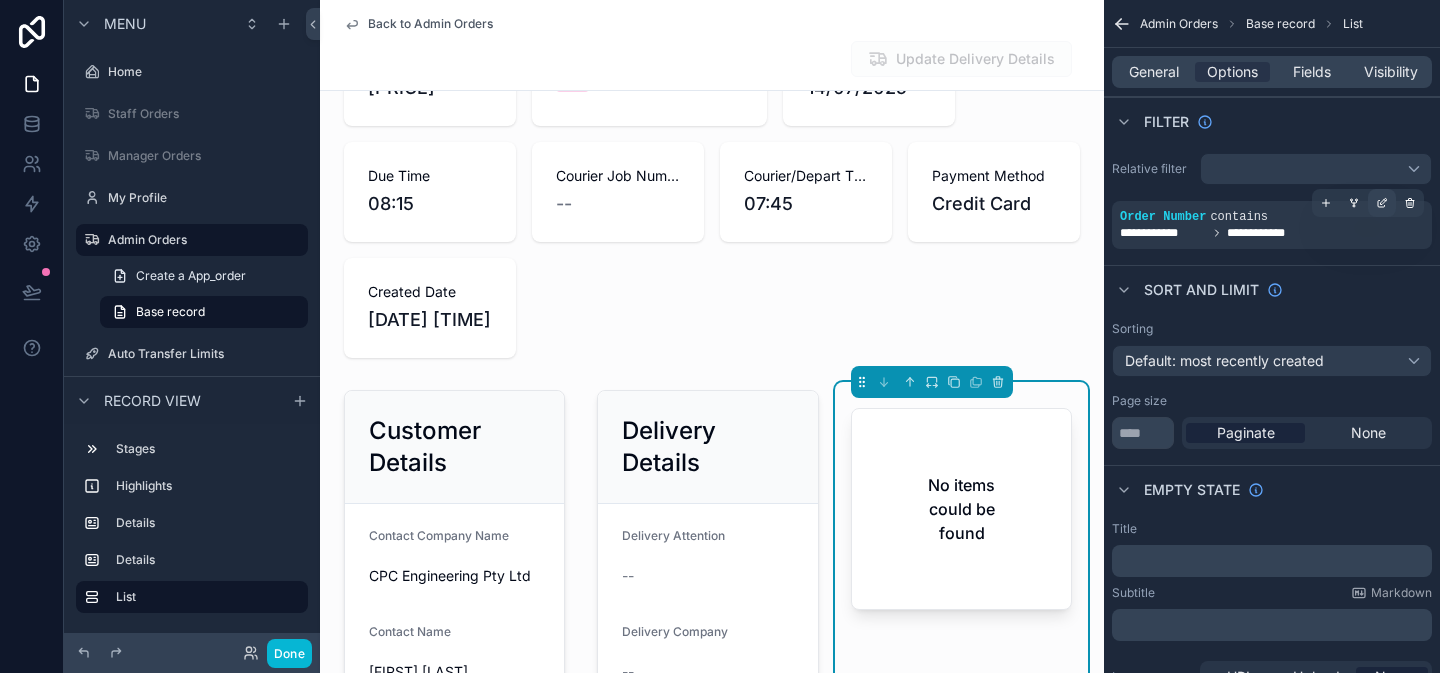 click 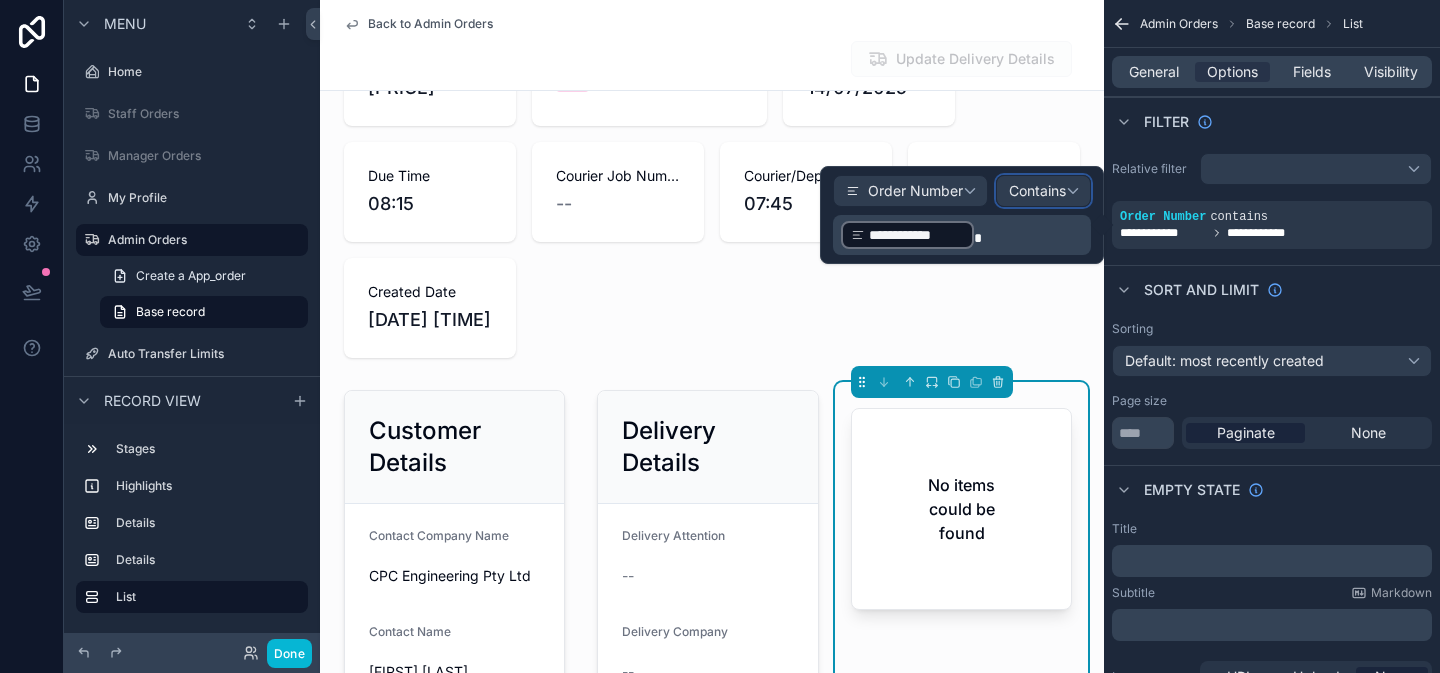 click on "Contains" at bounding box center [1037, 191] 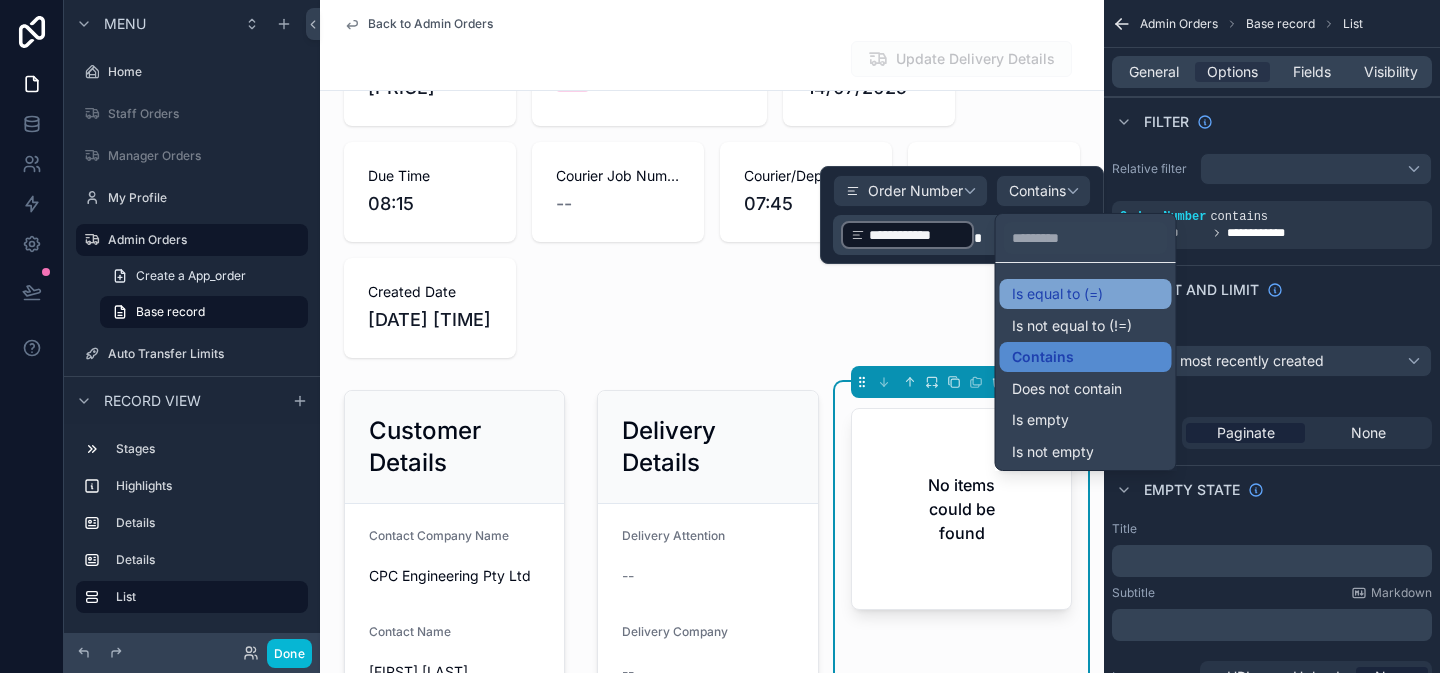 click on "Is equal to (=)" at bounding box center (1057, 294) 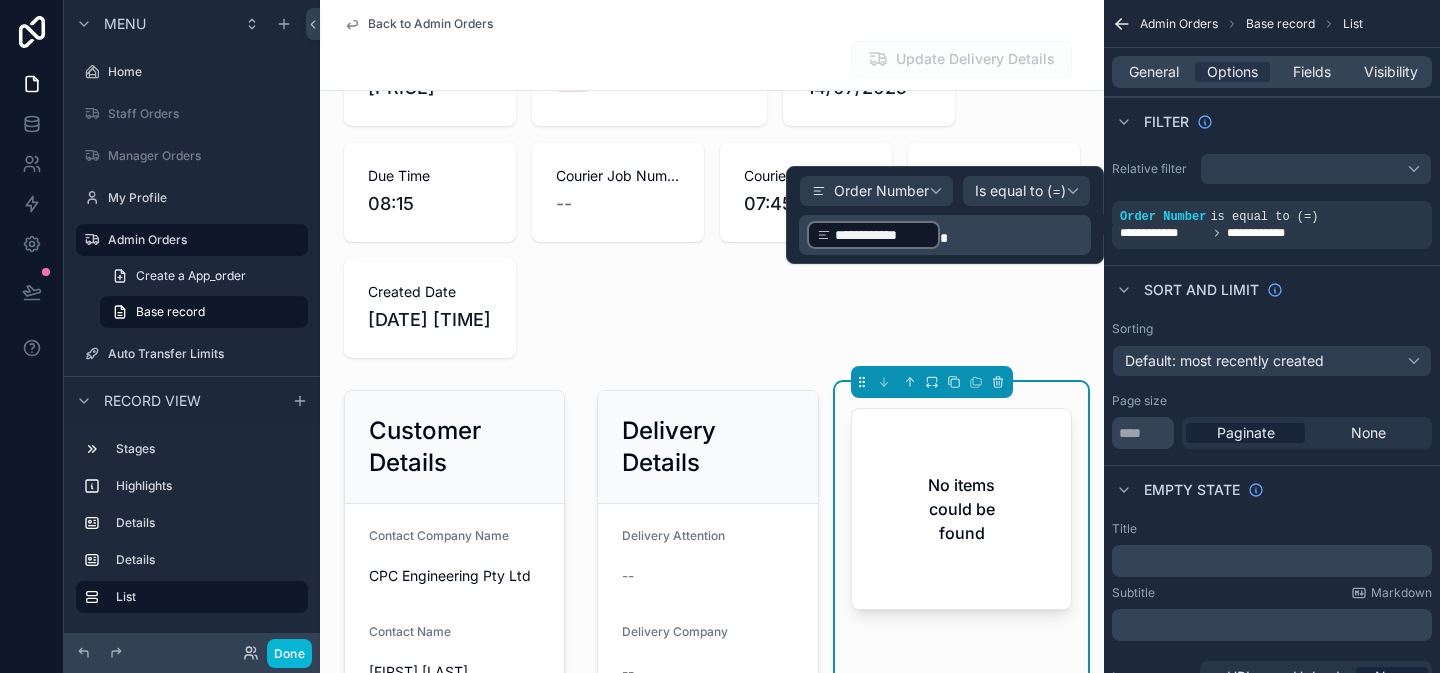 click on "No items could be found" at bounding box center (961, 509) 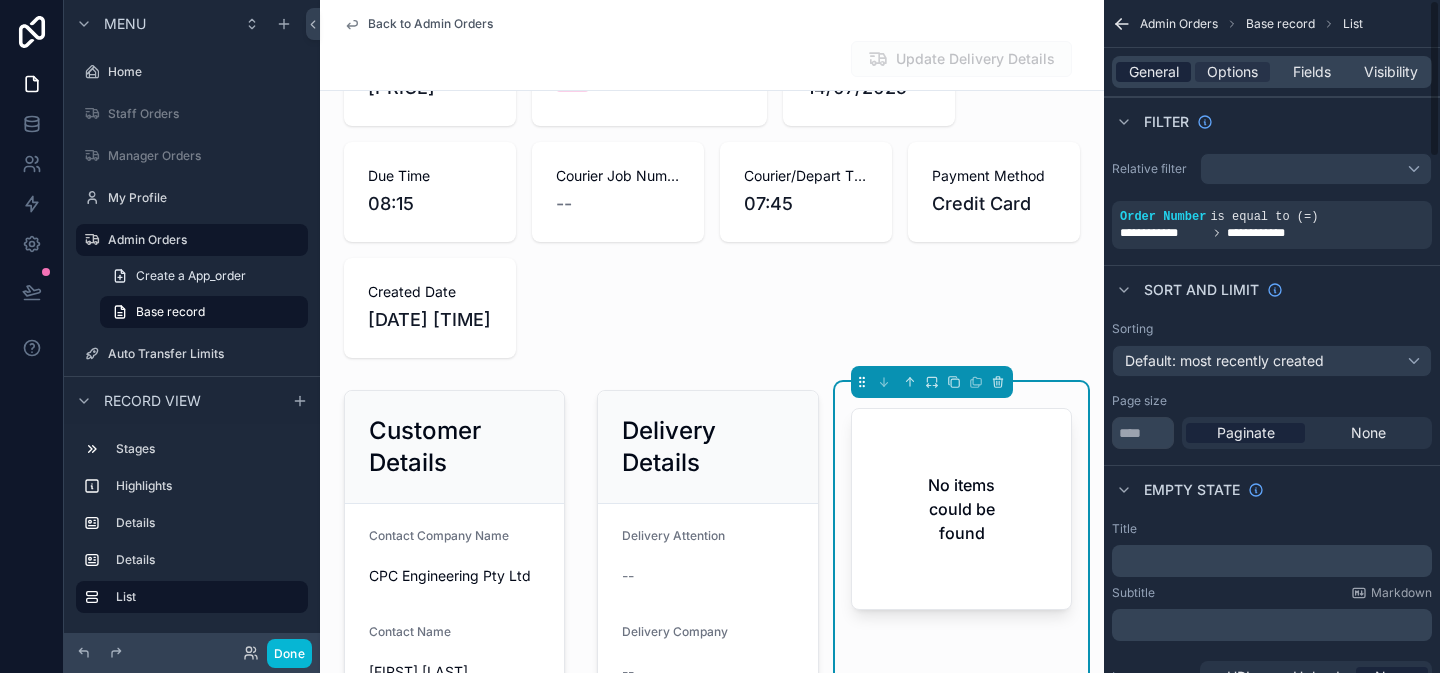 click on "General" at bounding box center [1154, 72] 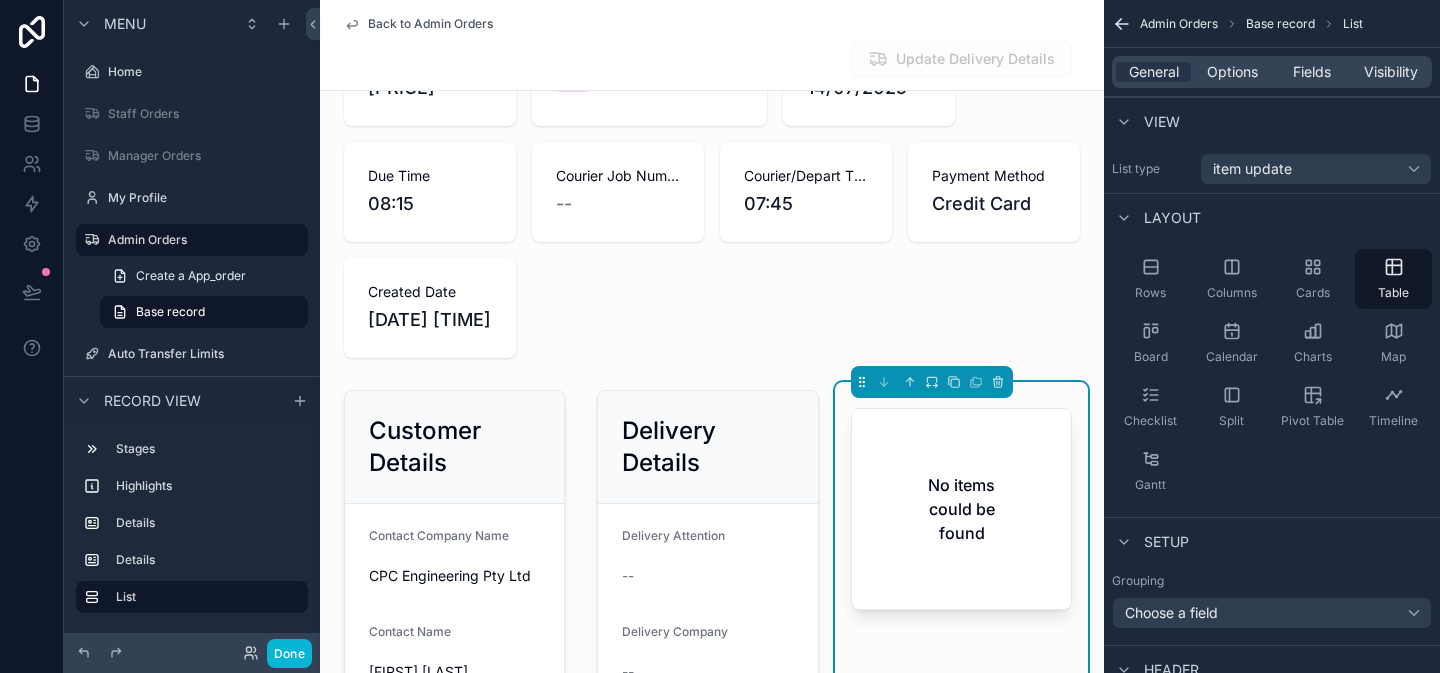 click on "No items could be found" at bounding box center [961, 509] 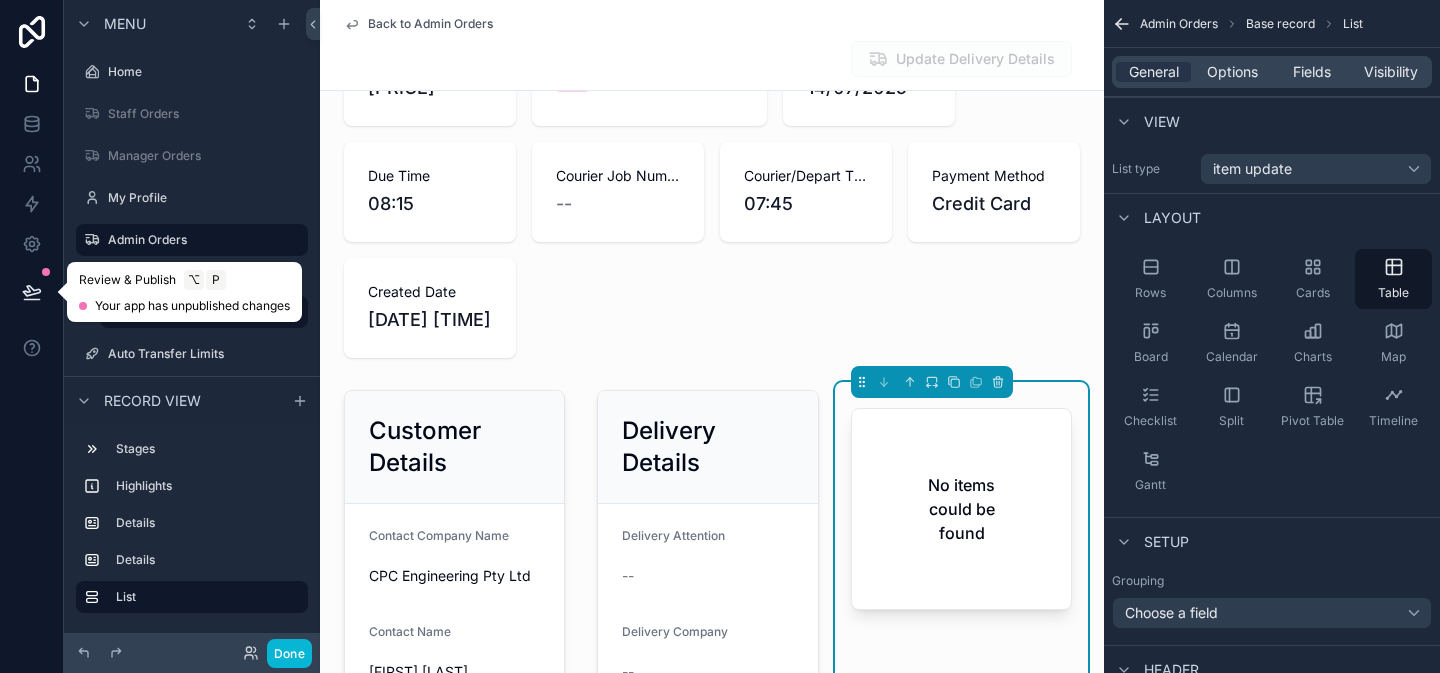 click at bounding box center (32, 292) 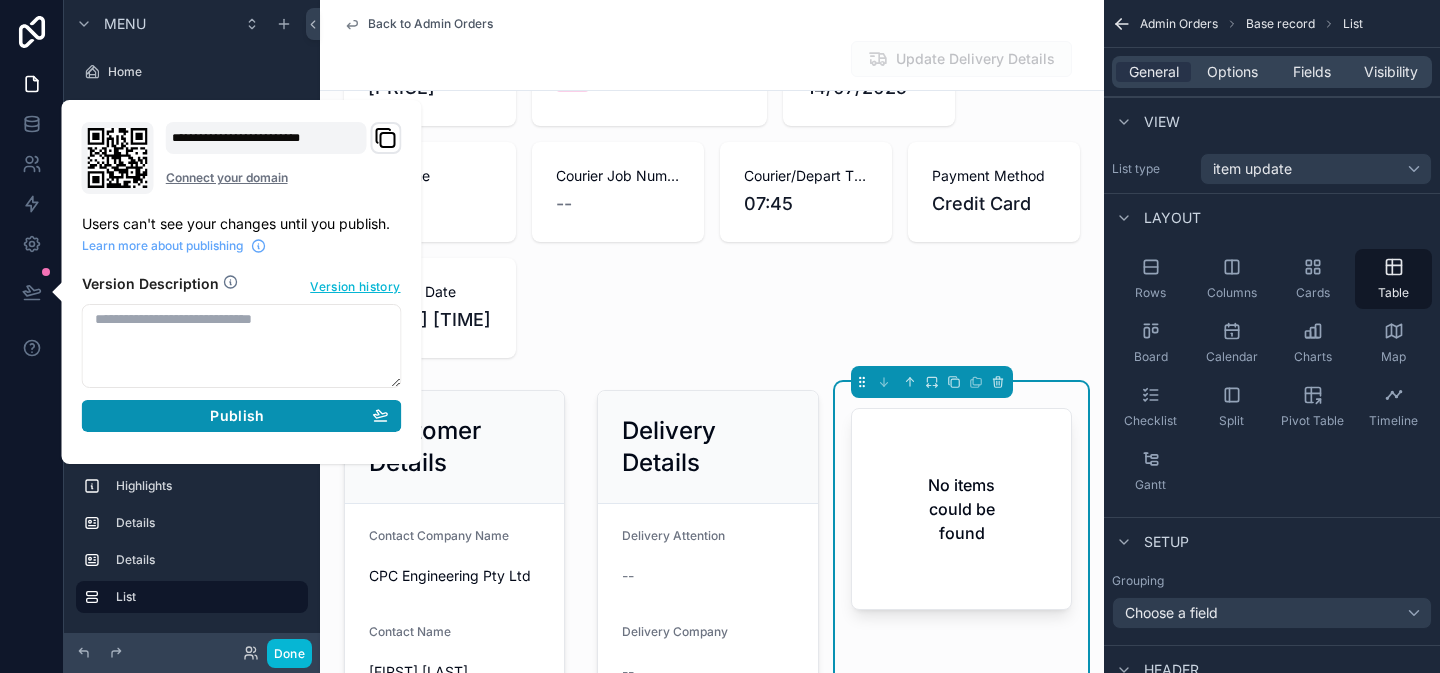 click on "Publish" at bounding box center [242, 416] 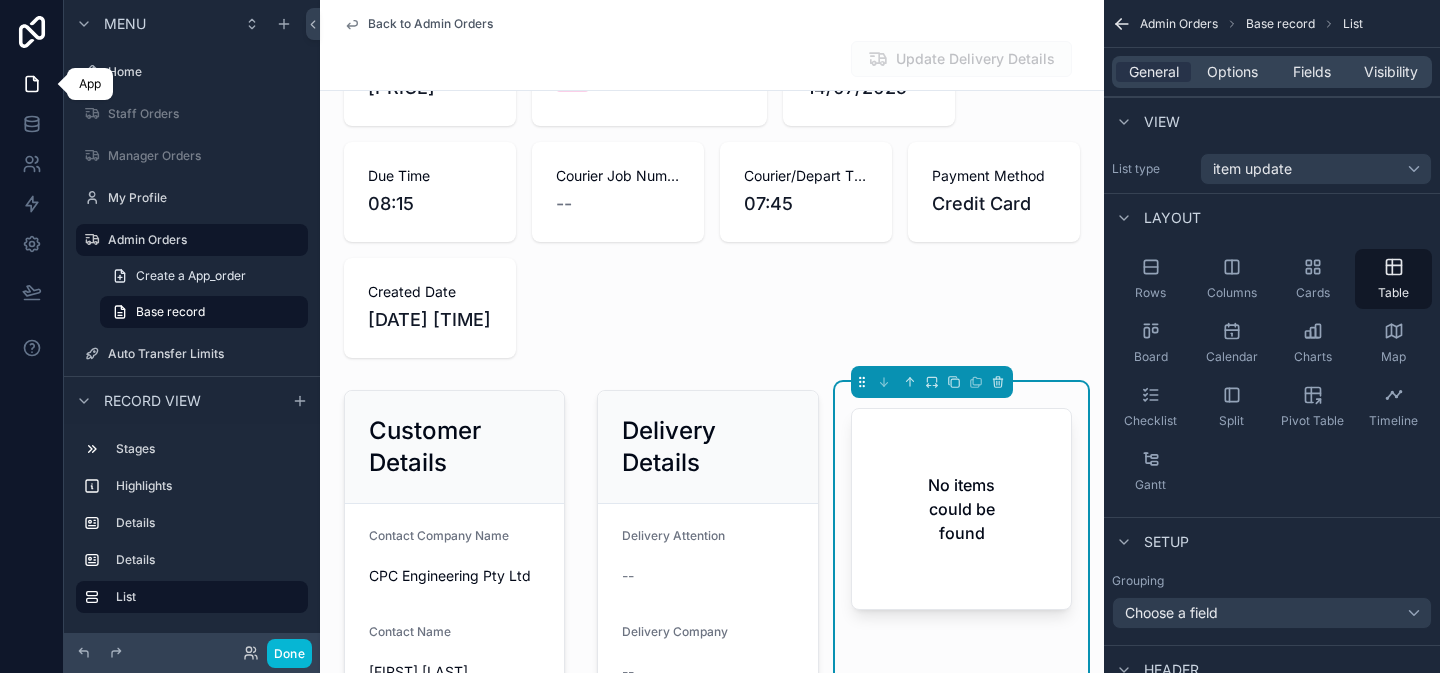 click 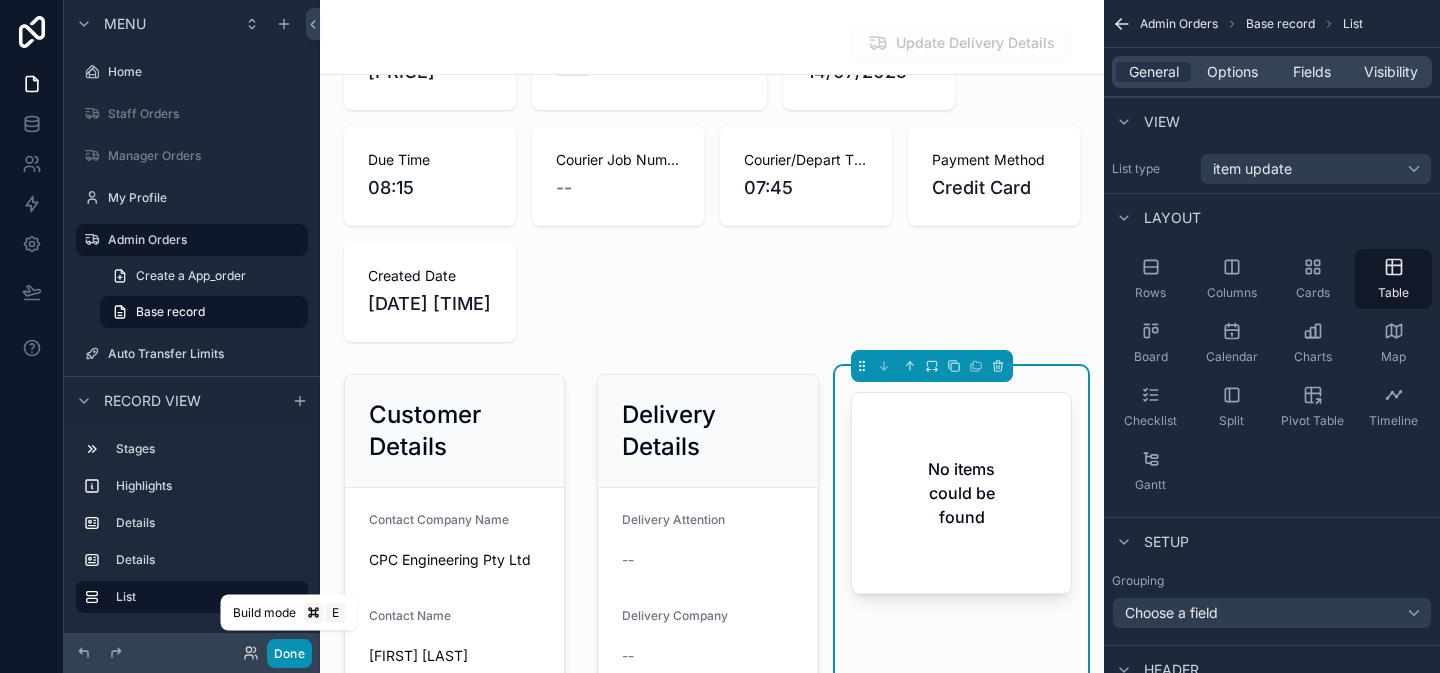 click on "Done" at bounding box center (289, 653) 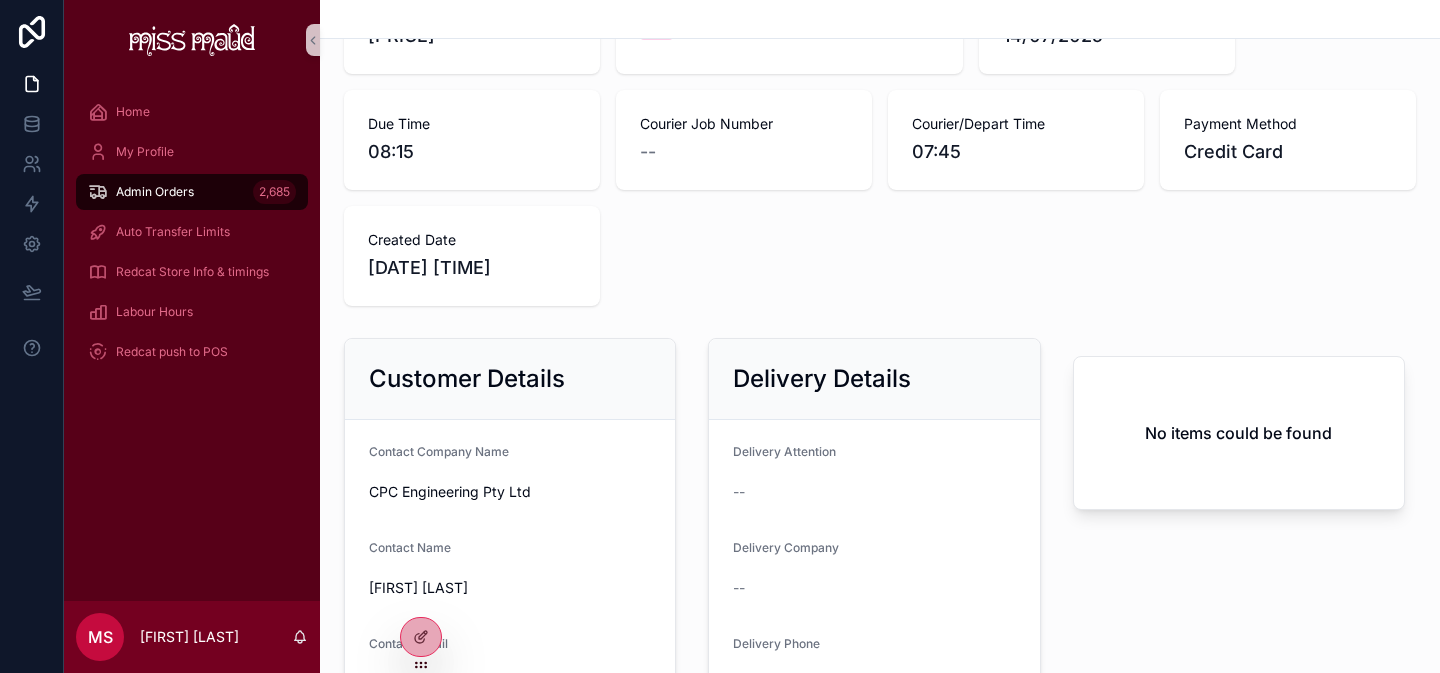 click on "Admin Orders 2,685" at bounding box center (192, 192) 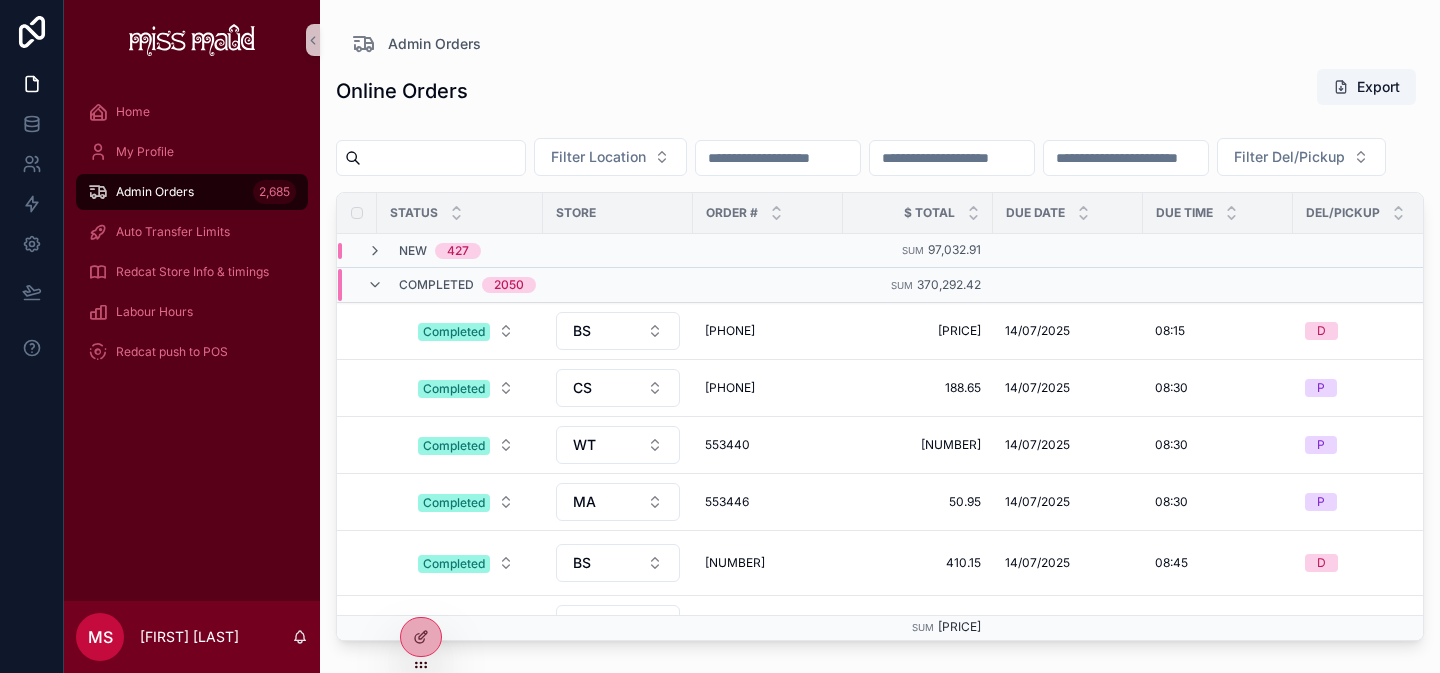 scroll, scrollTop: 0, scrollLeft: 0, axis: both 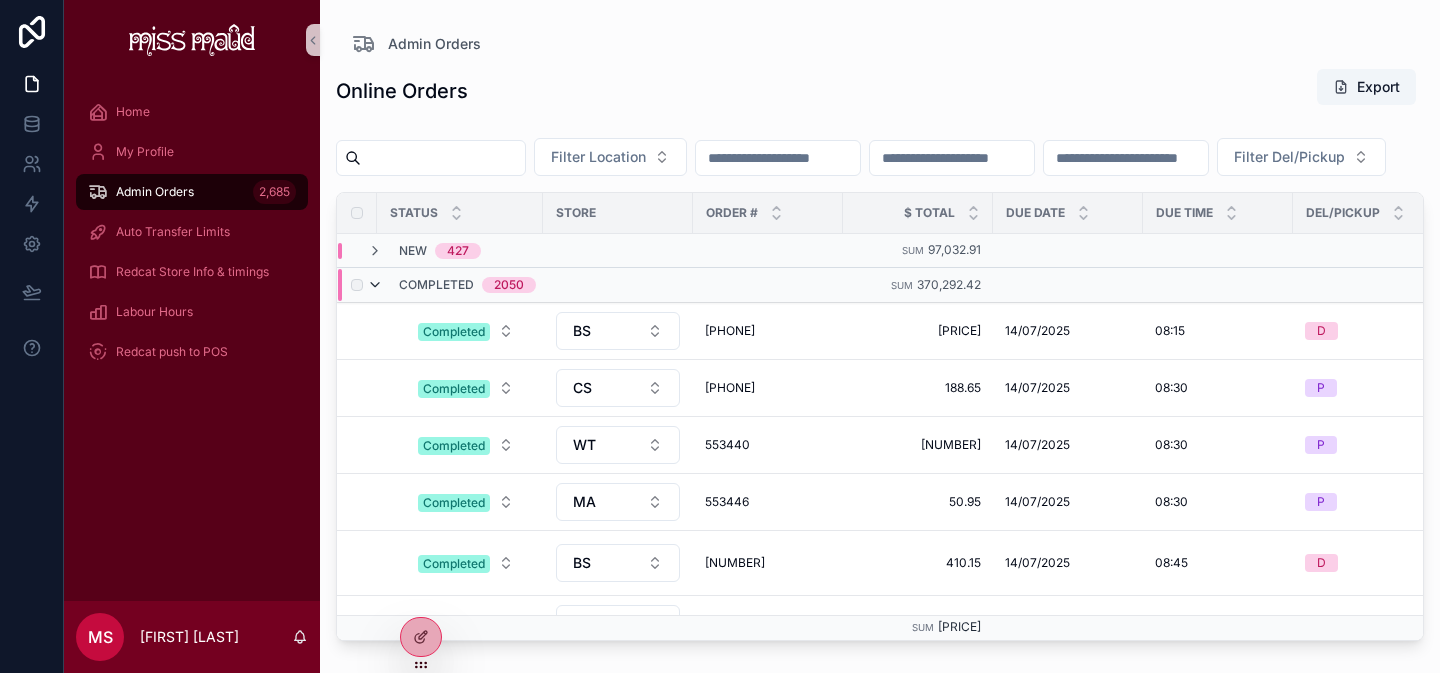 click at bounding box center [375, 285] 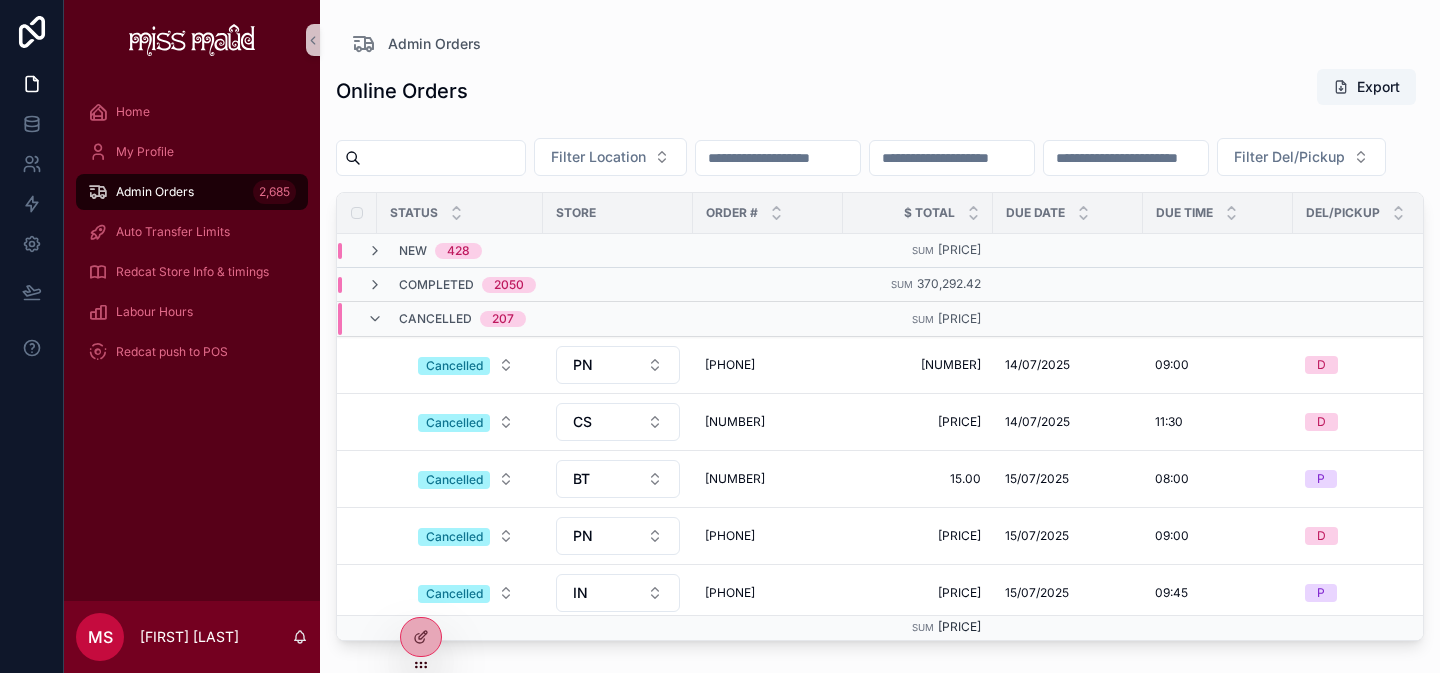 click at bounding box center [375, 251] 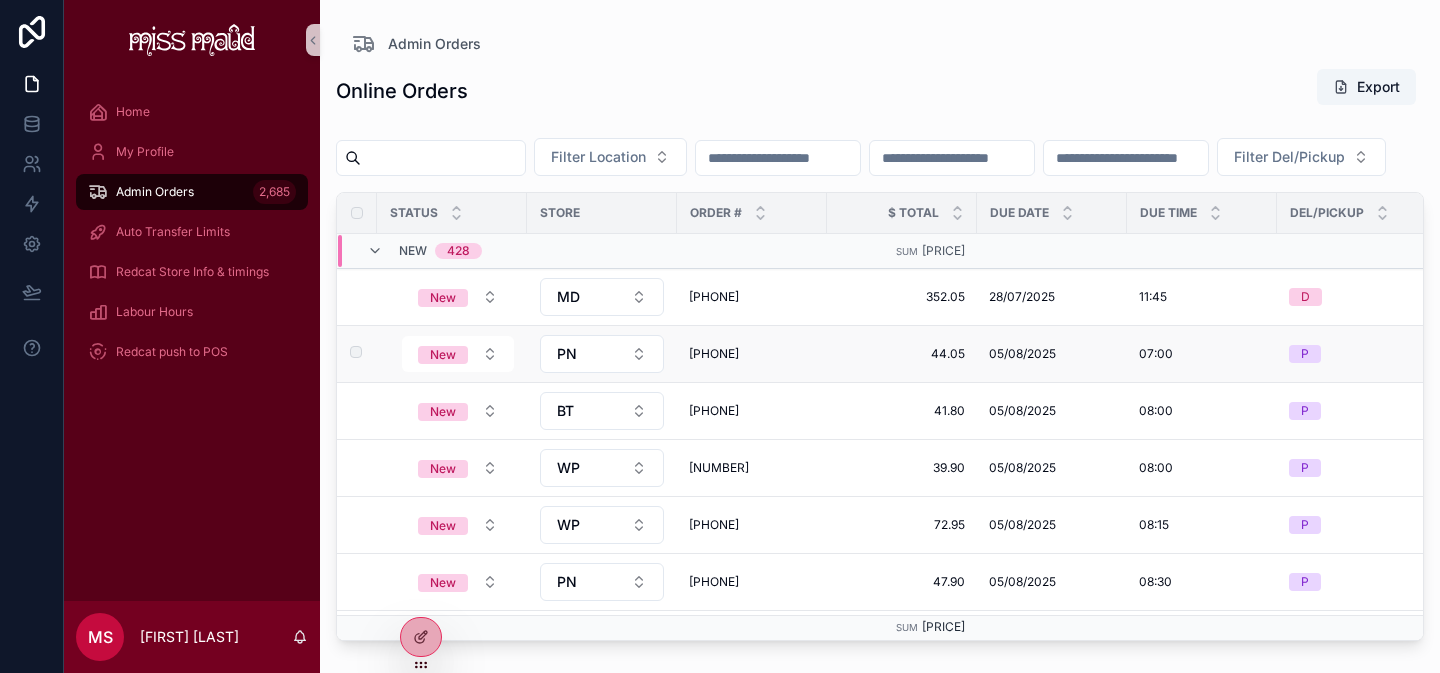 click on "[PHONE]" at bounding box center [752, 354] 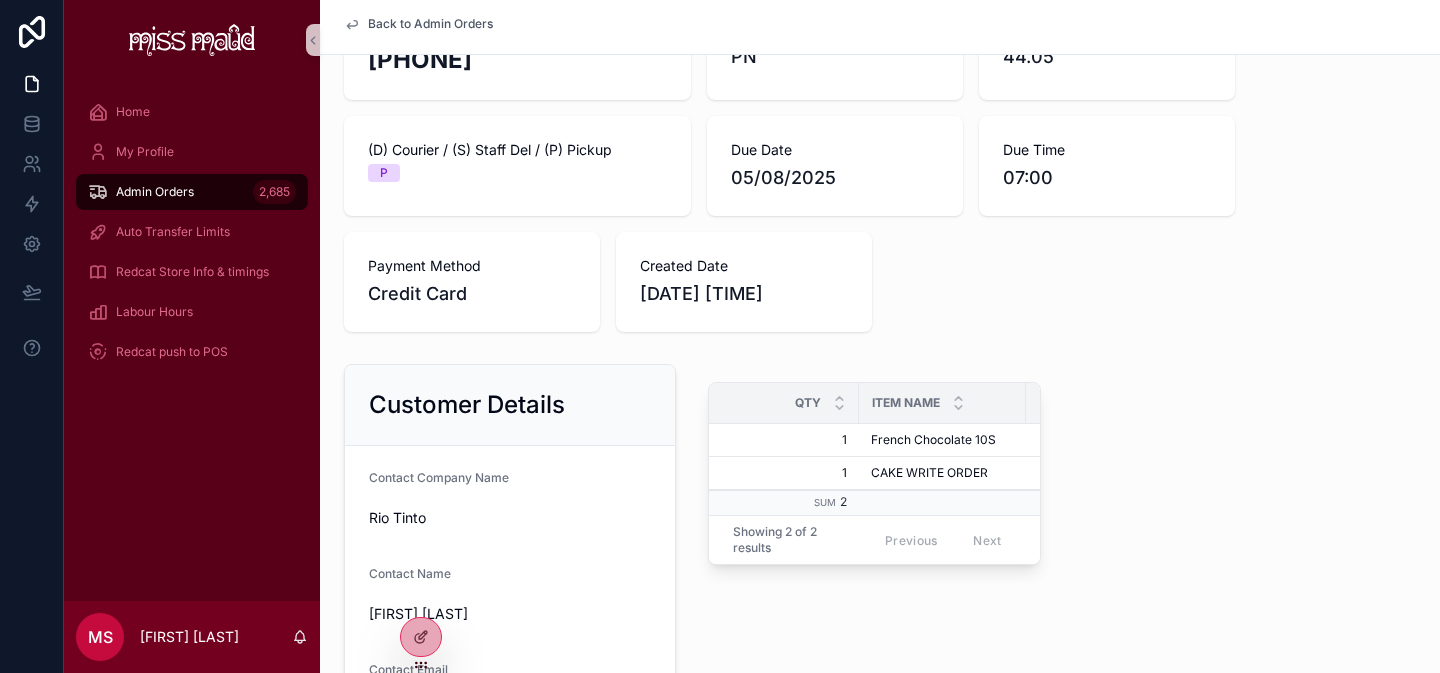 scroll, scrollTop: 126, scrollLeft: 0, axis: vertical 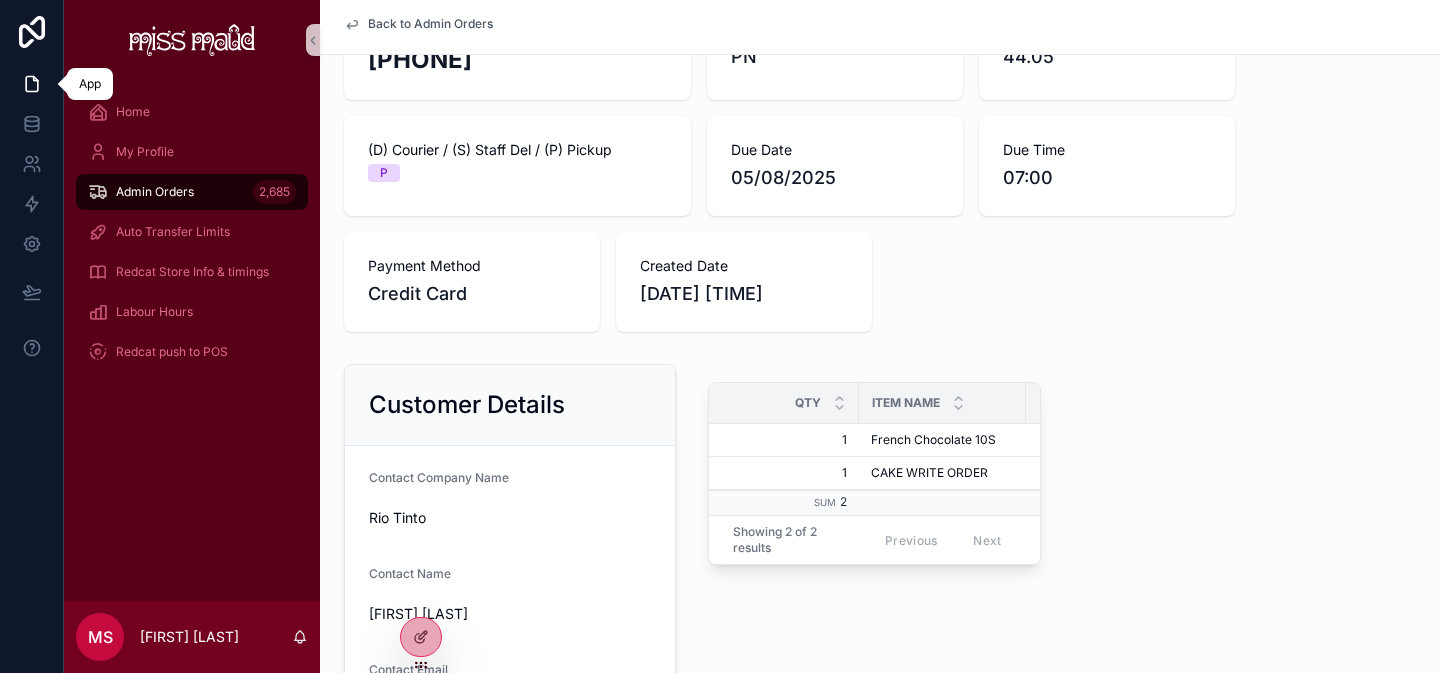 click at bounding box center (31, 84) 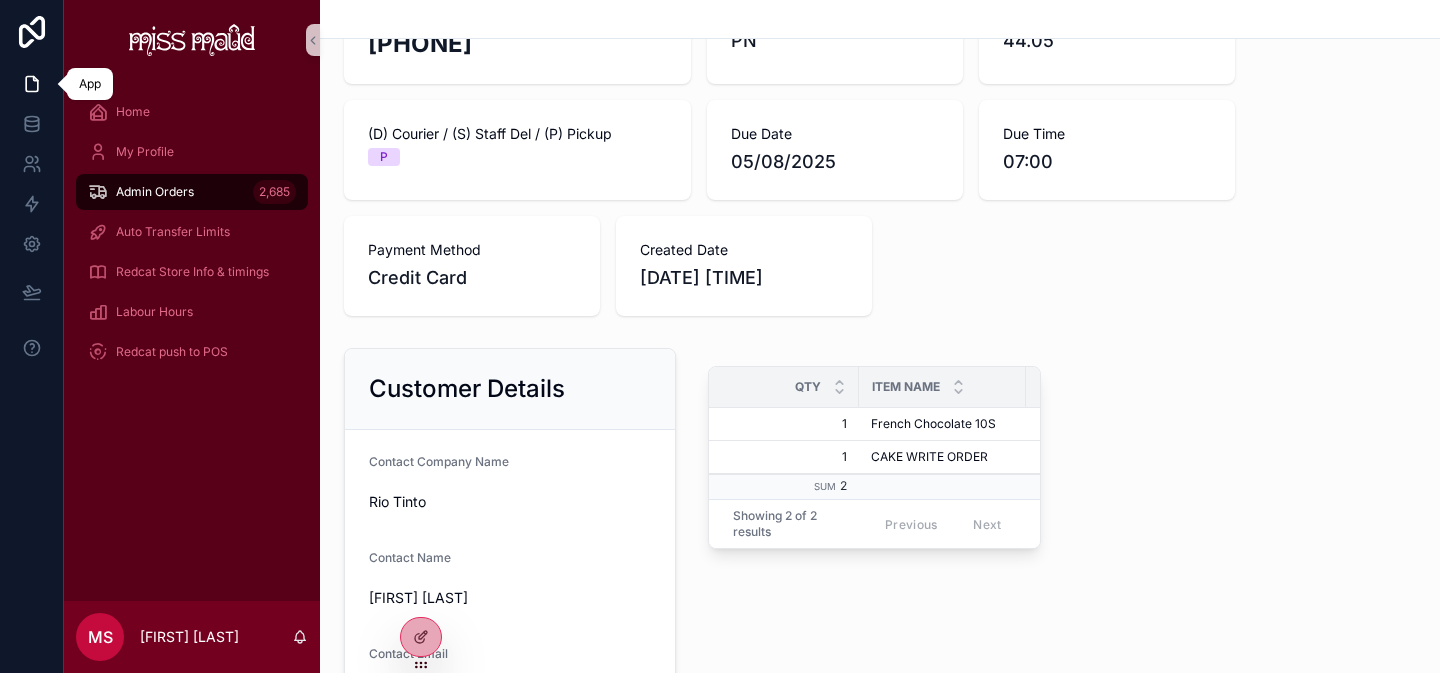 scroll, scrollTop: 110, scrollLeft: 0, axis: vertical 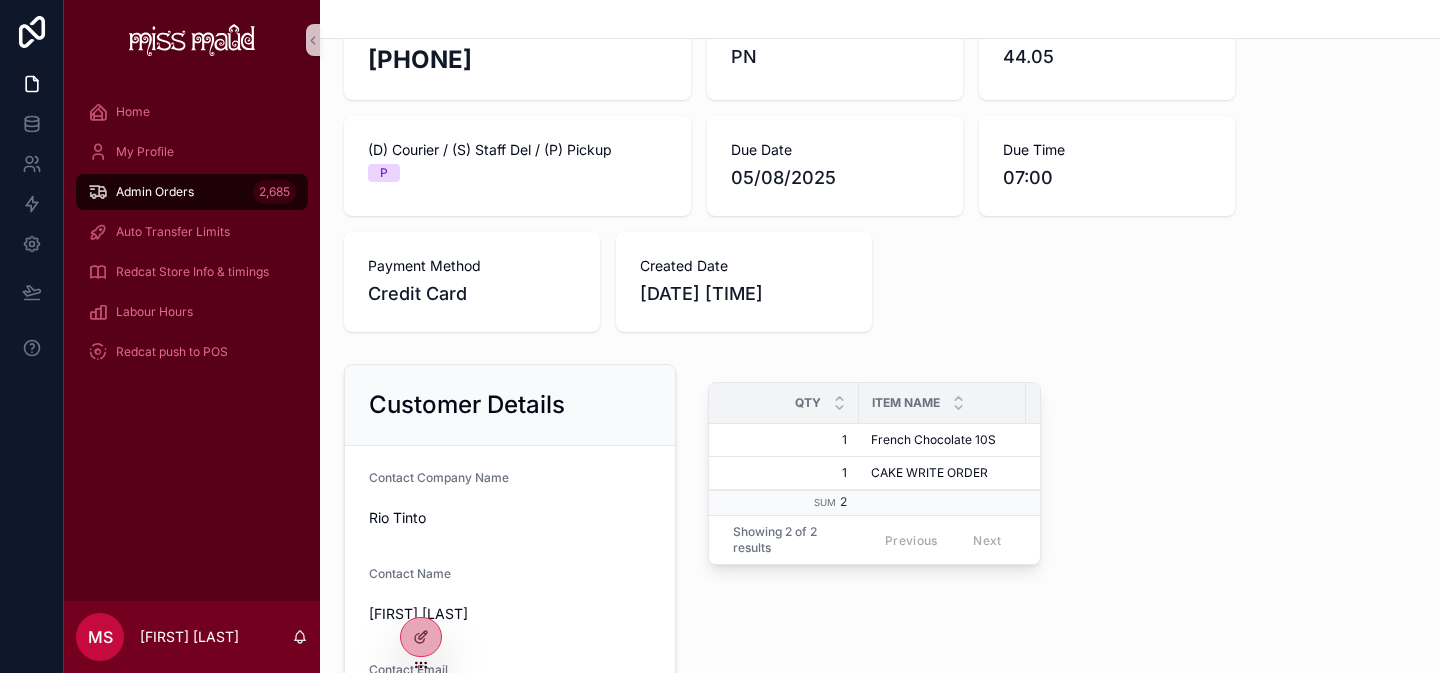 click on "Qty" at bounding box center (784, 403) 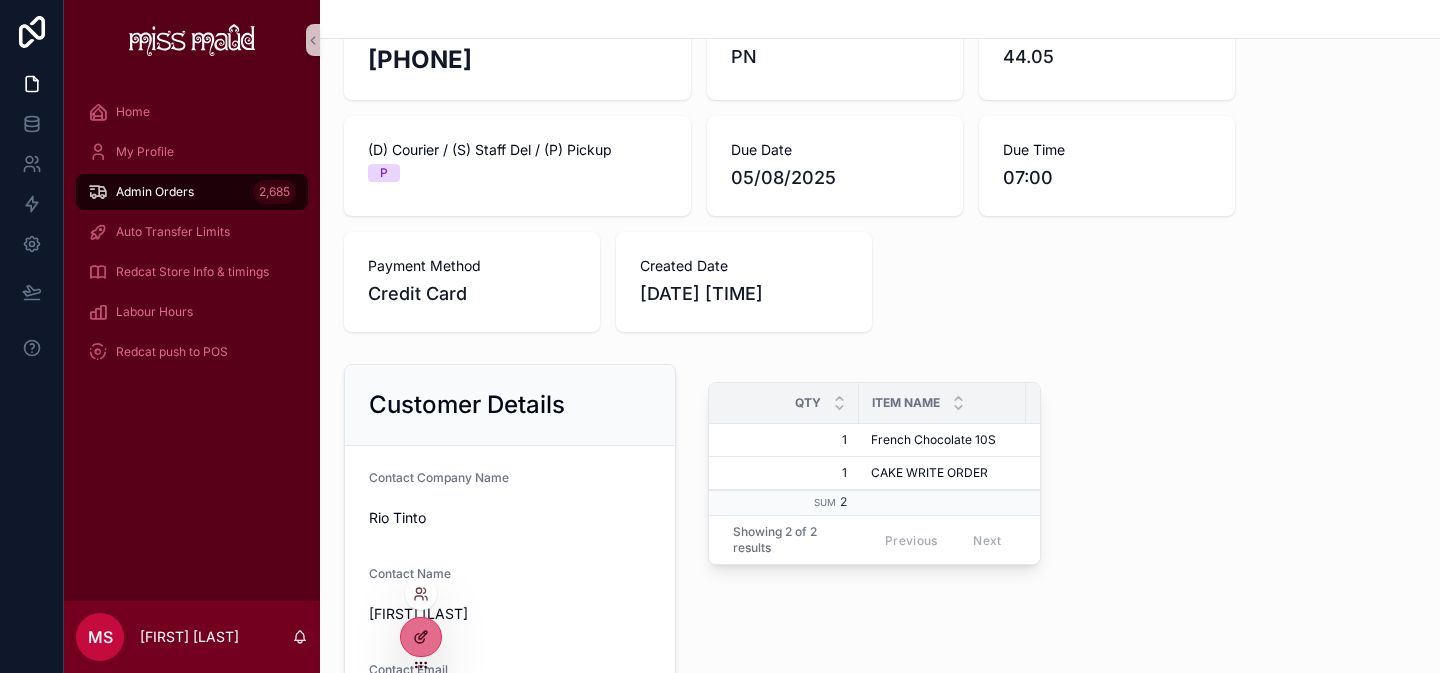 click at bounding box center (421, 637) 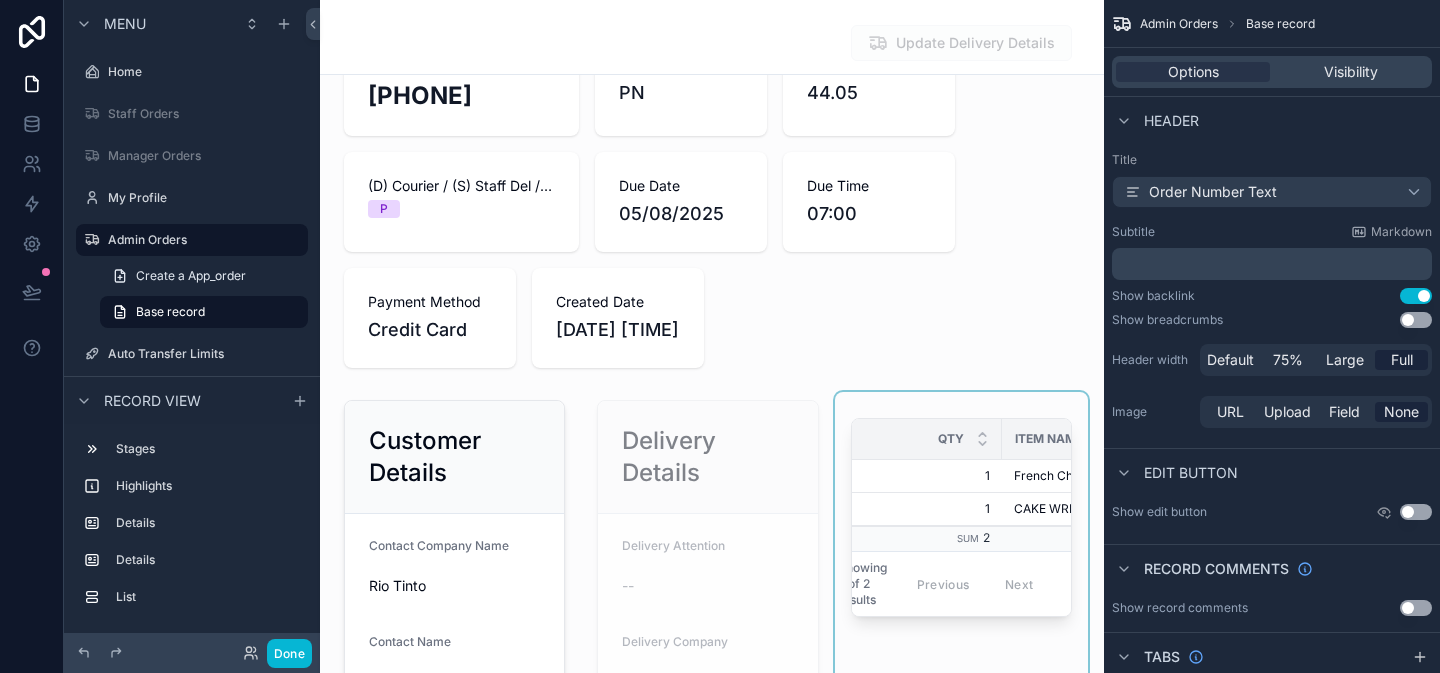 click on "Qty" at bounding box center (927, 439) 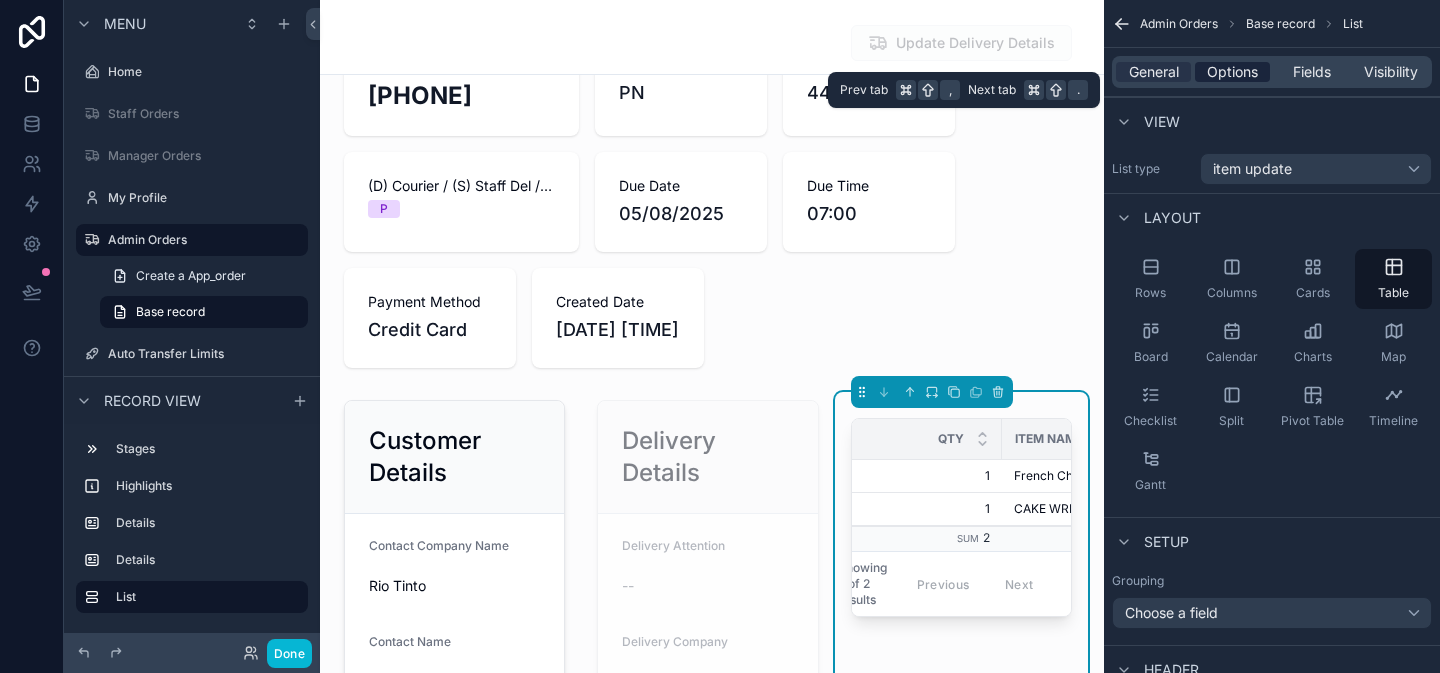 click on "Options" at bounding box center (1232, 72) 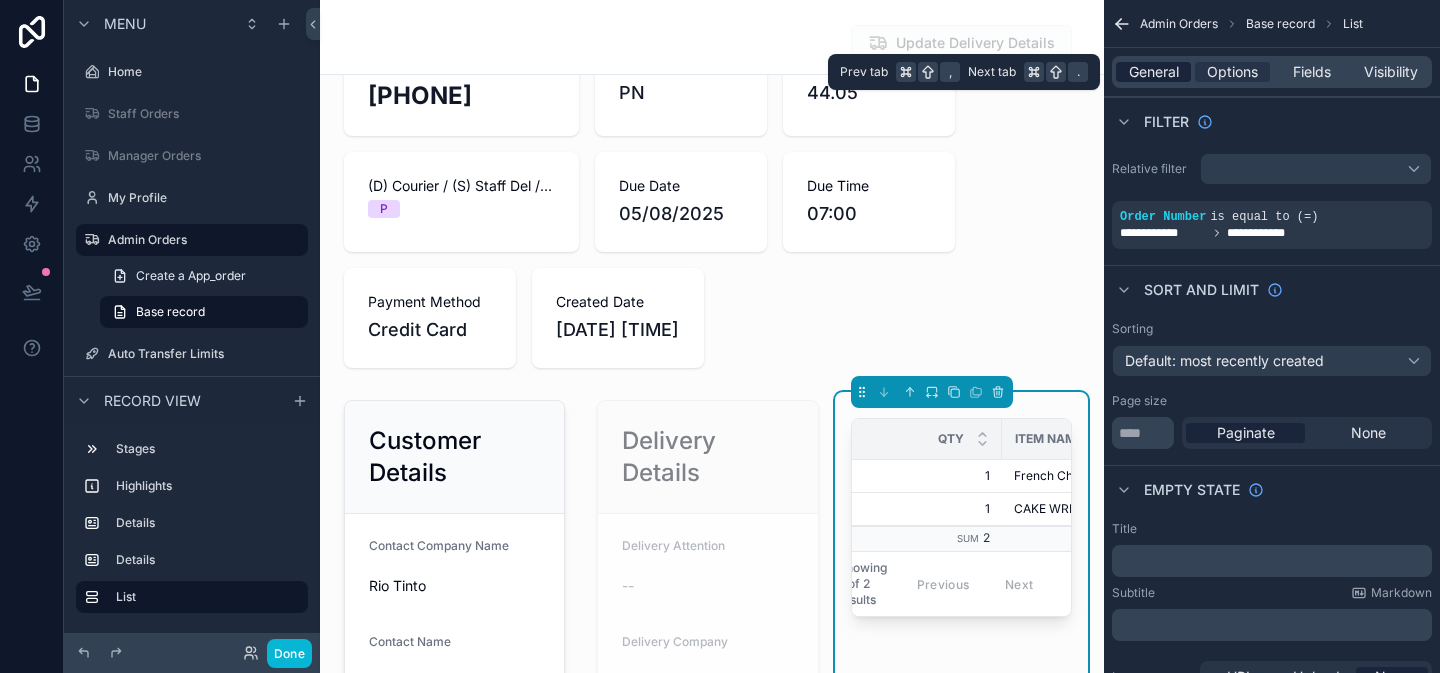 click on "General" at bounding box center (1154, 72) 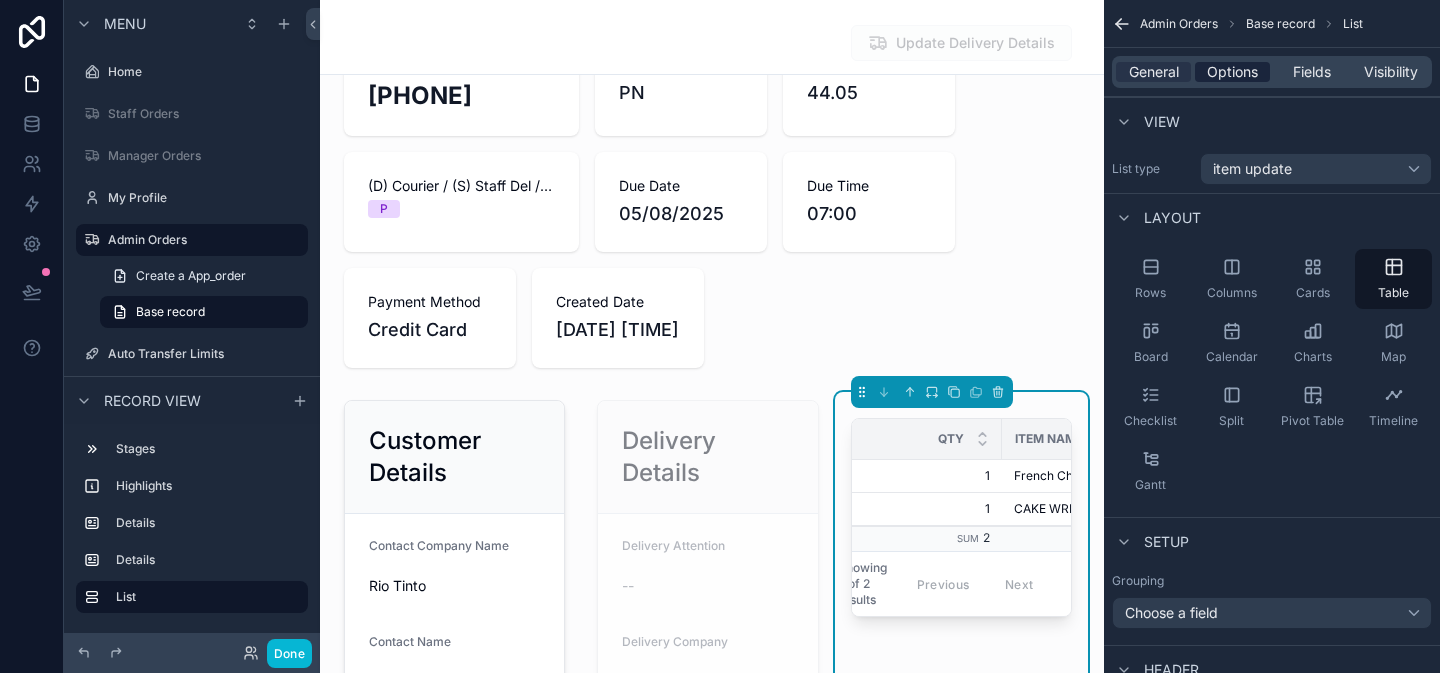 click on "Options" at bounding box center (1232, 72) 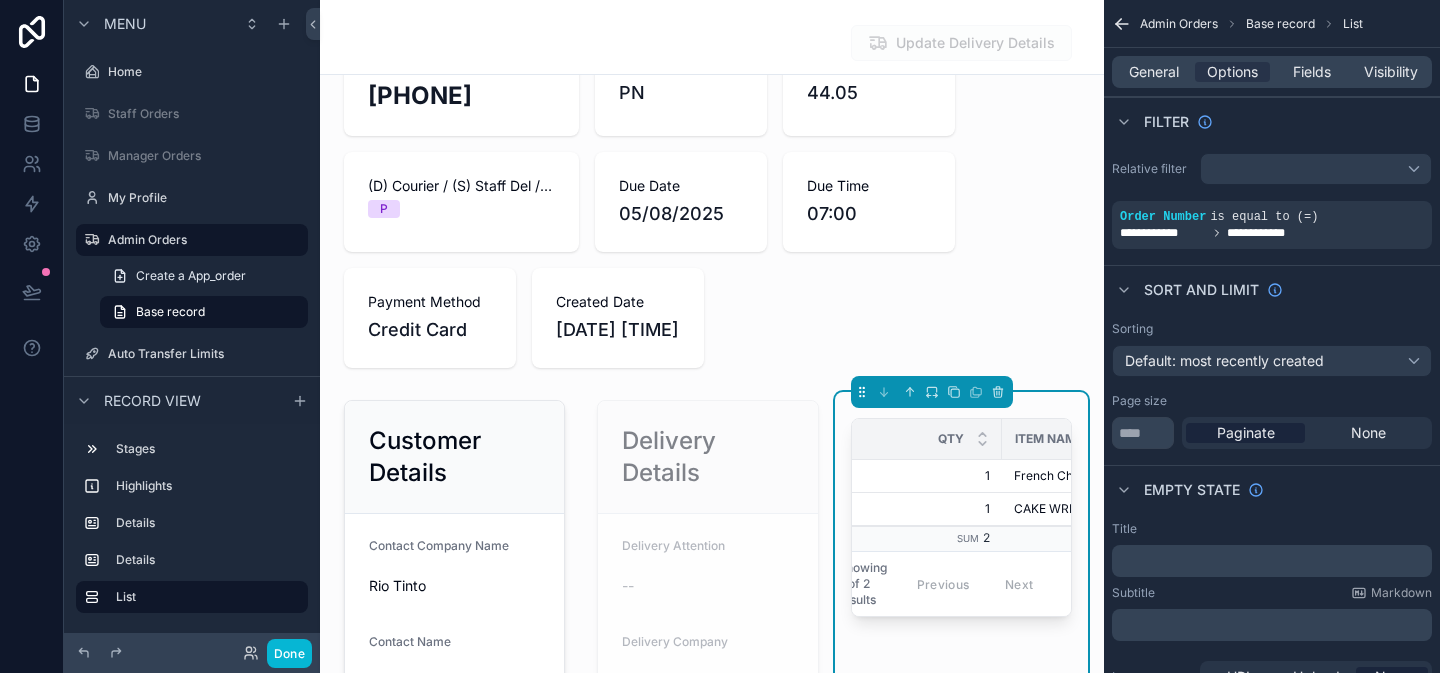 click on "﻿" at bounding box center [1274, 561] 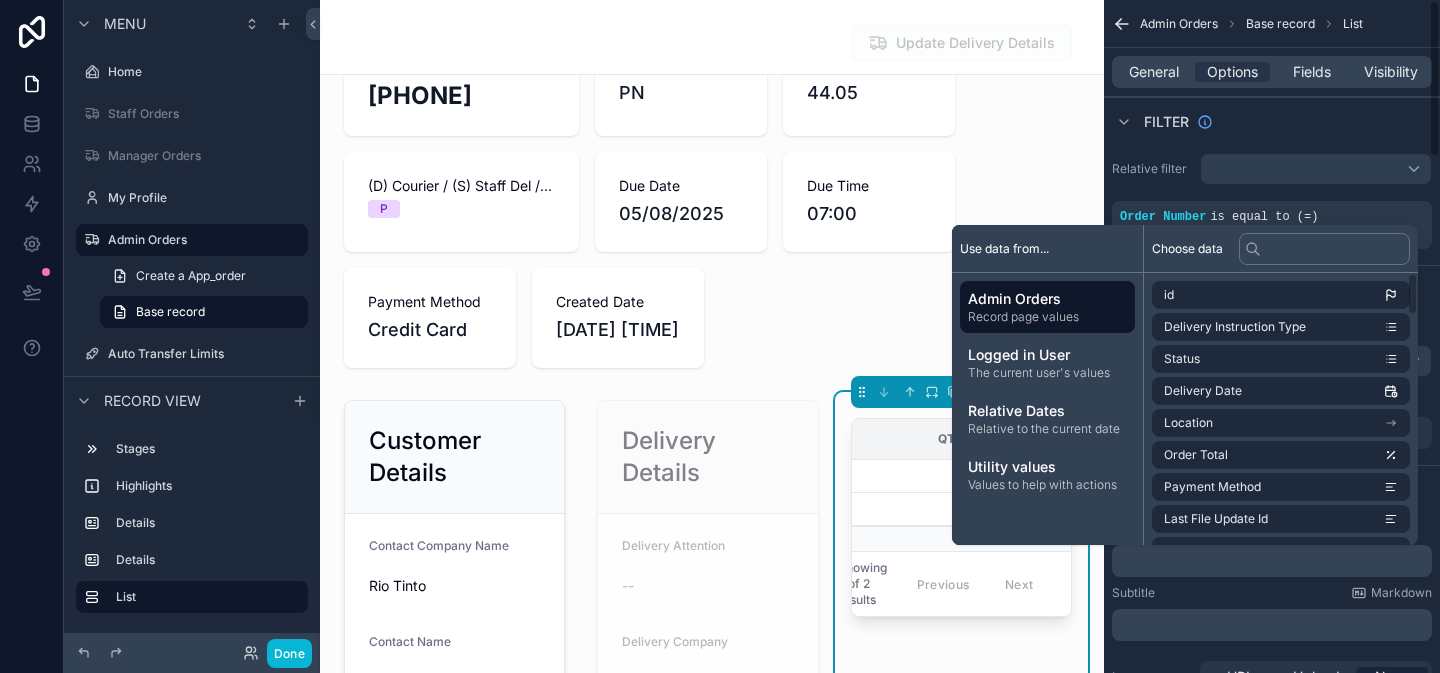 click on "Relative filter" at bounding box center (1272, 169) 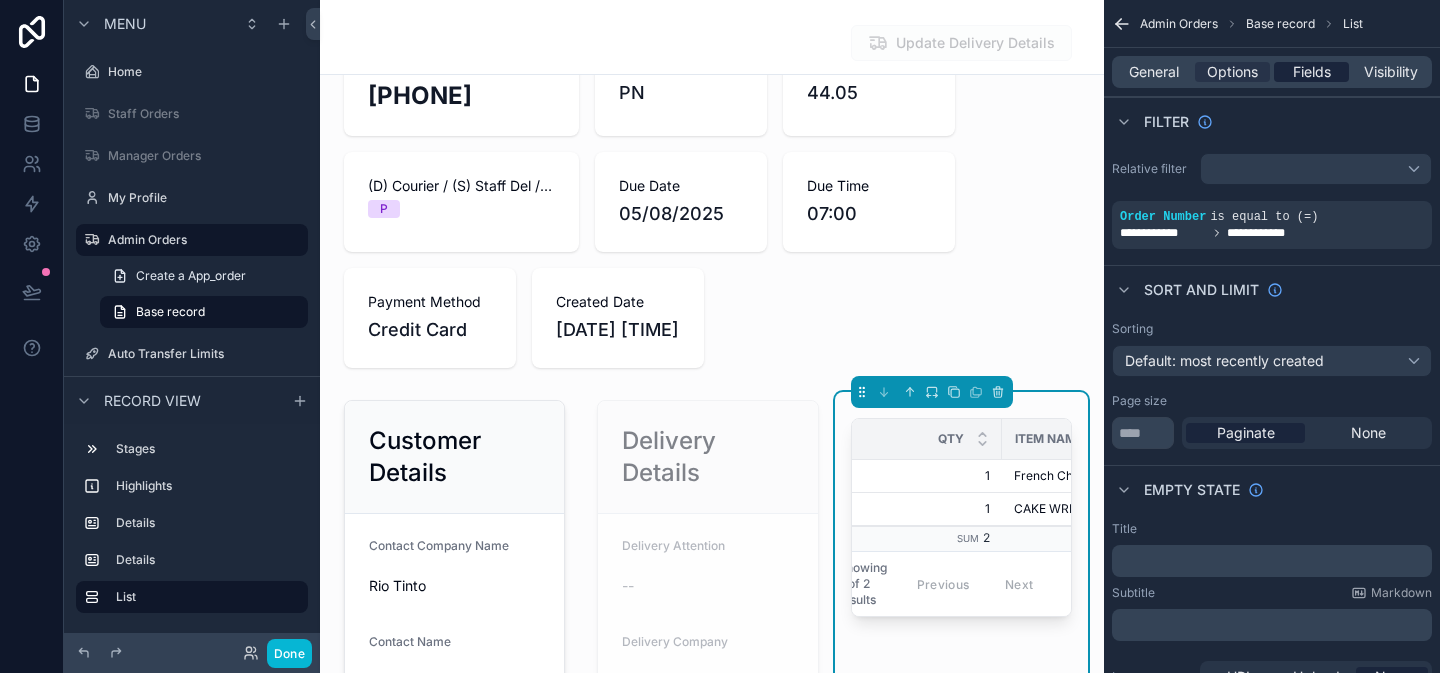 click on "Fields" at bounding box center (1312, 72) 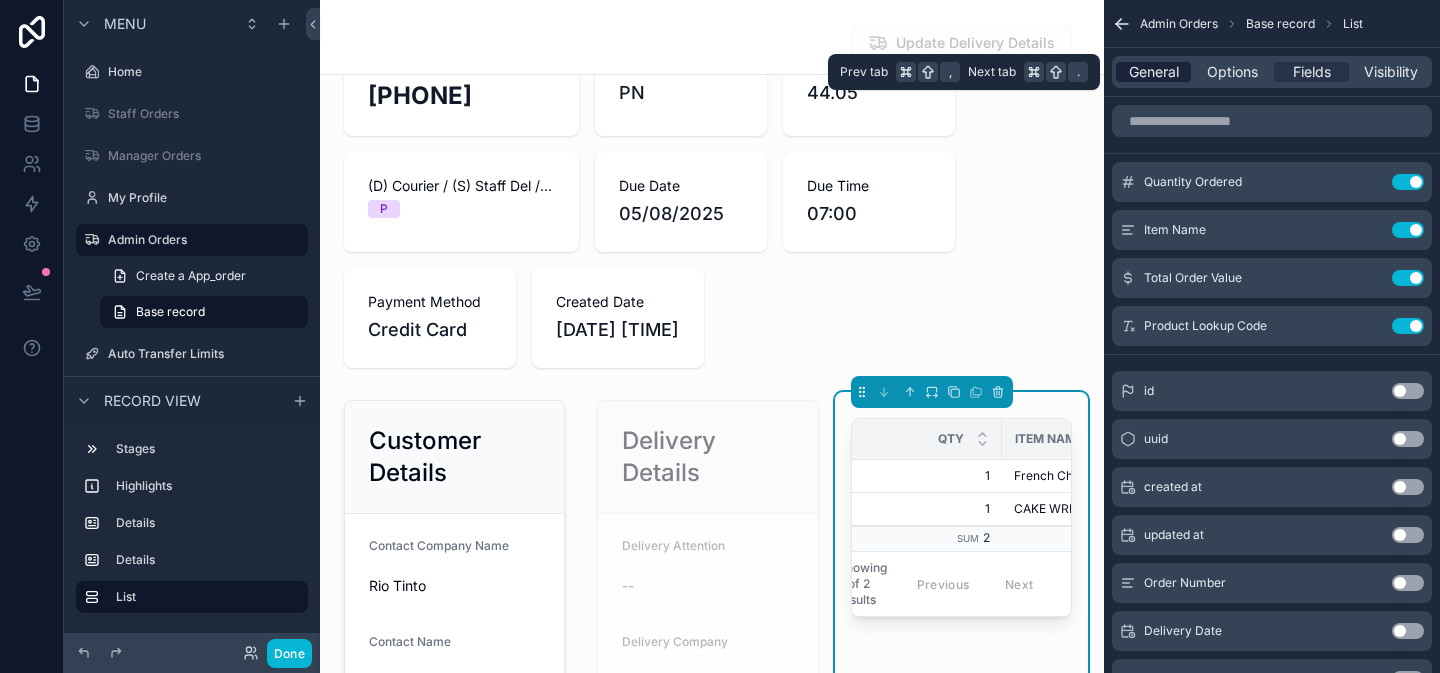 click on "General" at bounding box center (1154, 72) 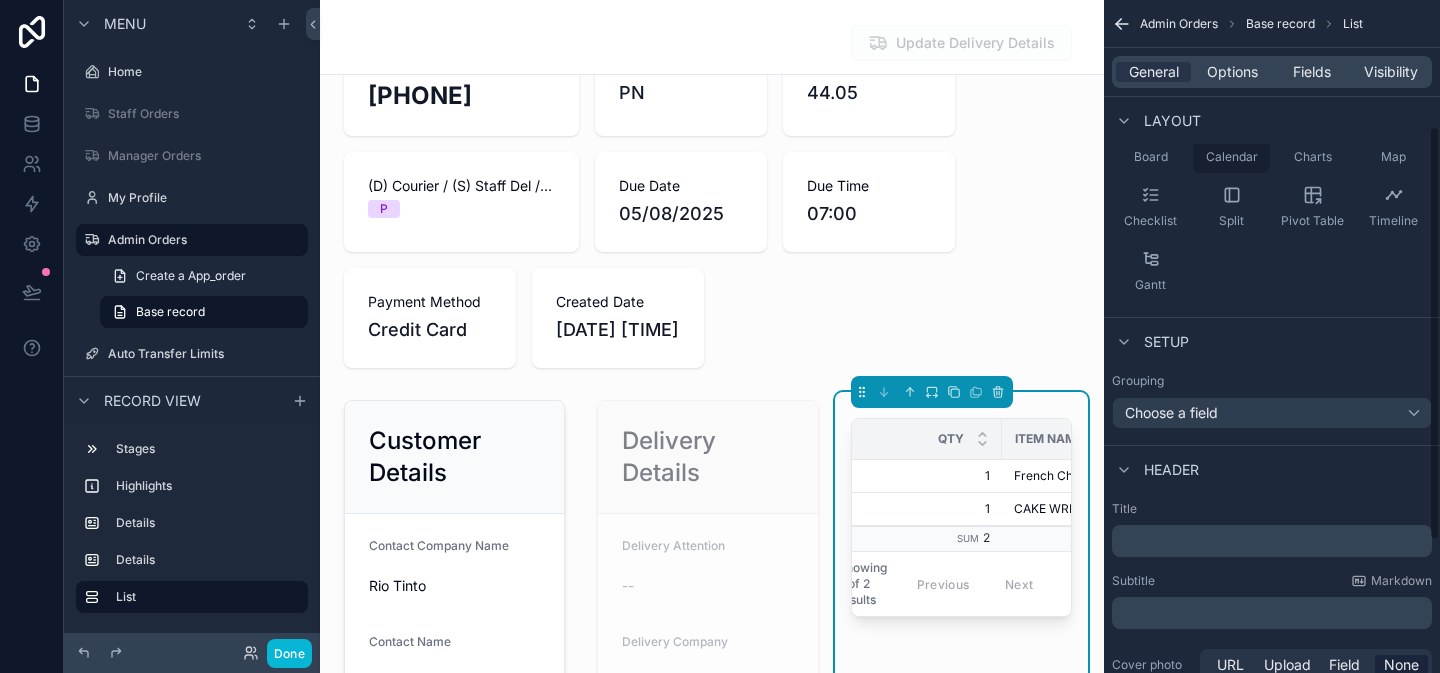 scroll, scrollTop: 206, scrollLeft: 0, axis: vertical 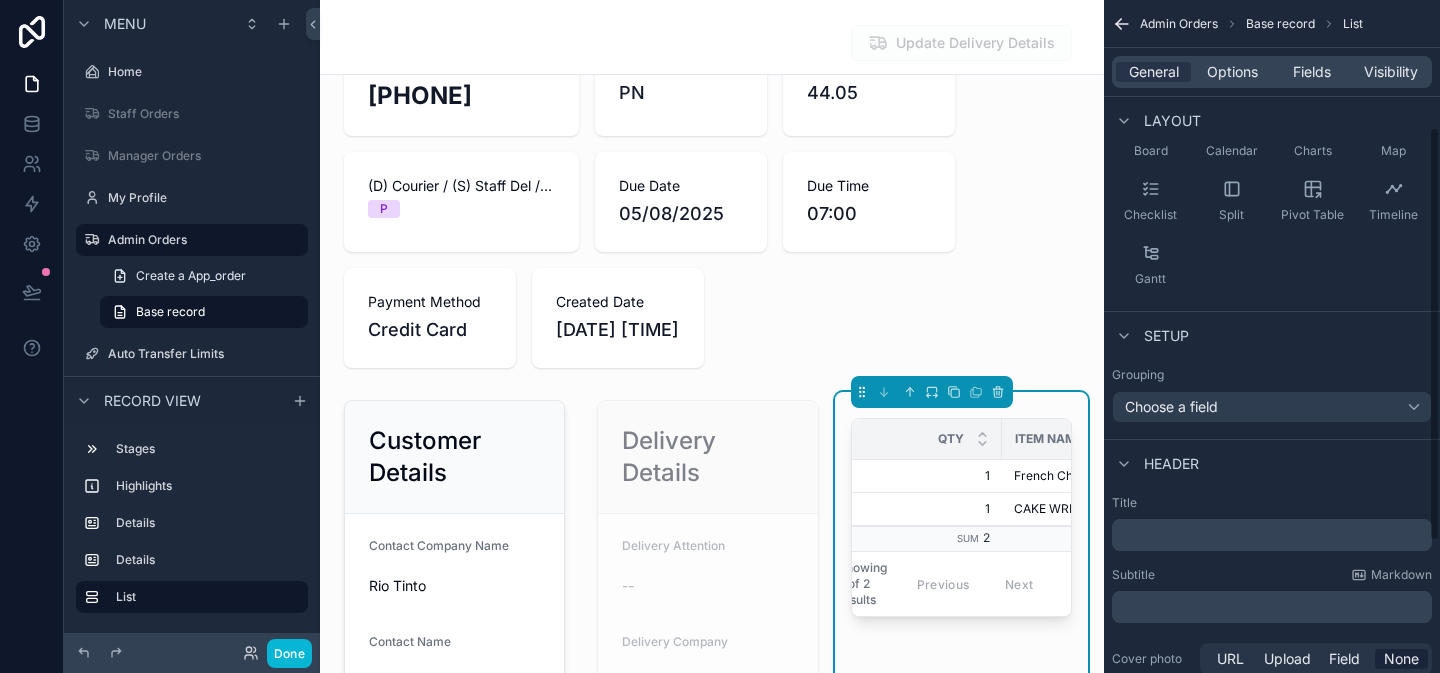 click on "﻿" at bounding box center [1274, 535] 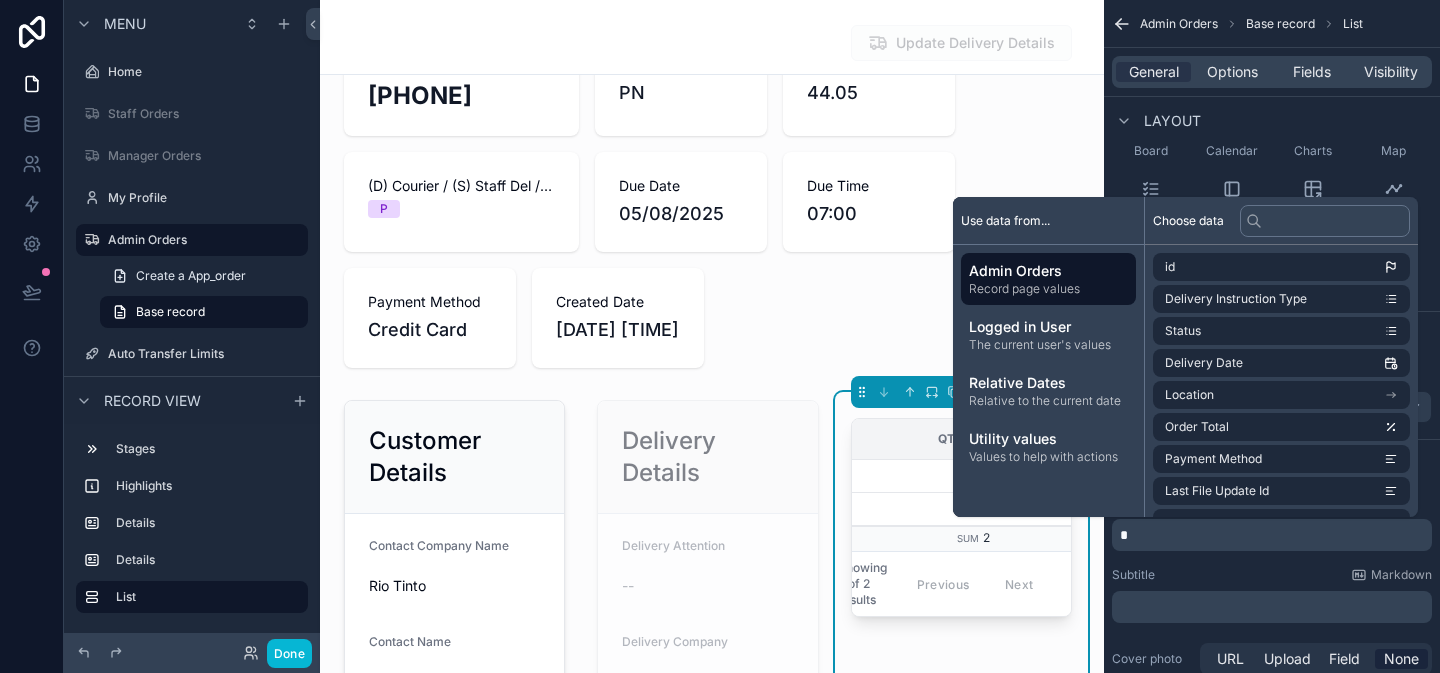type 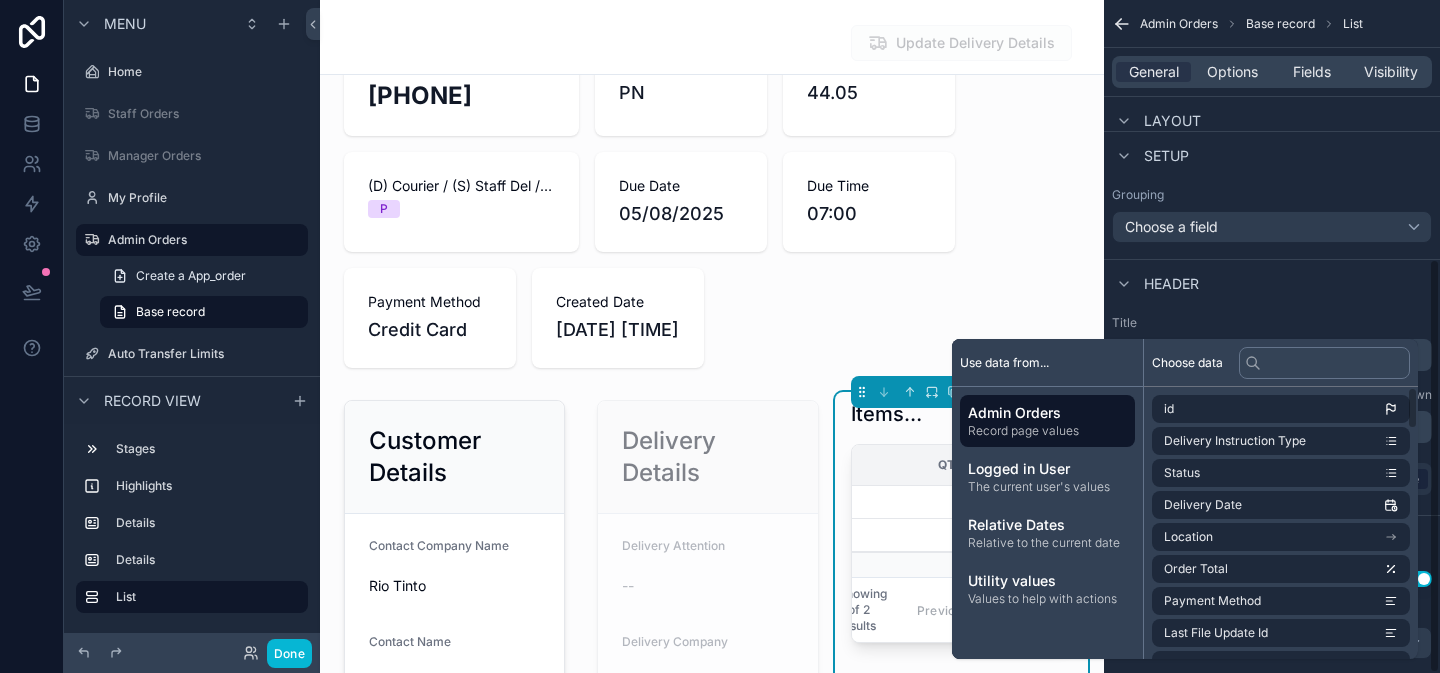 scroll, scrollTop: 420, scrollLeft: 0, axis: vertical 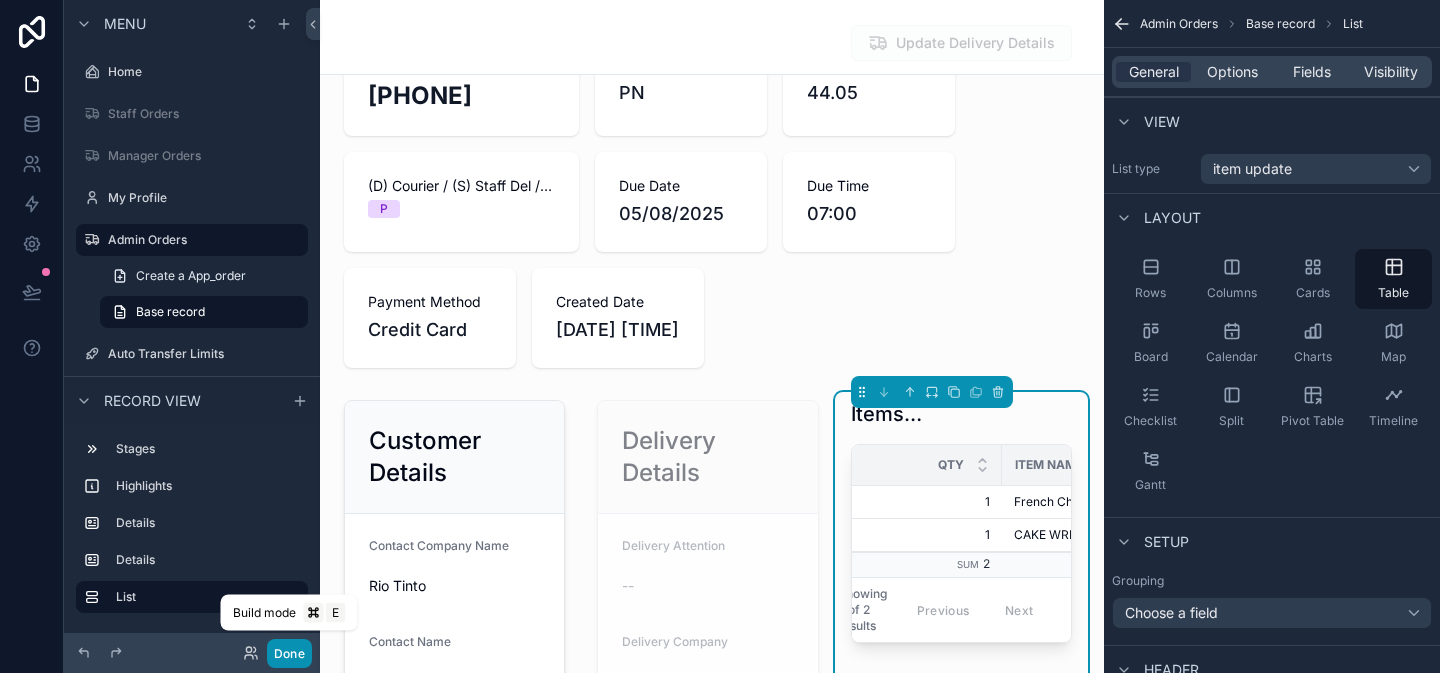 click on "Done" at bounding box center (289, 653) 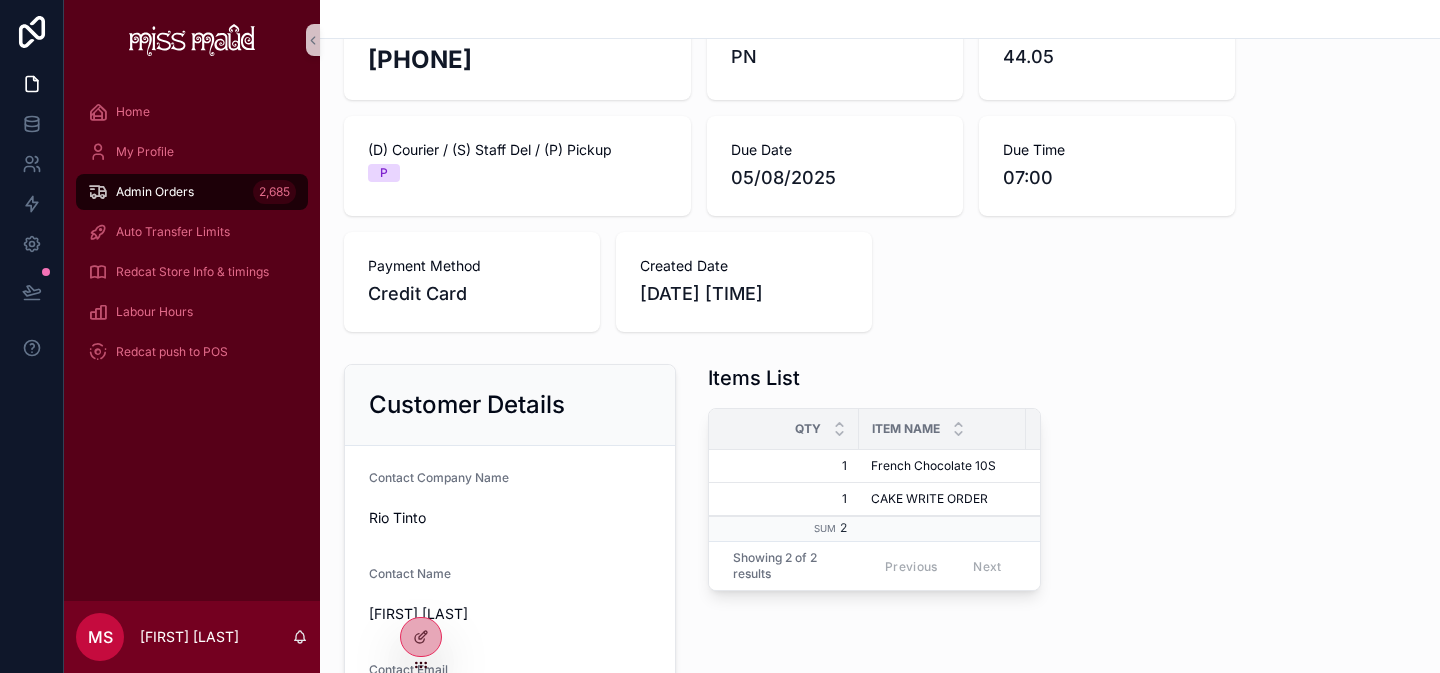 click on "Customer Details" at bounding box center (510, 405) 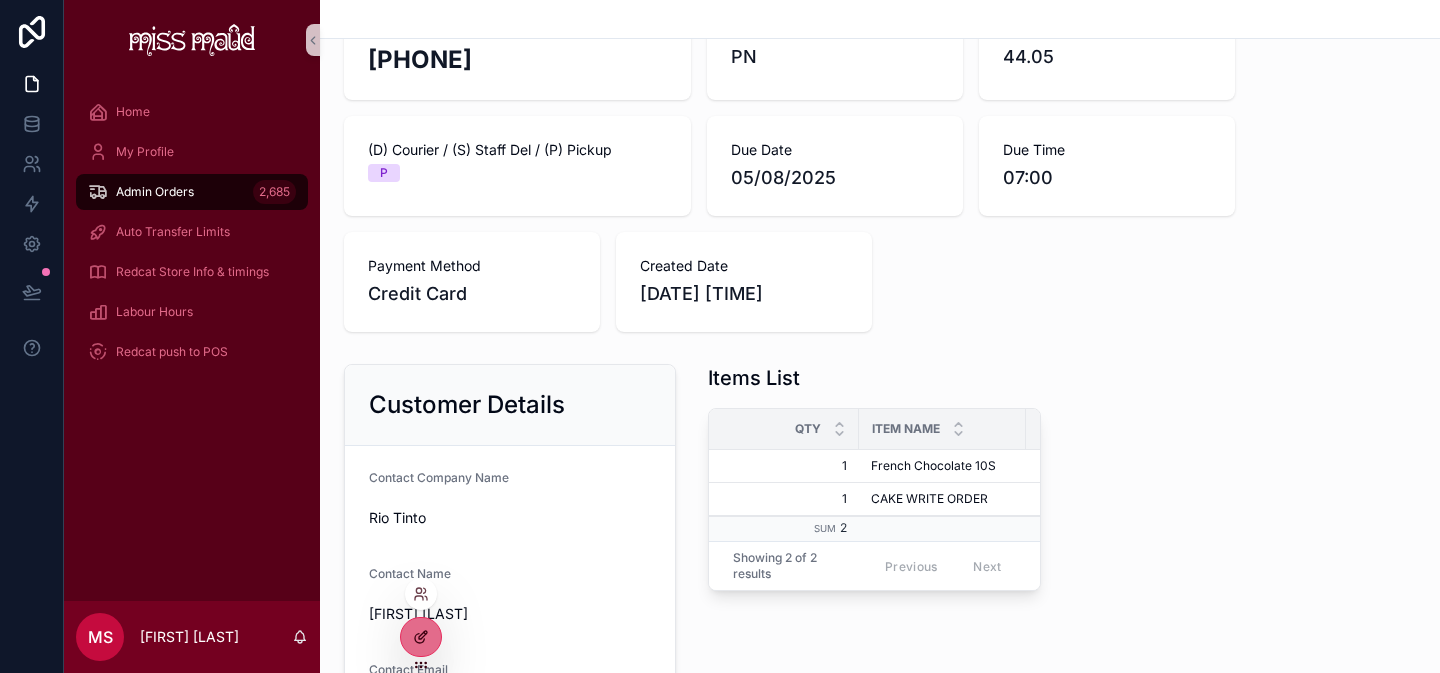 click 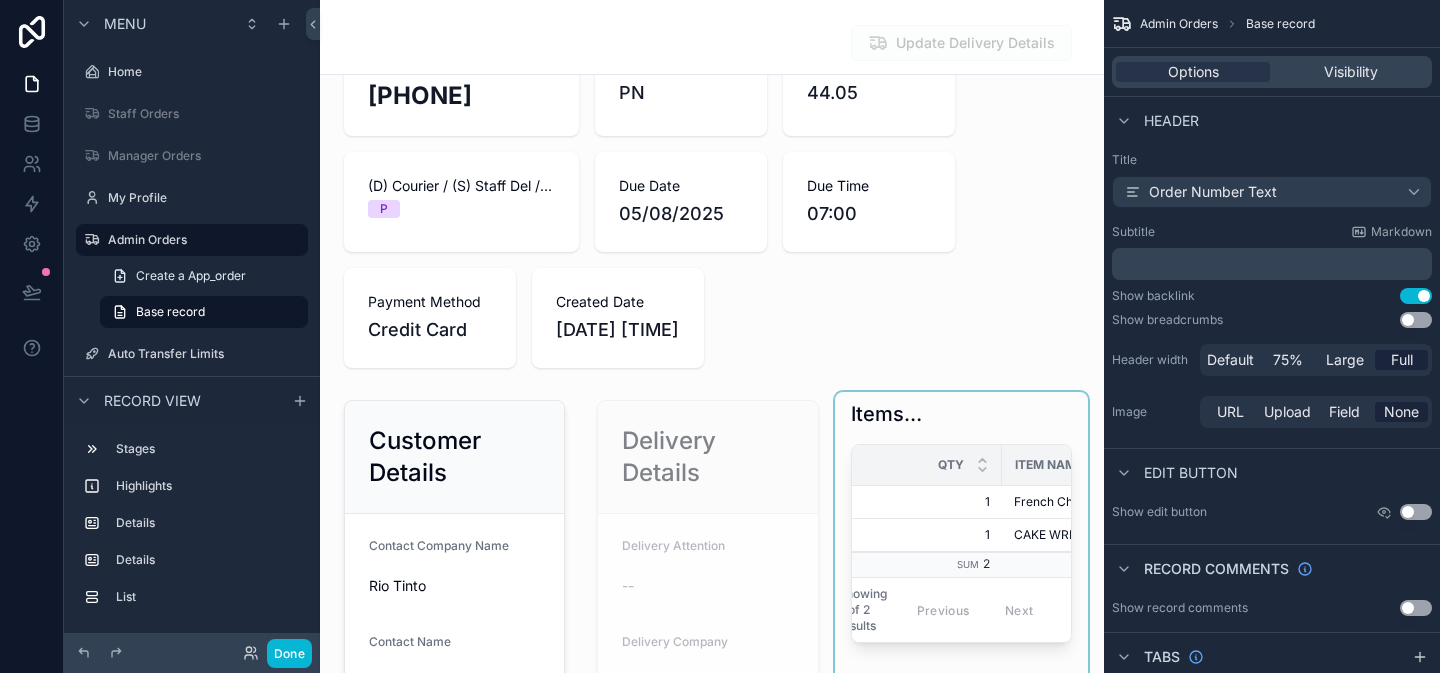 click at bounding box center (961, 753) 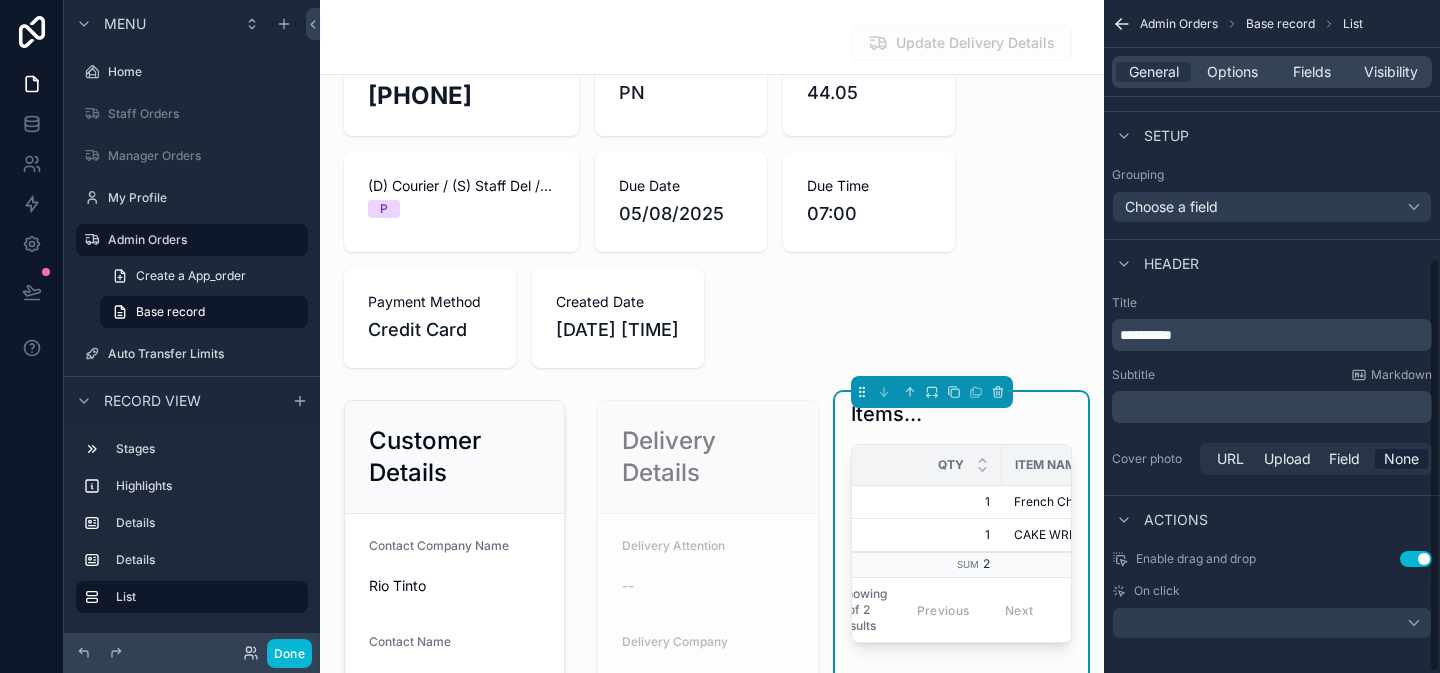 scroll, scrollTop: 420, scrollLeft: 0, axis: vertical 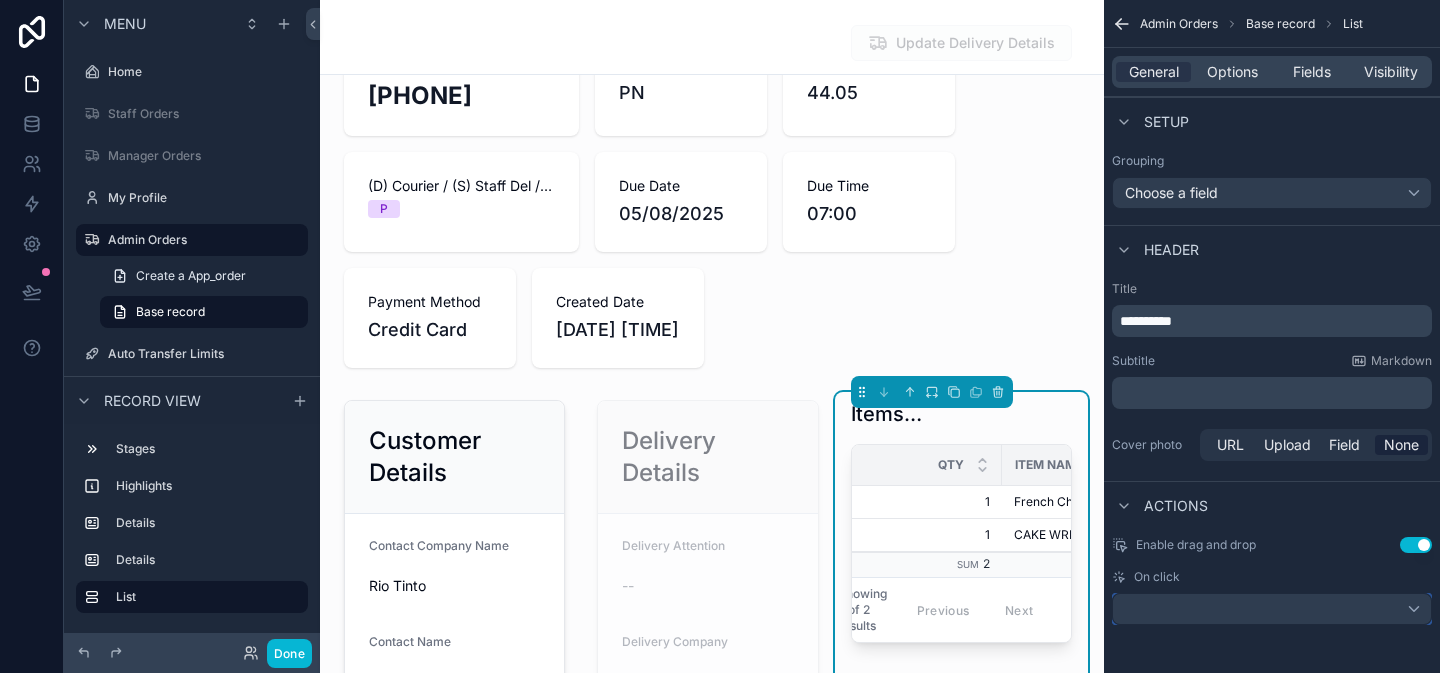 click at bounding box center (1272, 609) 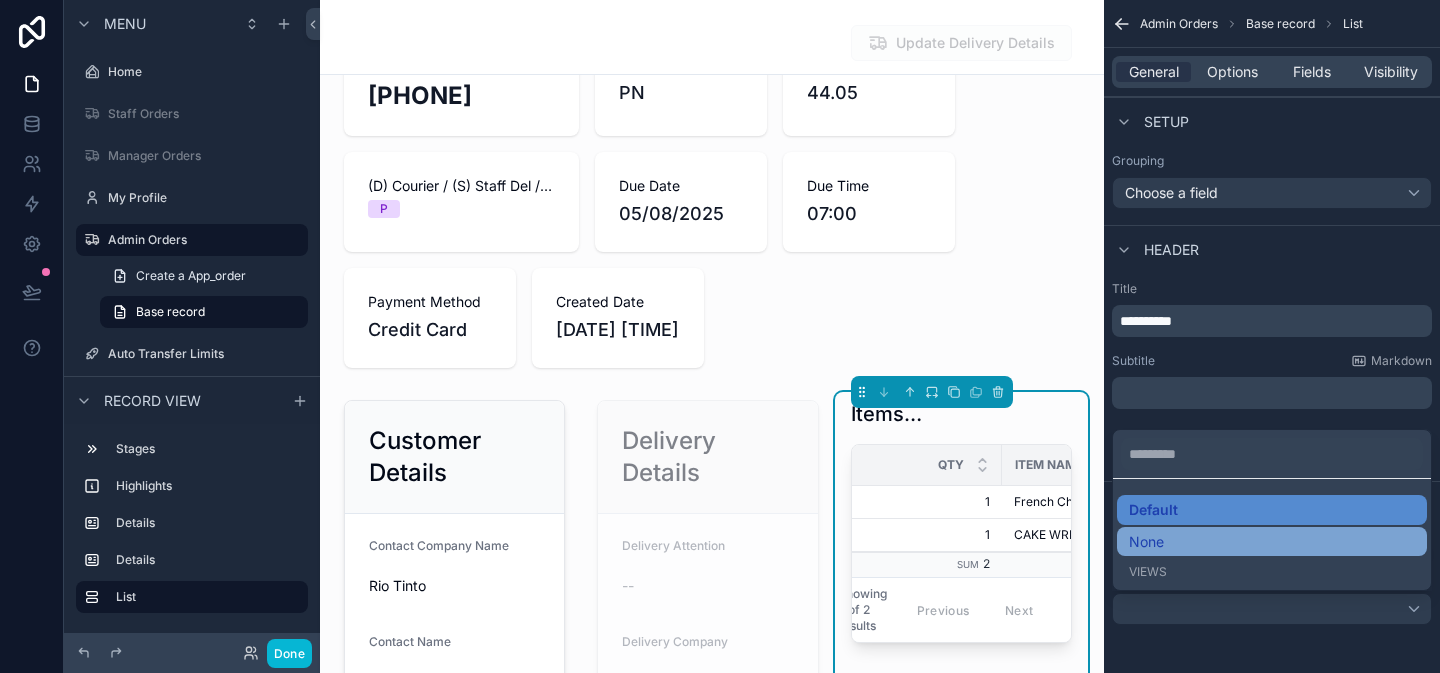 click on "None" at bounding box center (1272, 542) 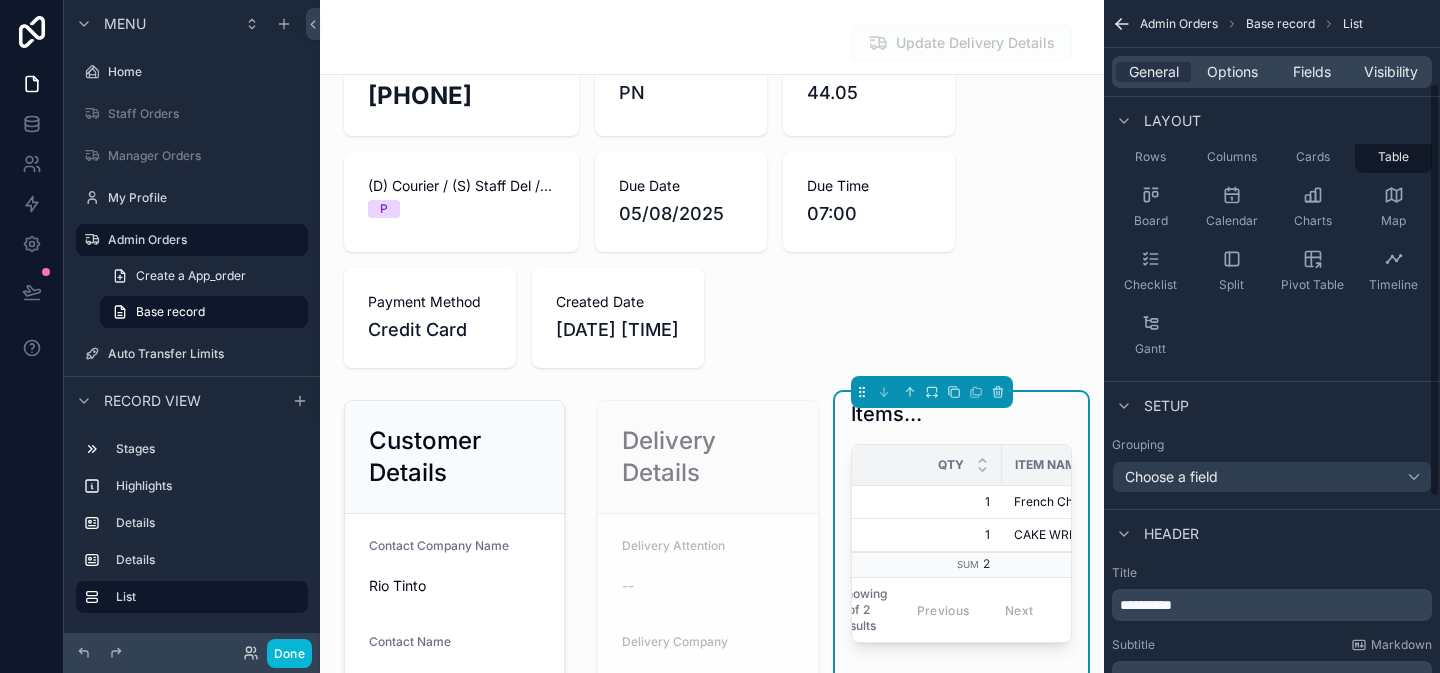 scroll, scrollTop: 30, scrollLeft: 0, axis: vertical 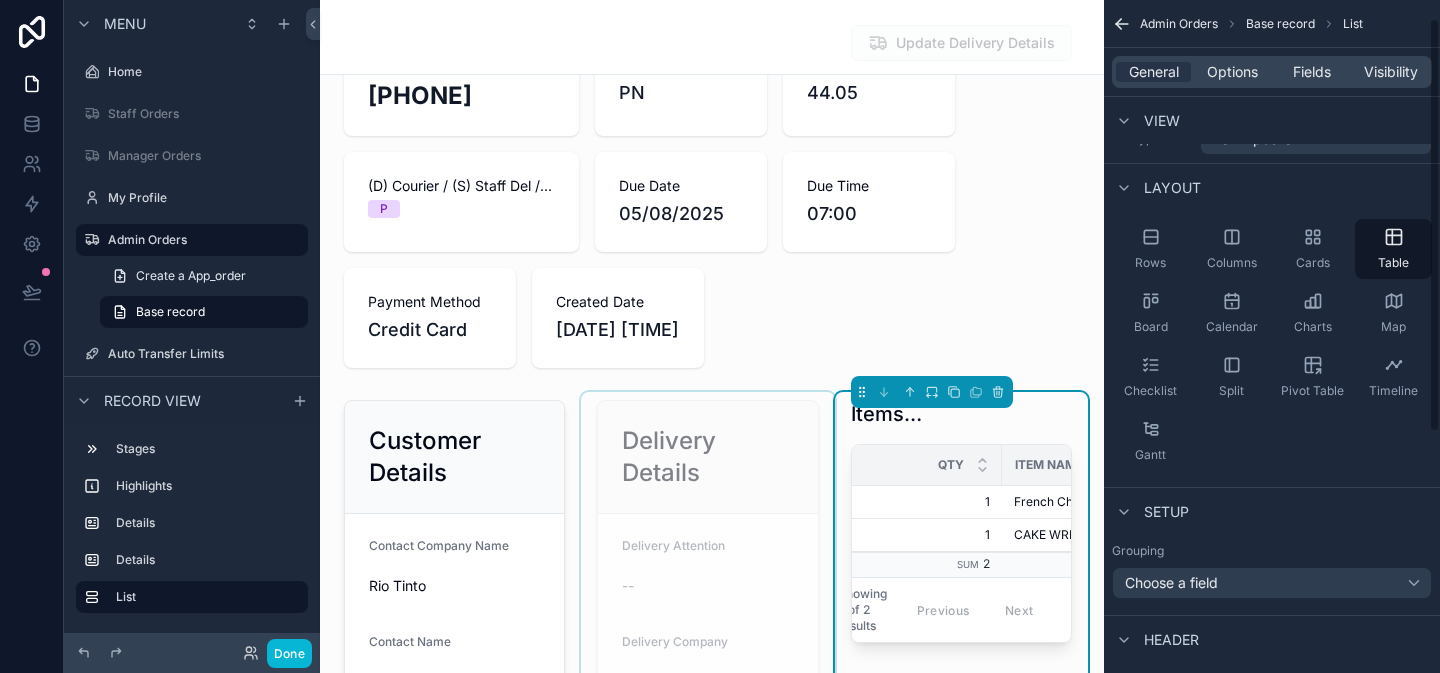 click at bounding box center [707, 753] 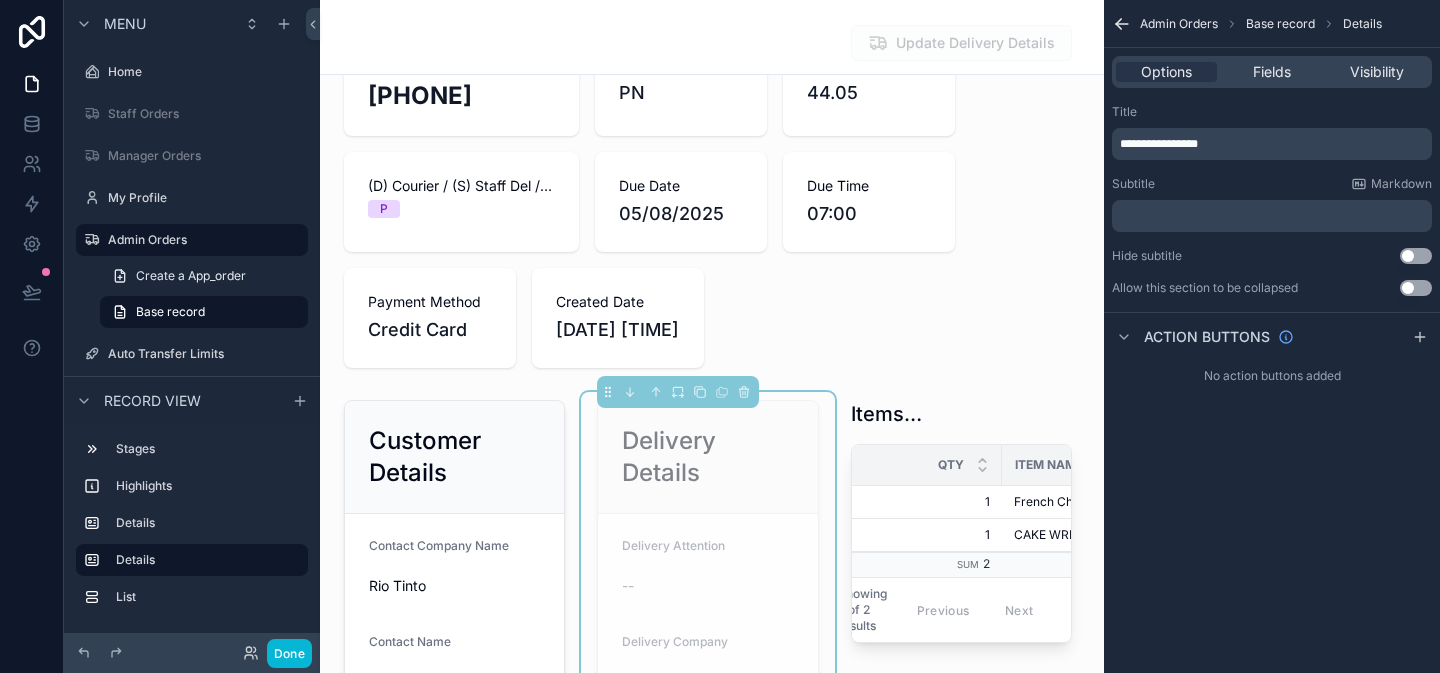 scroll, scrollTop: 0, scrollLeft: 0, axis: both 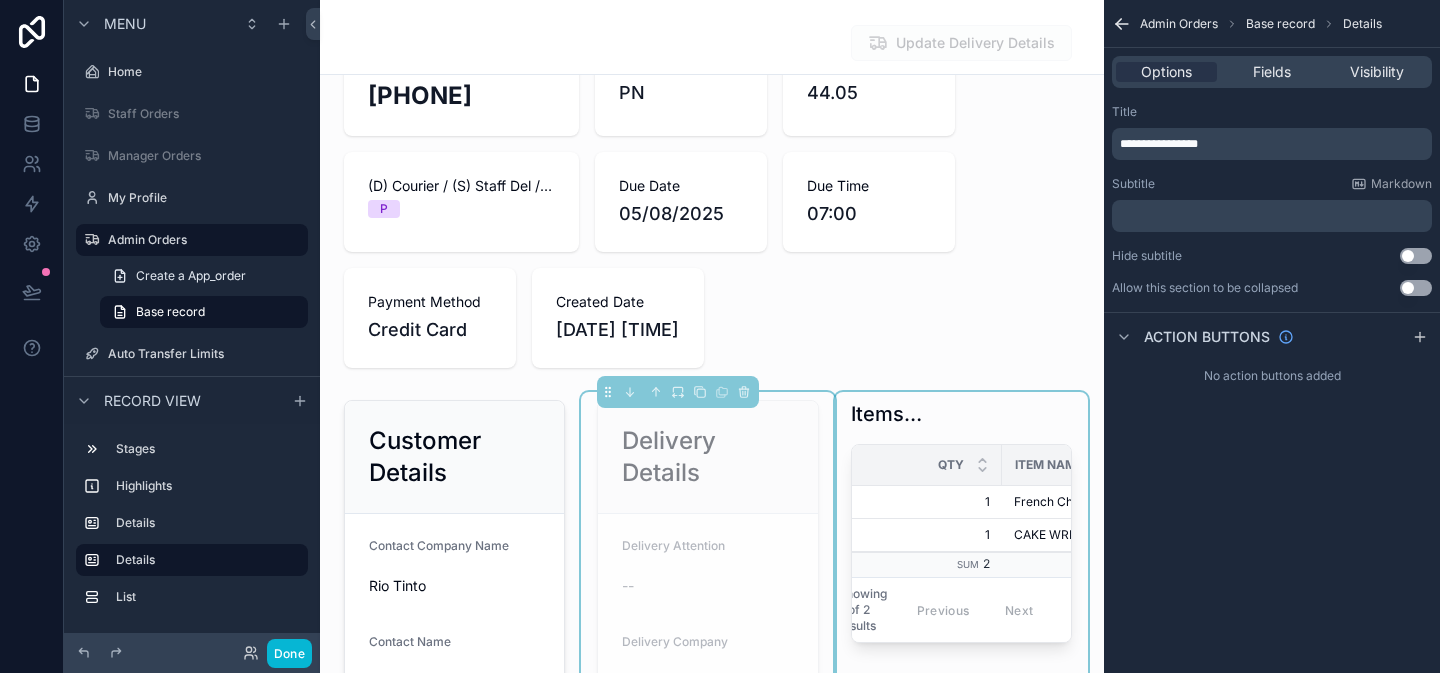 click at bounding box center (961, 753) 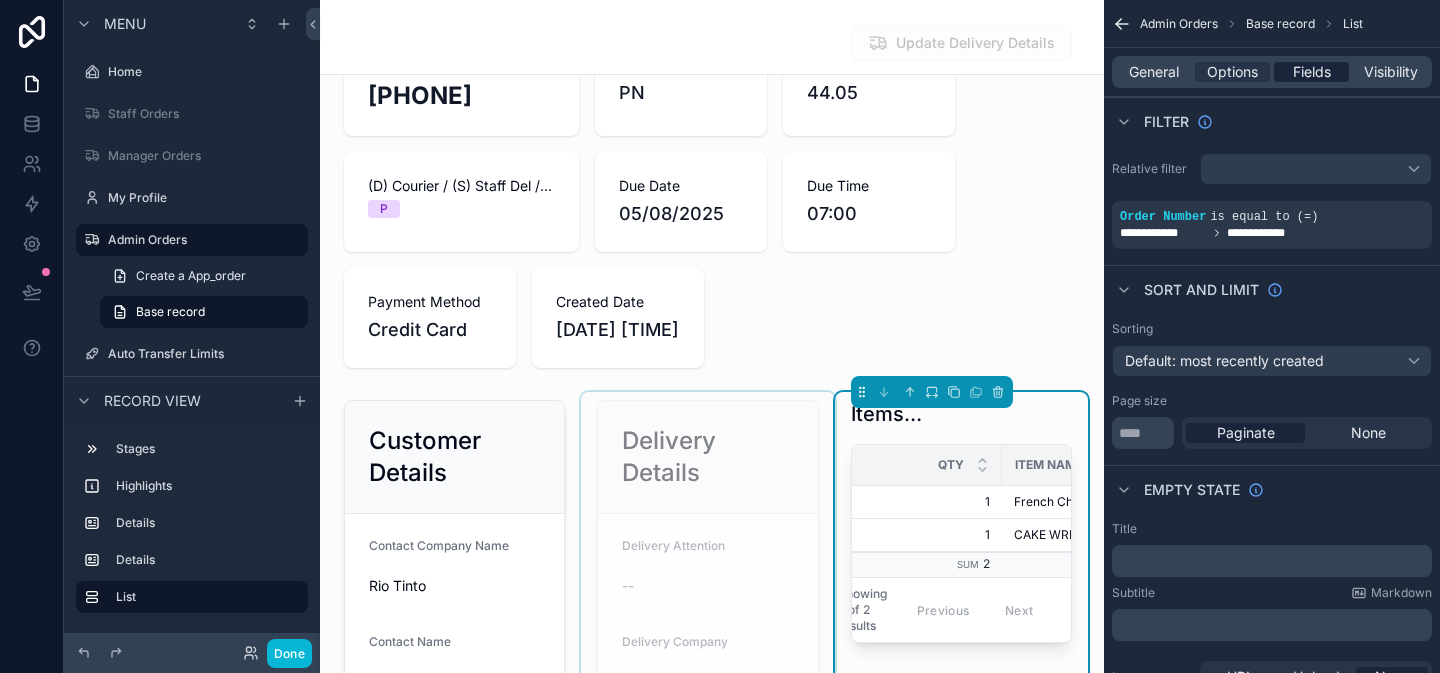 click on "Fields" at bounding box center [1312, 72] 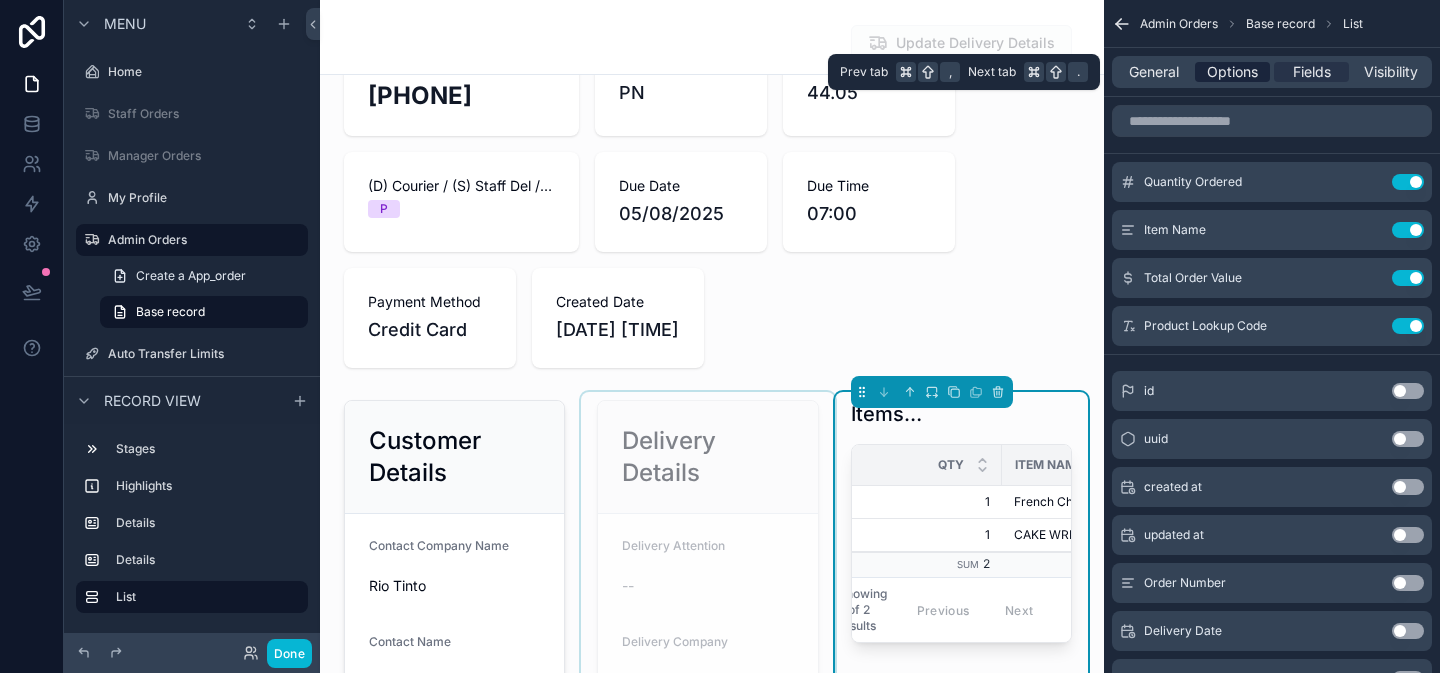 click on "Options" at bounding box center [1232, 72] 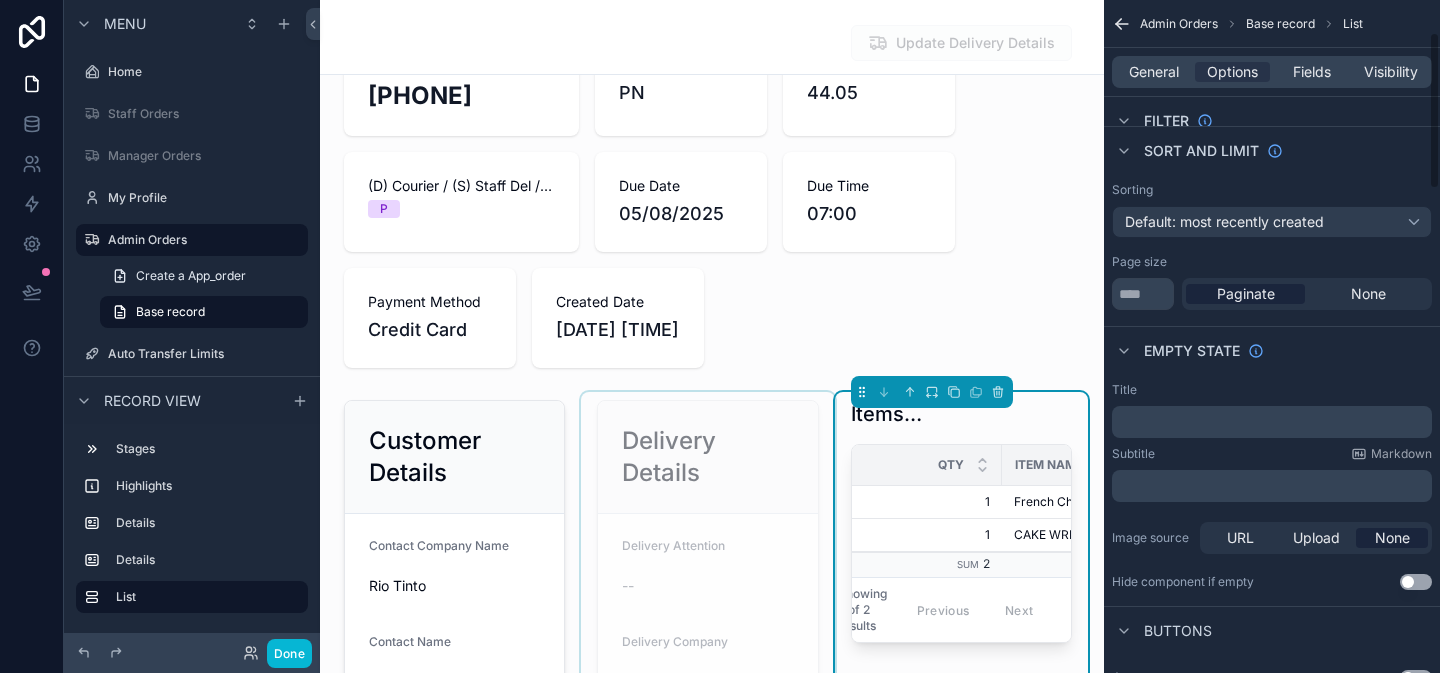 scroll, scrollTop: 141, scrollLeft: 0, axis: vertical 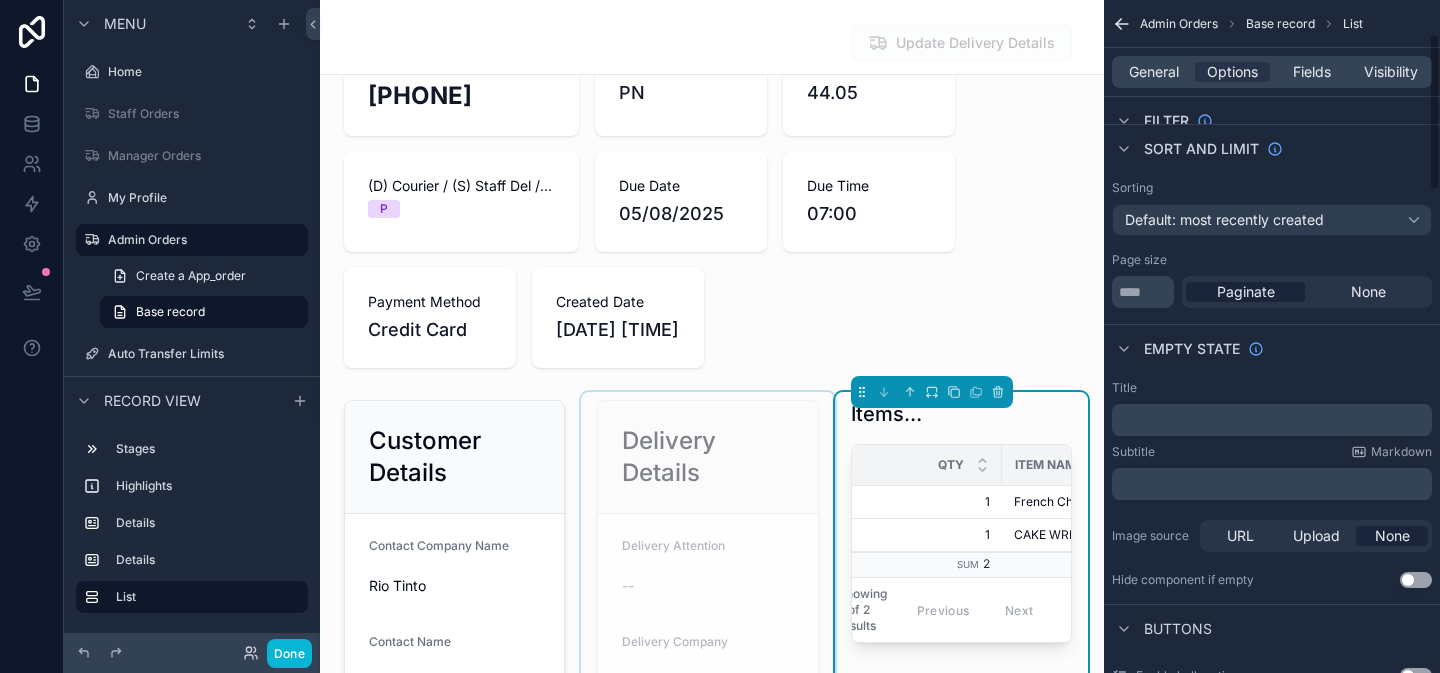 click on "﻿" at bounding box center (1274, 420) 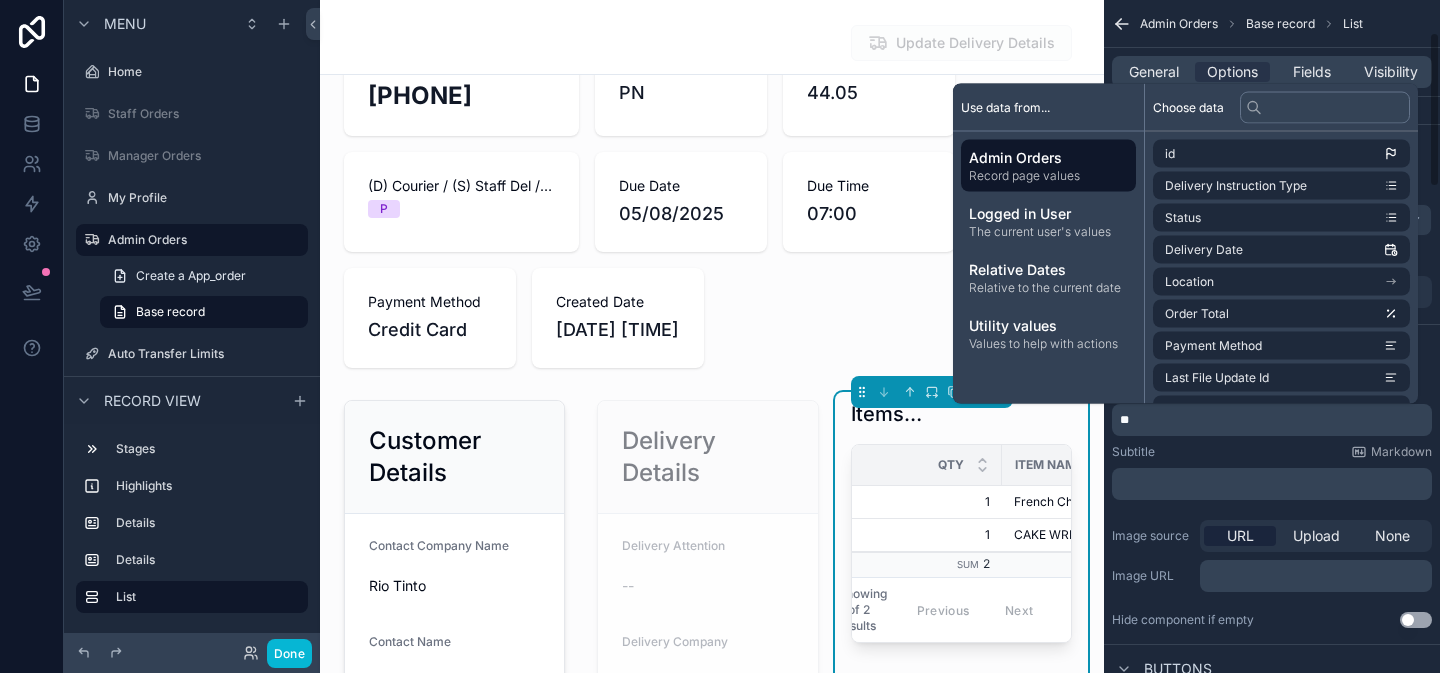 type 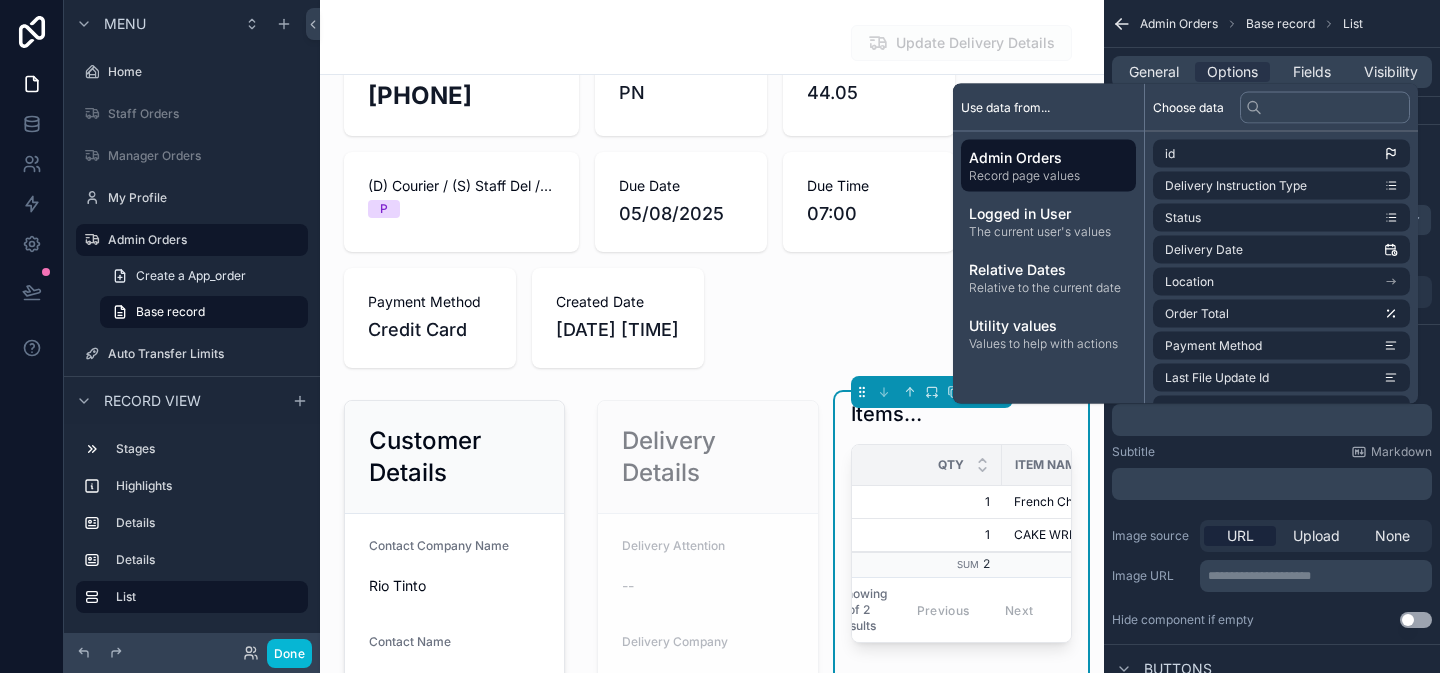 click on "﻿" at bounding box center (1274, 484) 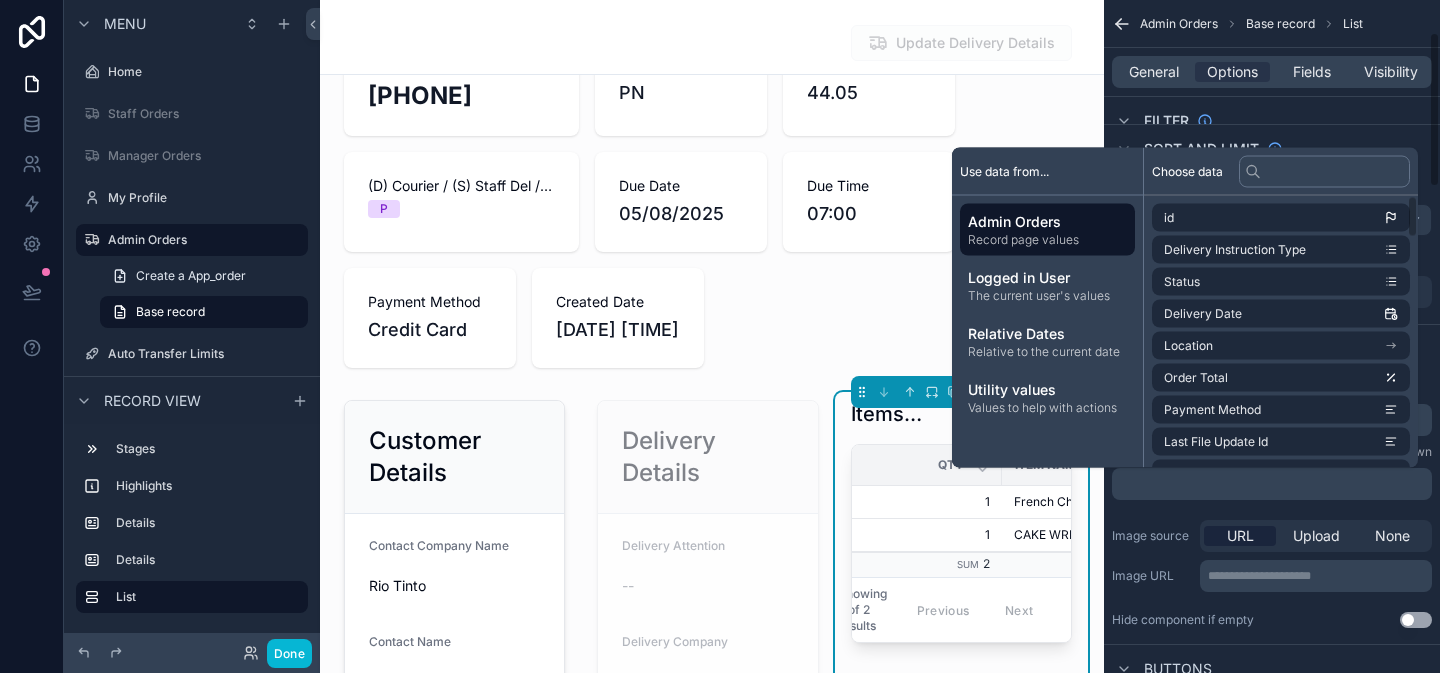 click on "**********" at bounding box center (1272, 576) 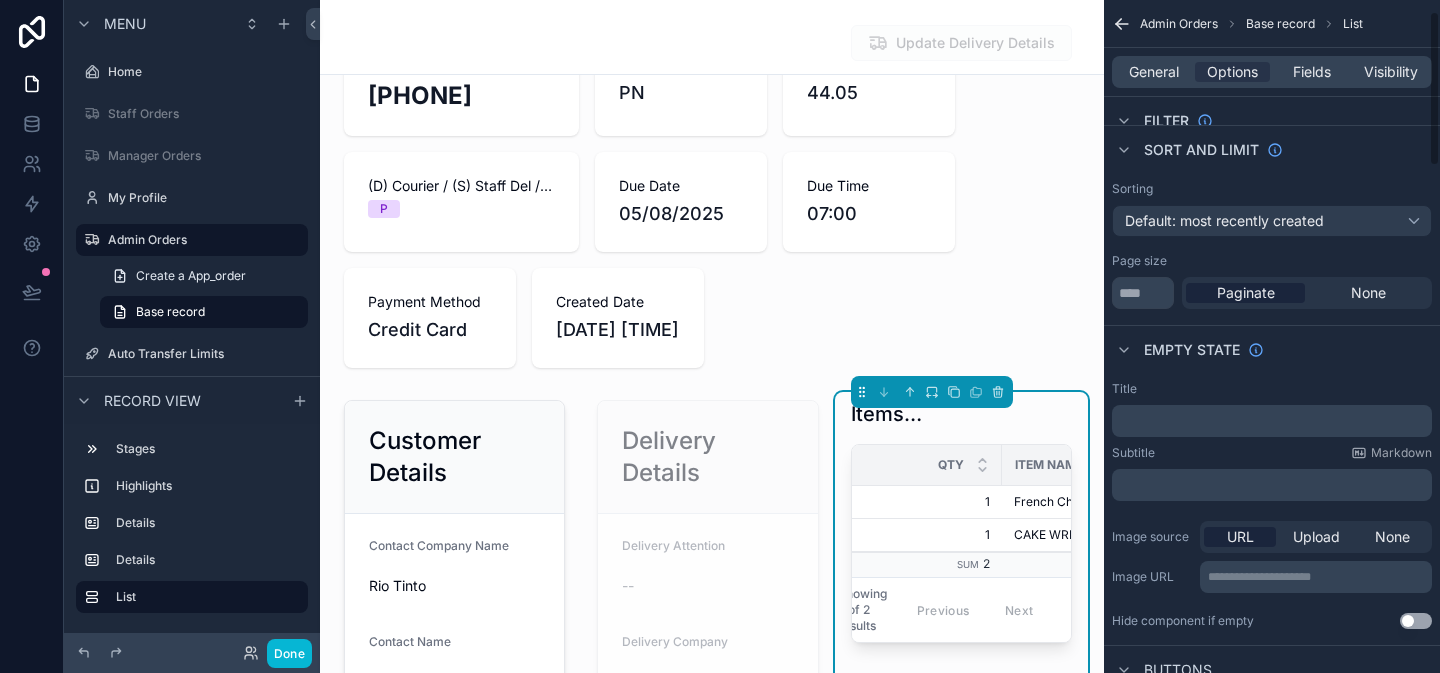 scroll, scrollTop: 0, scrollLeft: 0, axis: both 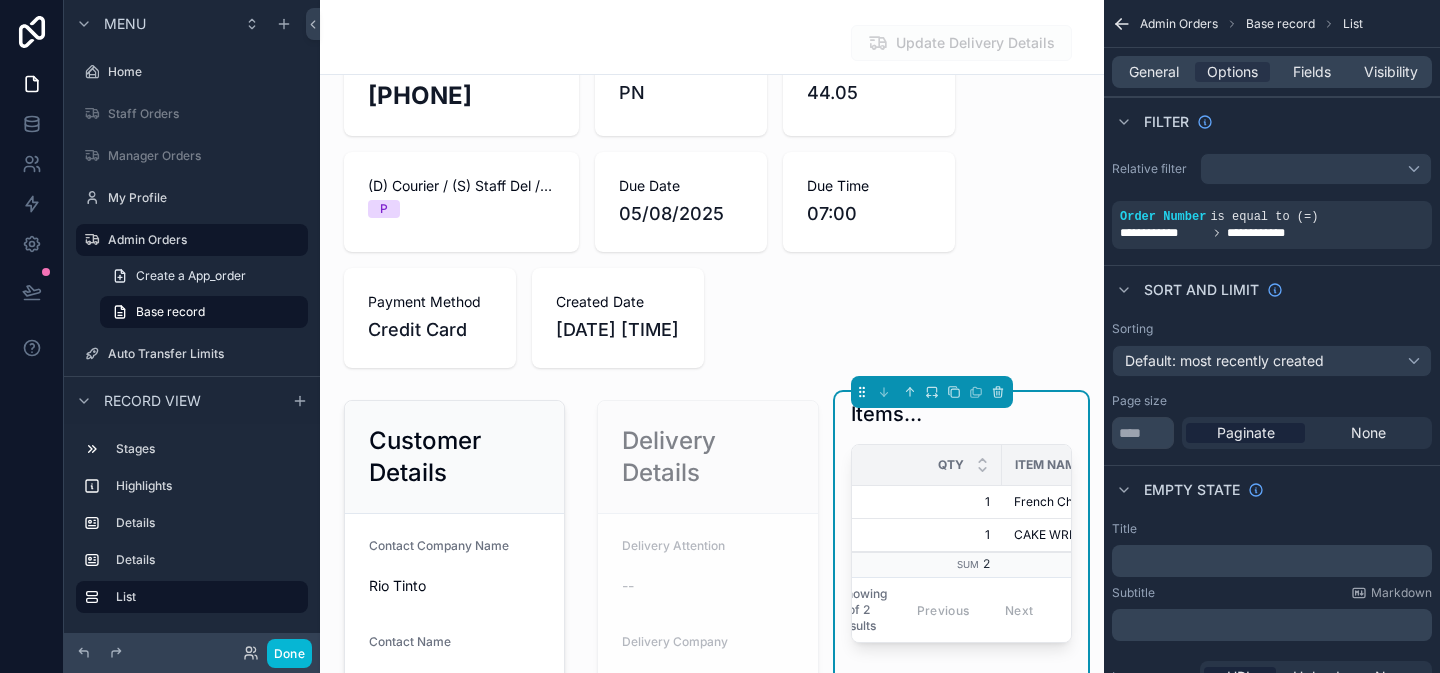 click on "Items List Qty Item Name Item $ PLU 1 1 French Chocolate 10S French Chocolate 10S $[PRICE] $[PRICE] 721 721 1 1 CAKE WRITE ORDER CAKE WRITE ORDER $[PRICE] $[PRICE] 15 15 Sum 2 Sum $[PRICE] Showing 2 of 2 results Previous Next" at bounding box center [961, 521] 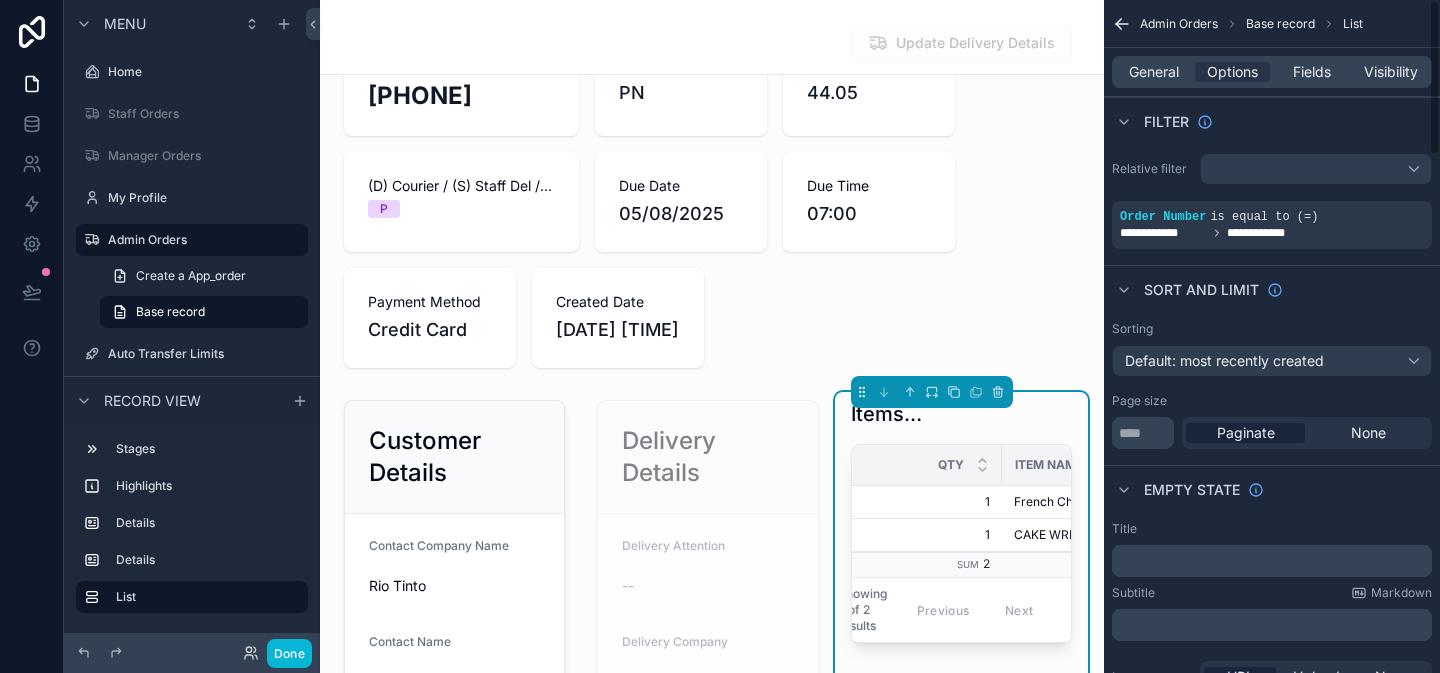 click on "General Options Fields Visibility" at bounding box center [1272, 72] 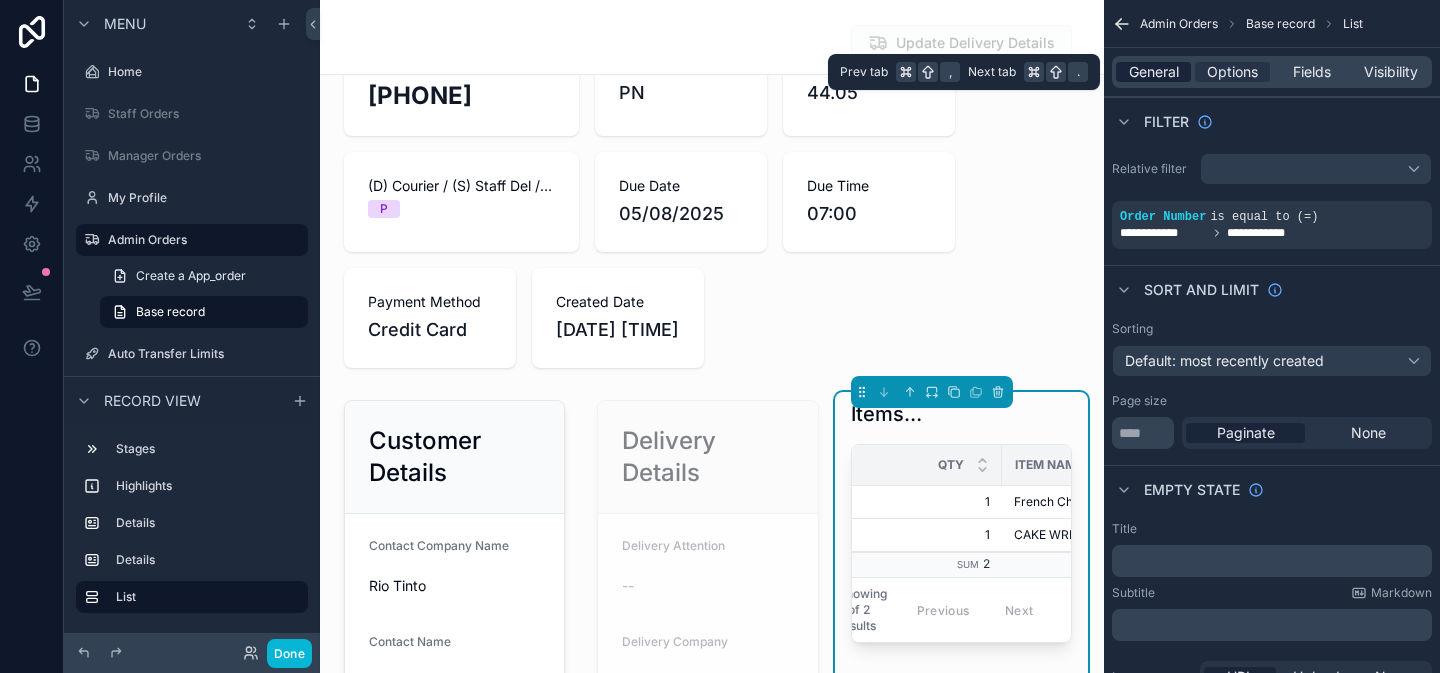 click on "General" at bounding box center (1154, 72) 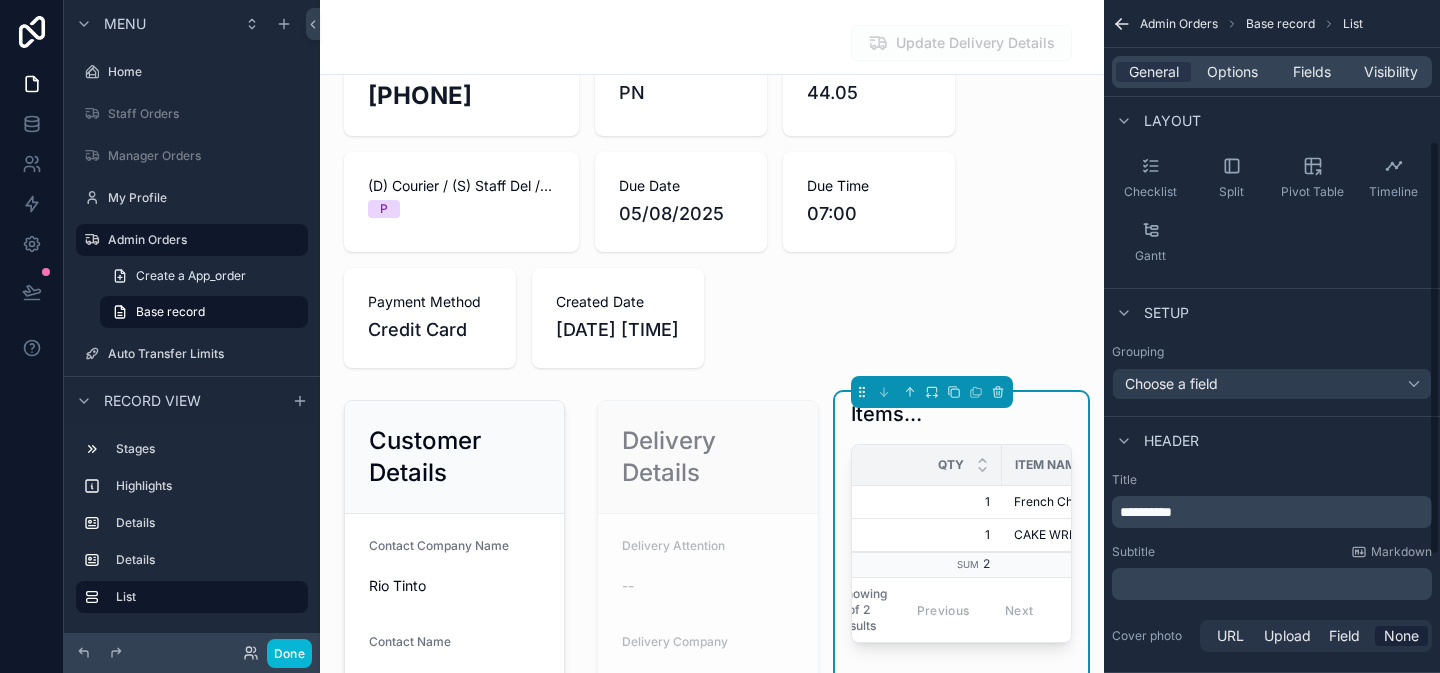 scroll, scrollTop: 231, scrollLeft: 0, axis: vertical 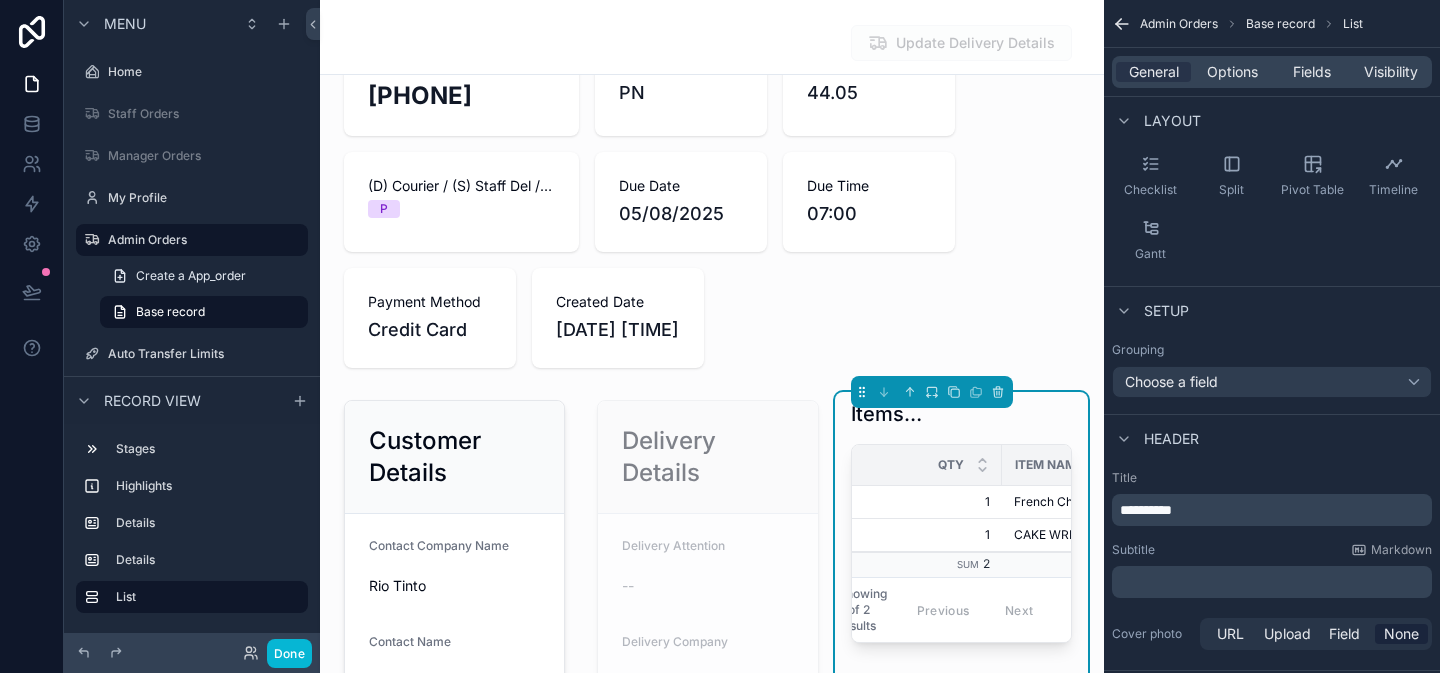 click on "**********" at bounding box center [1274, 510] 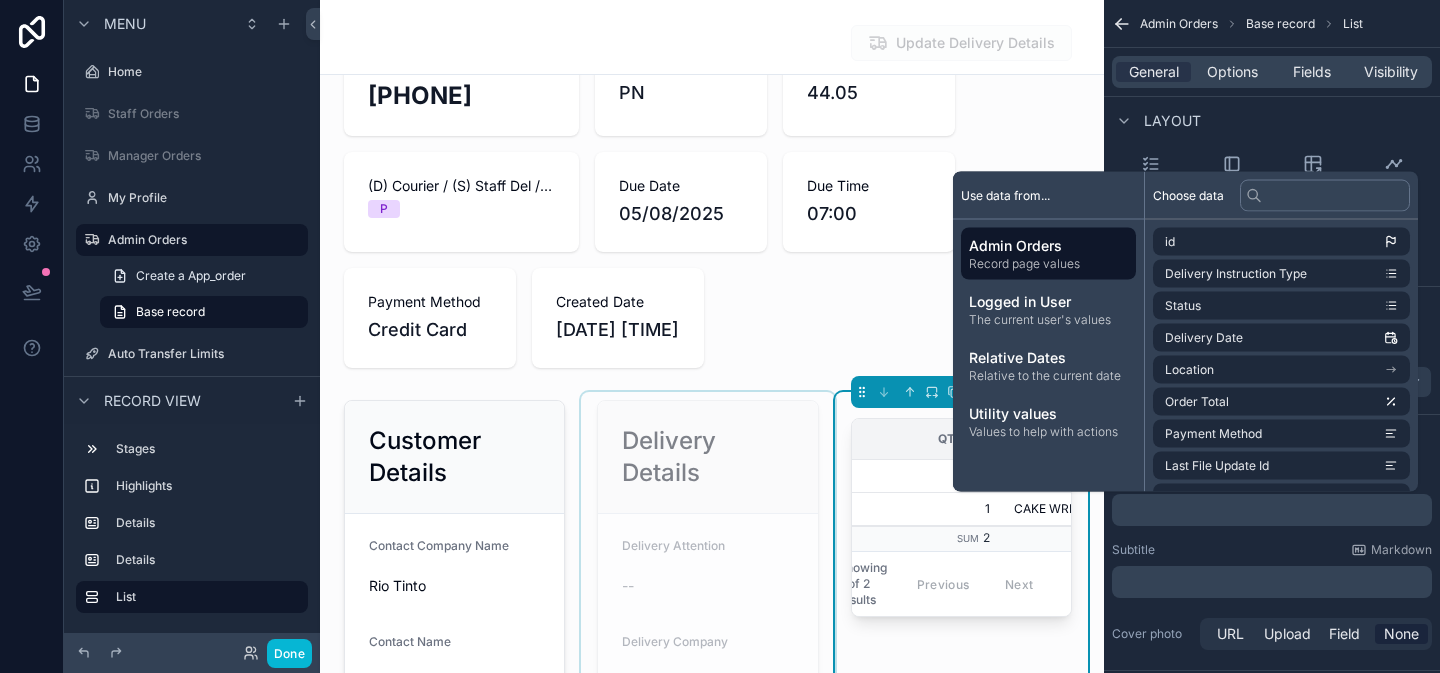 click at bounding box center [707, 753] 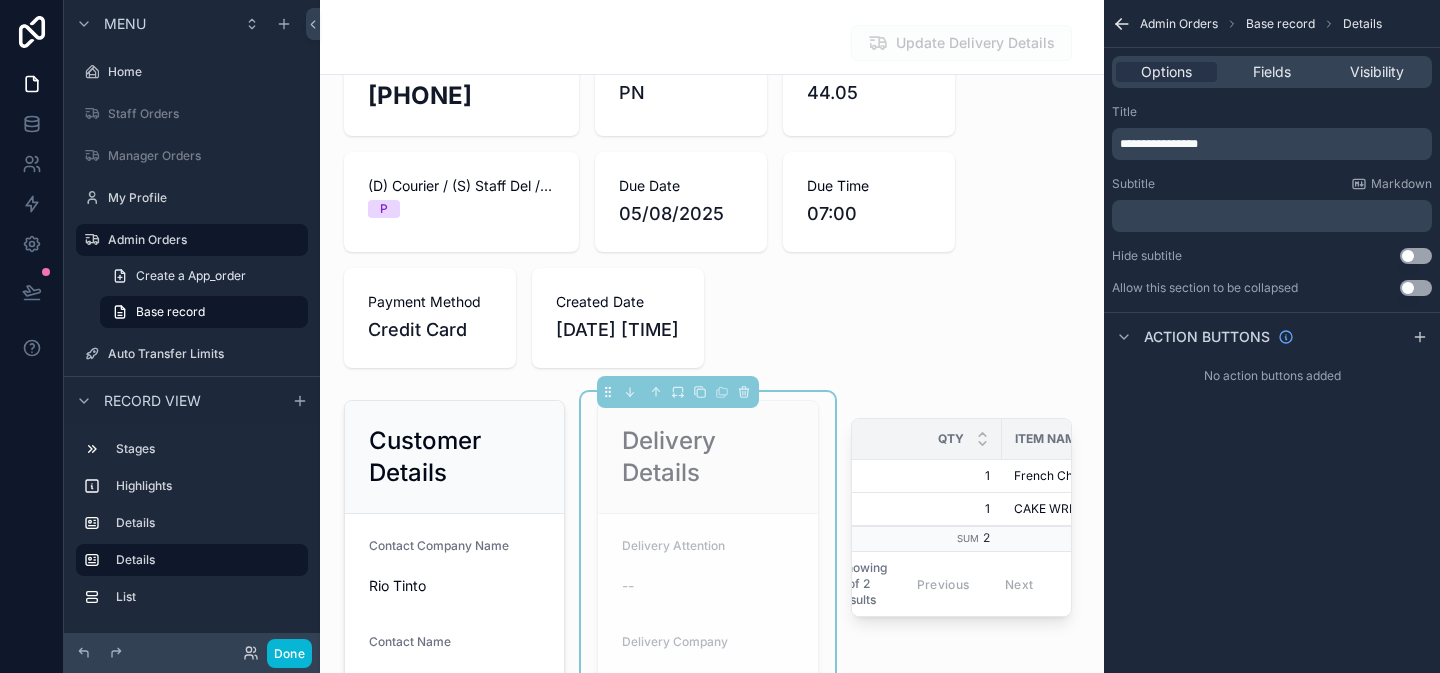 scroll, scrollTop: 0, scrollLeft: 0, axis: both 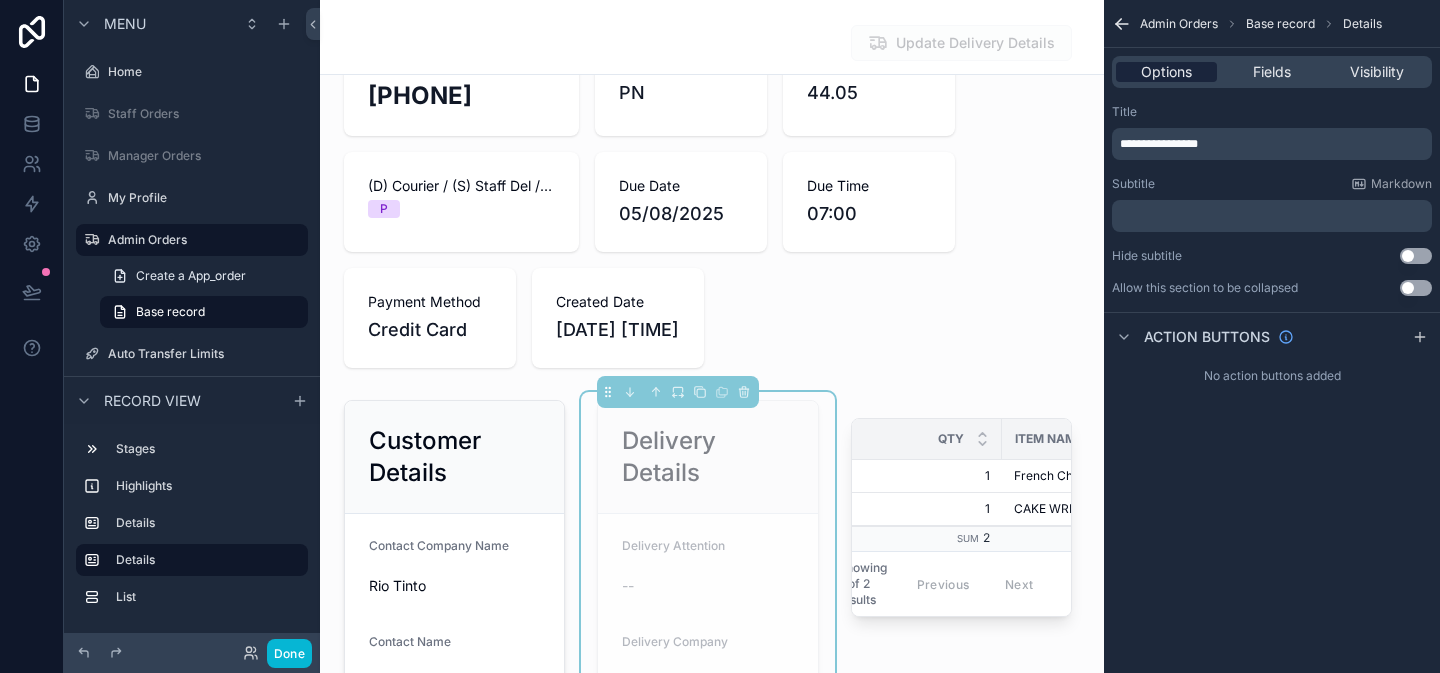 click on "Options" at bounding box center (1166, 72) 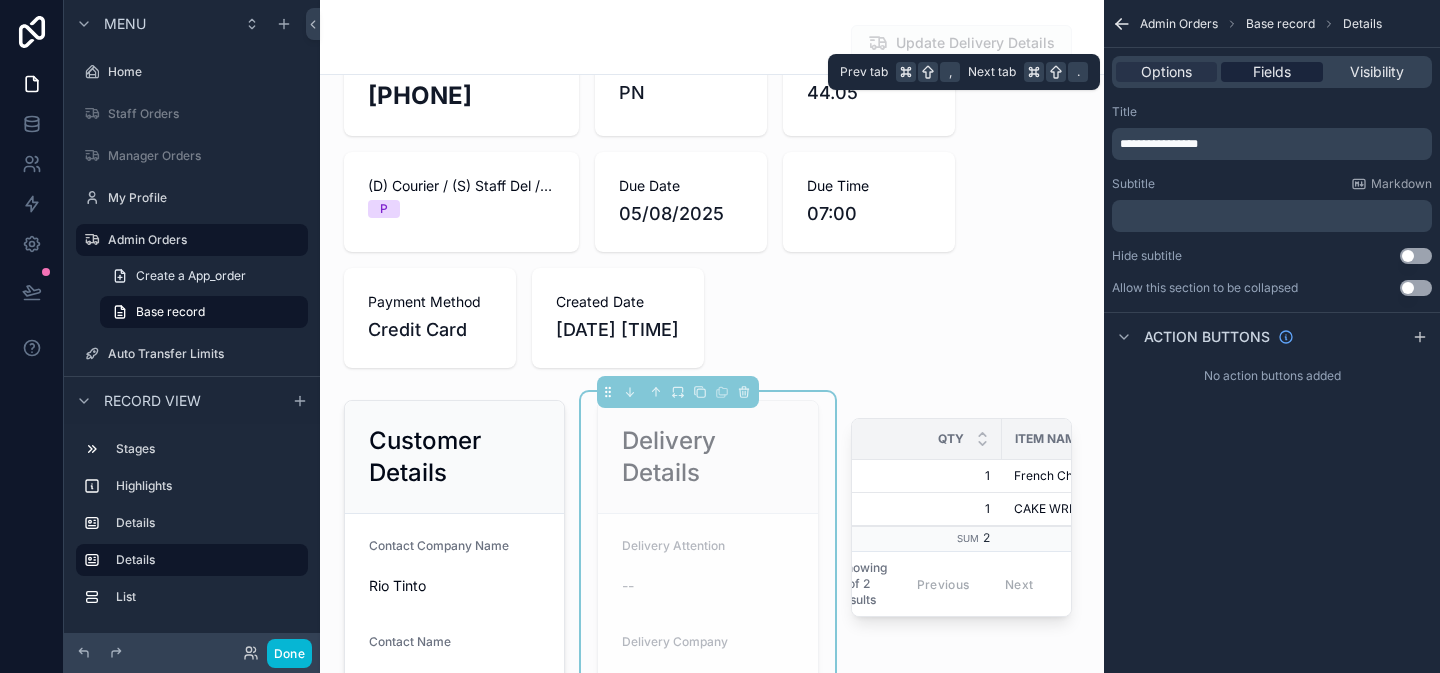 click on "Fields" at bounding box center (1272, 72) 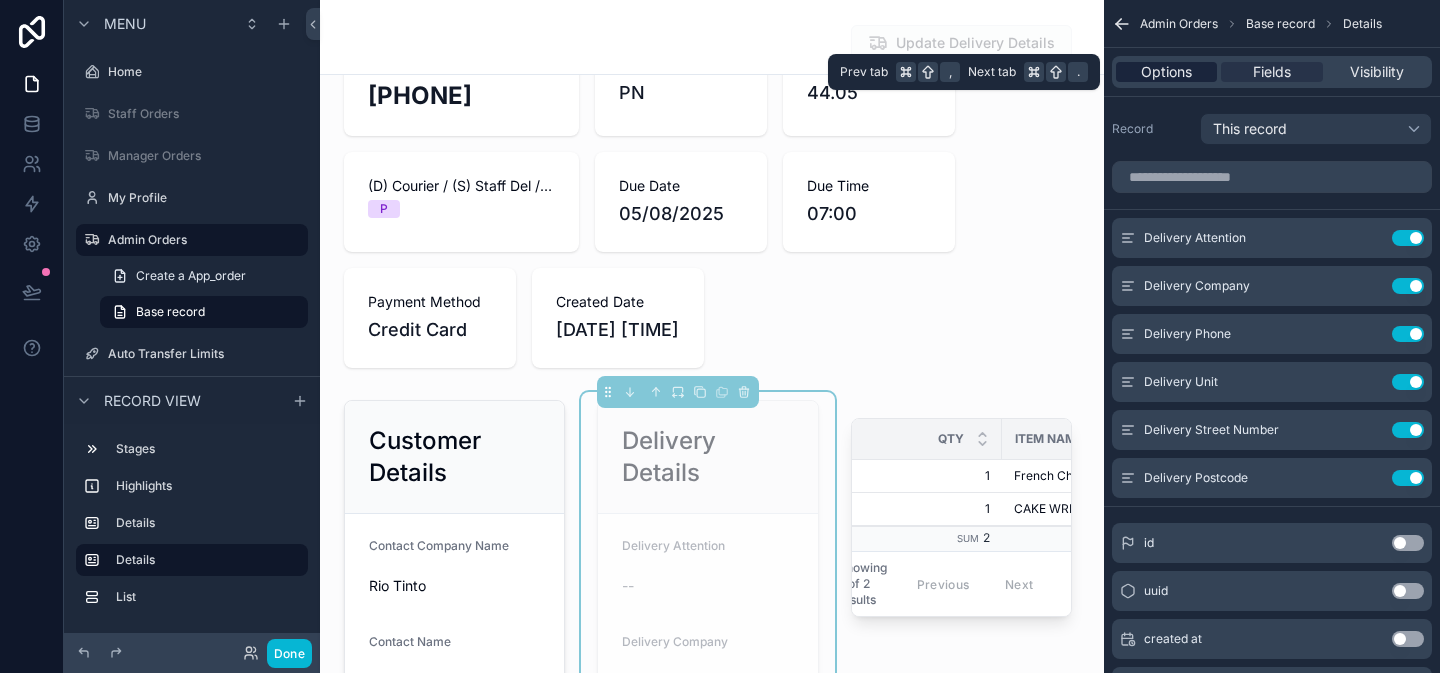 click on "Options" at bounding box center (1166, 72) 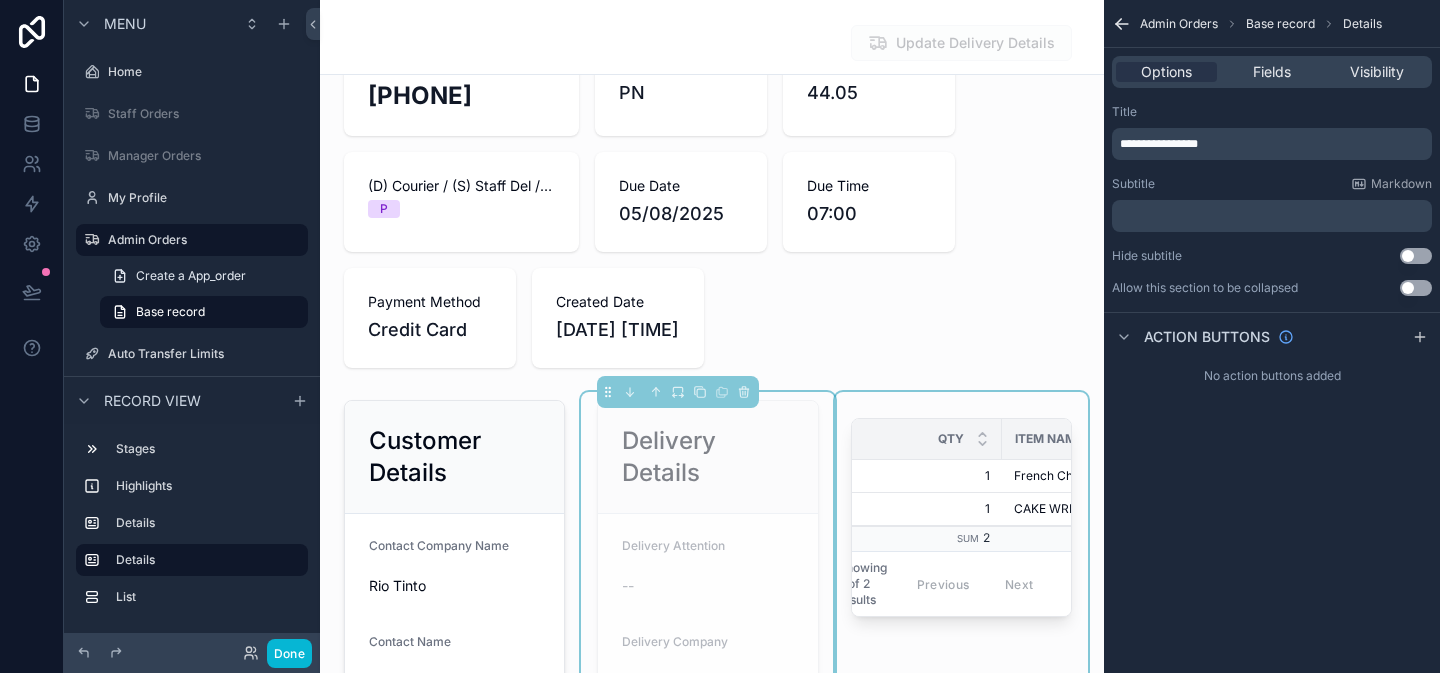 click at bounding box center [961, 753] 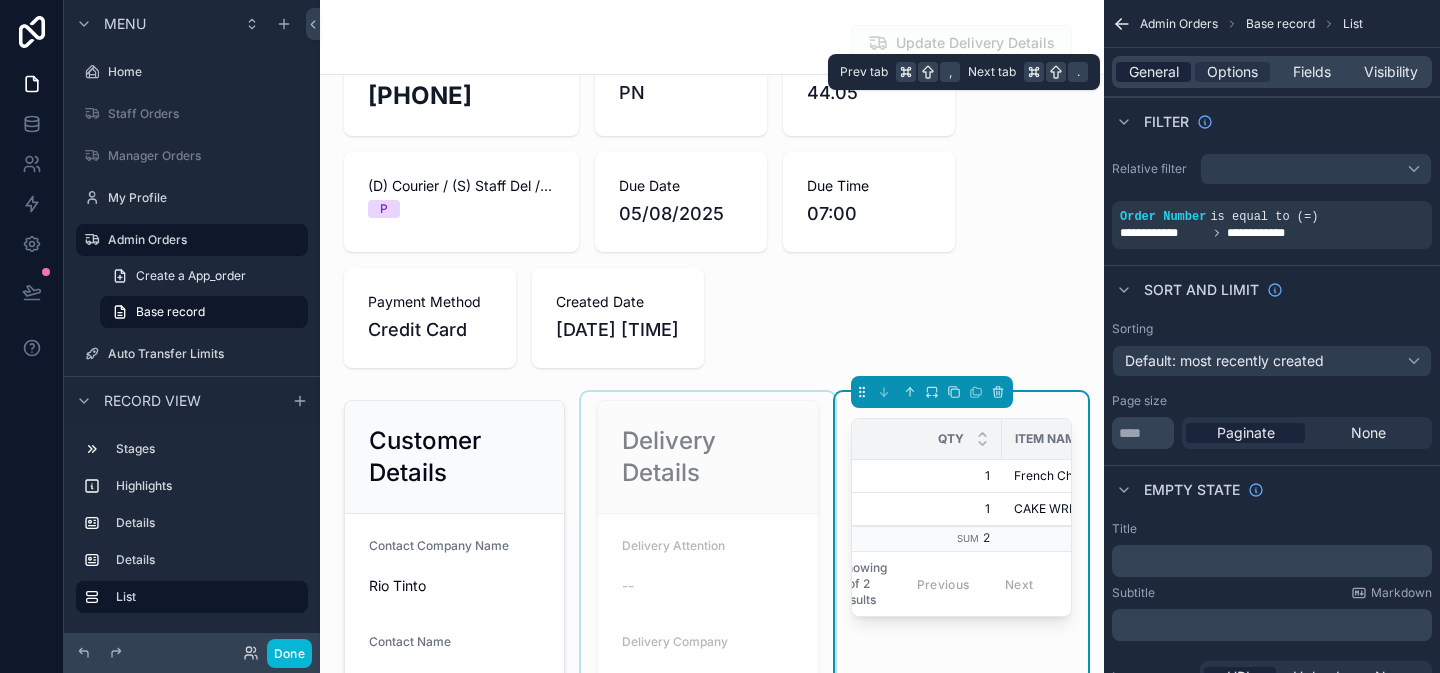 click on "General" at bounding box center [1154, 72] 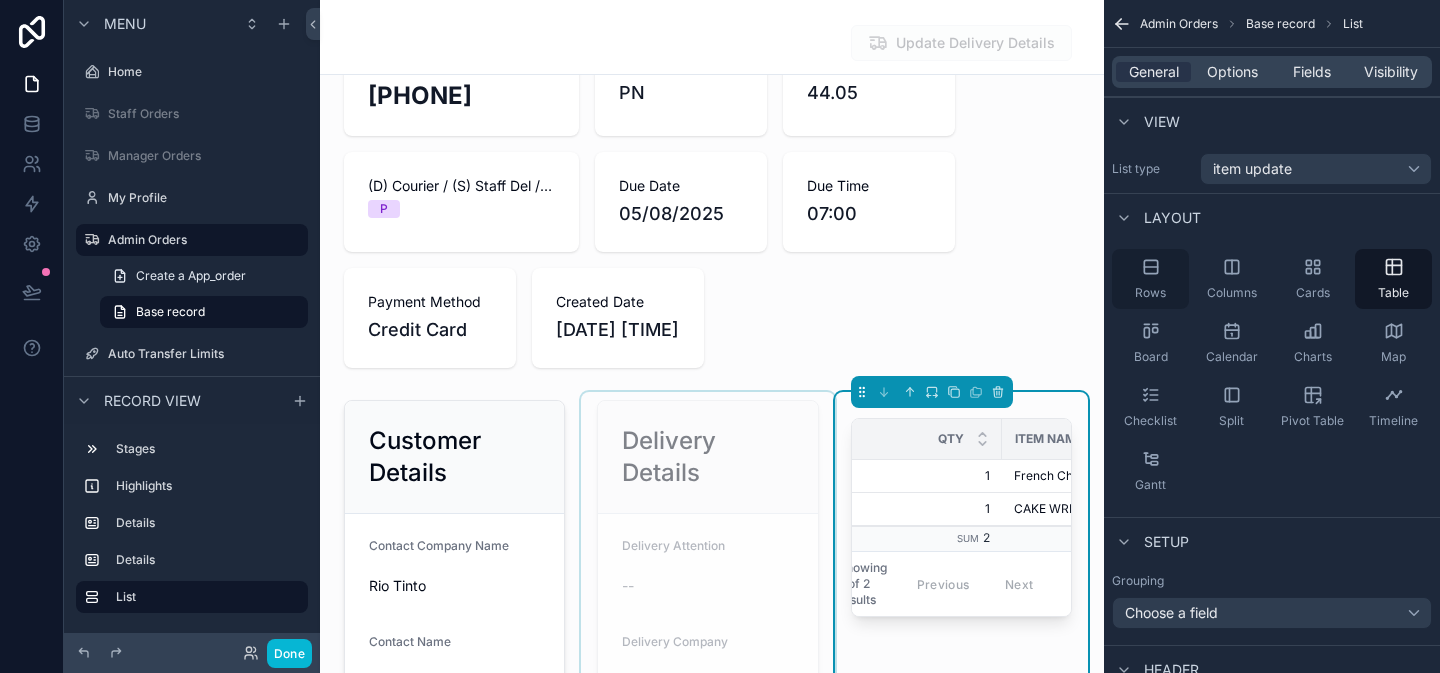 click 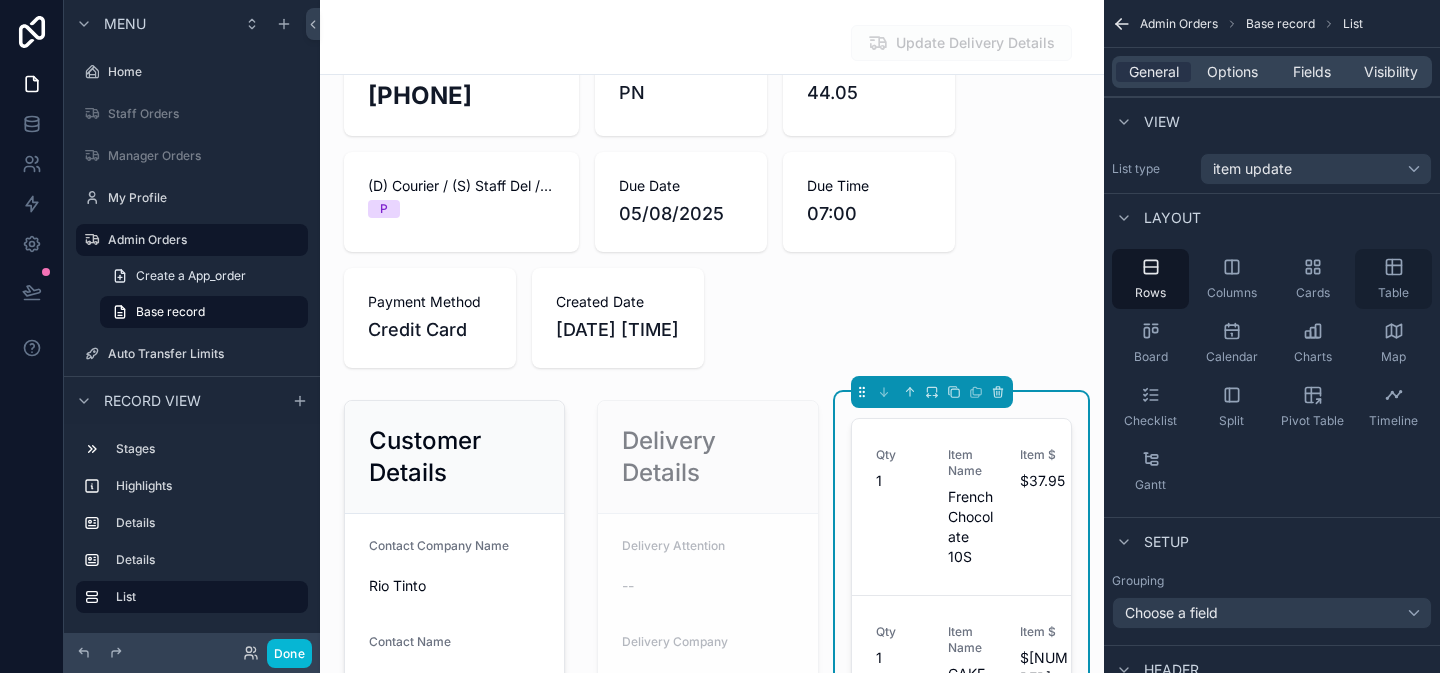 click 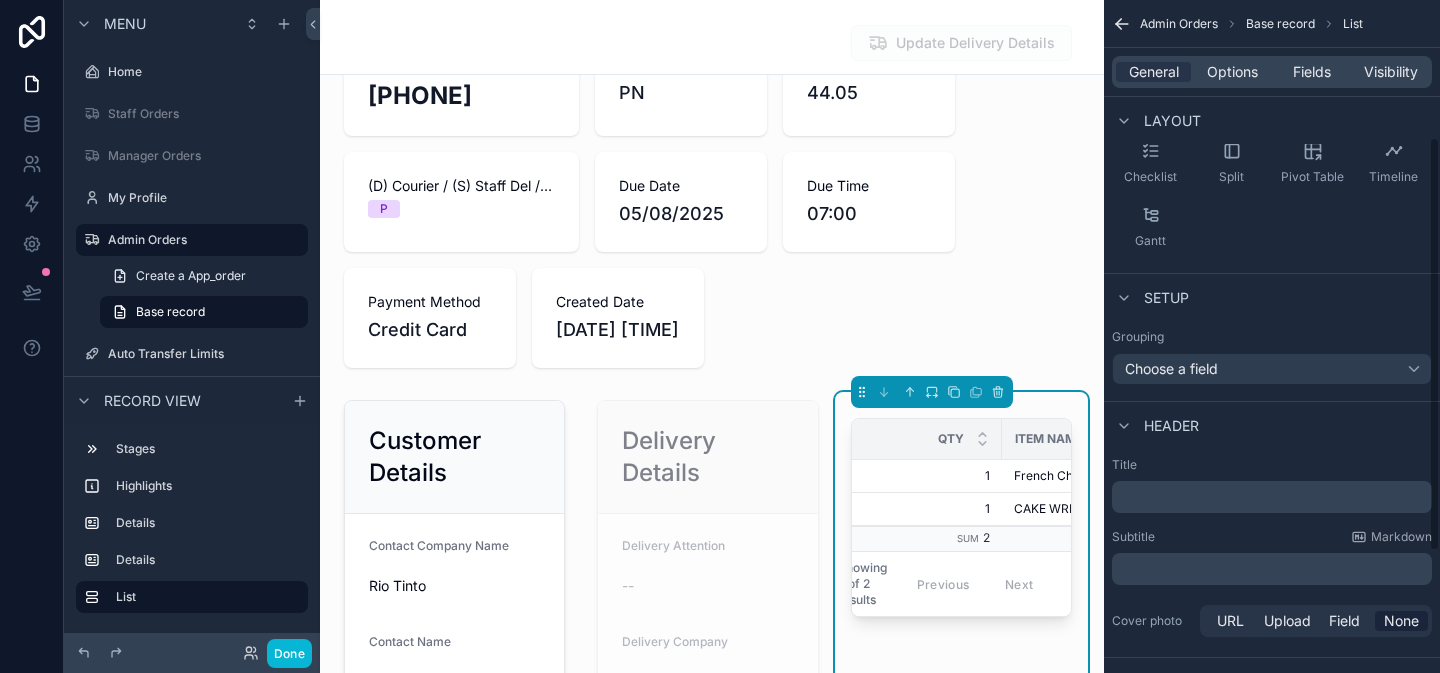 scroll, scrollTop: 405, scrollLeft: 0, axis: vertical 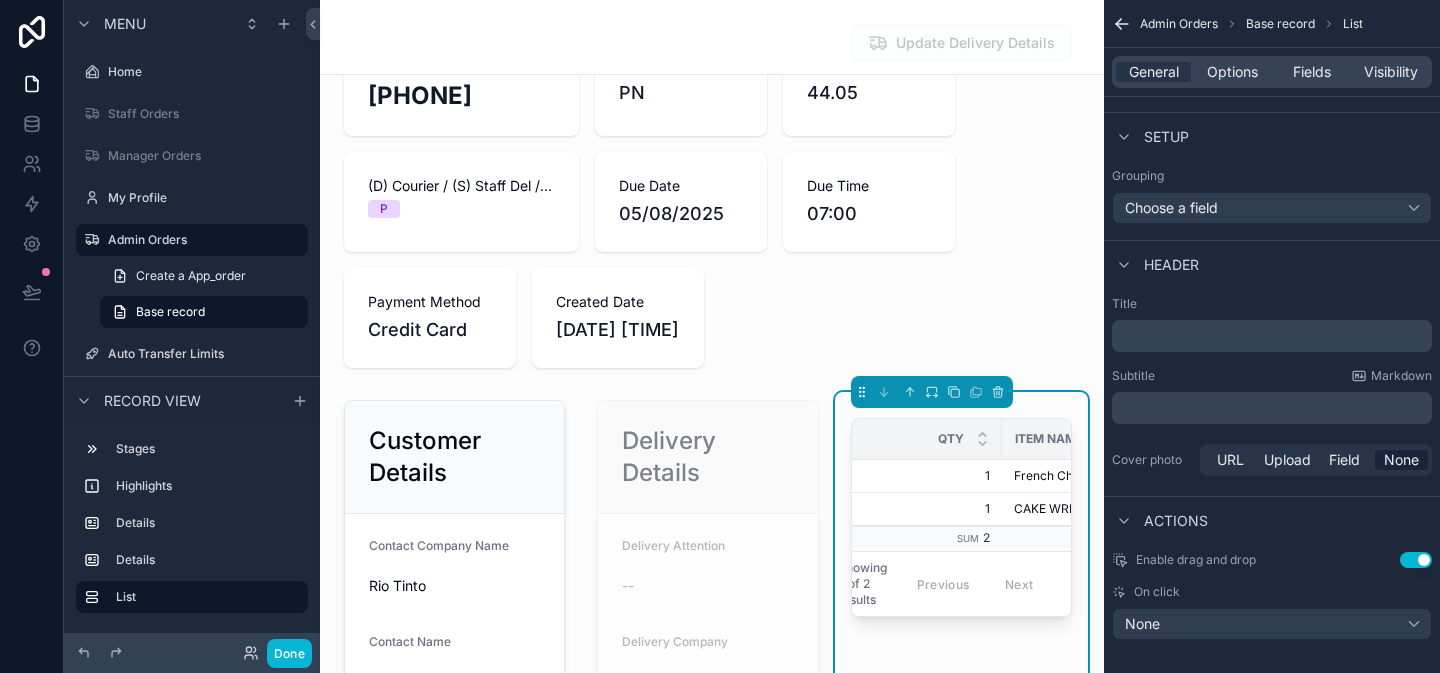 click on "﻿" at bounding box center [1274, 336] 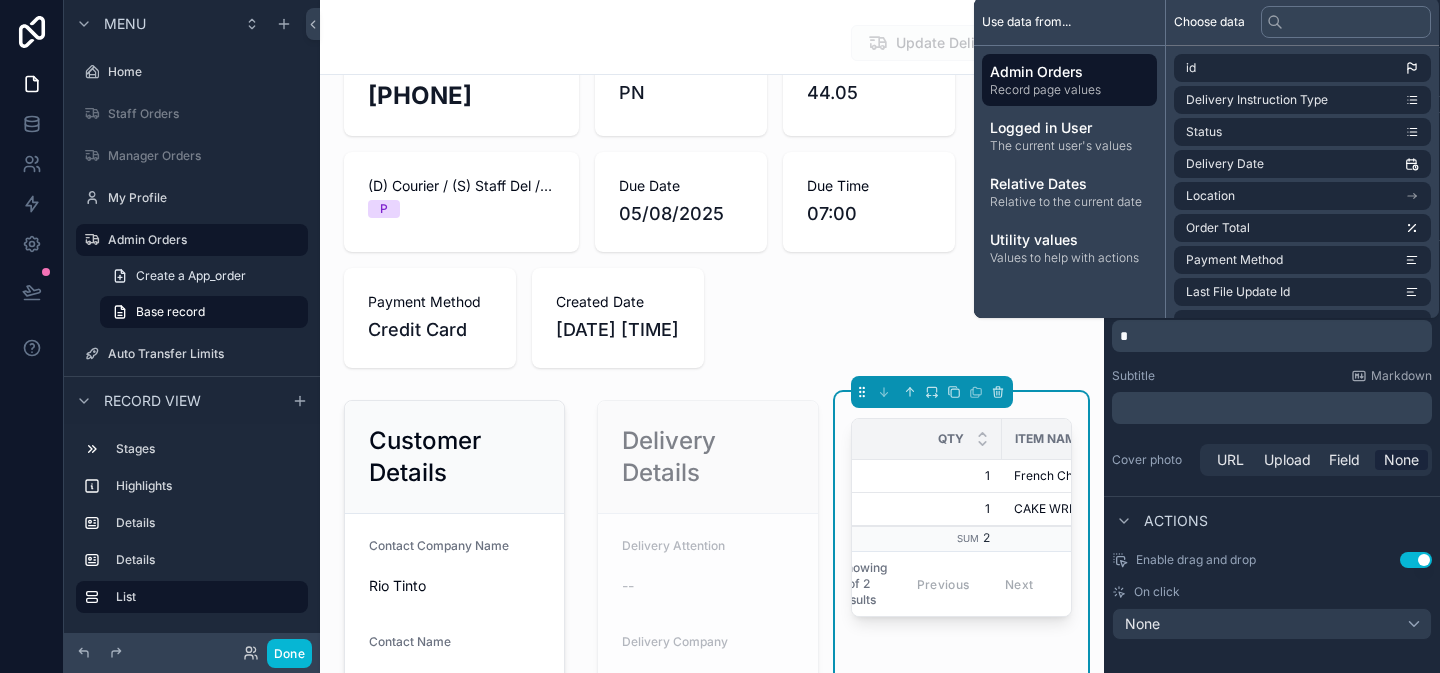type 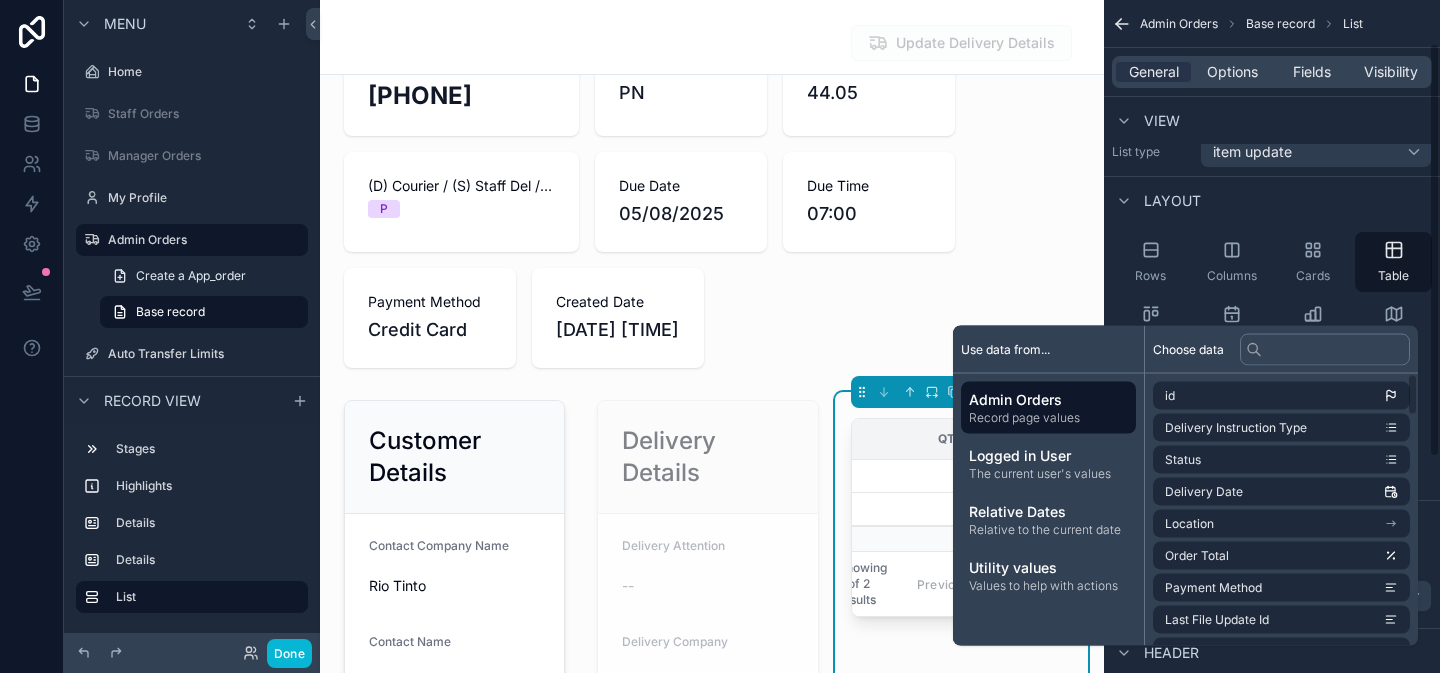 scroll, scrollTop: 0, scrollLeft: 0, axis: both 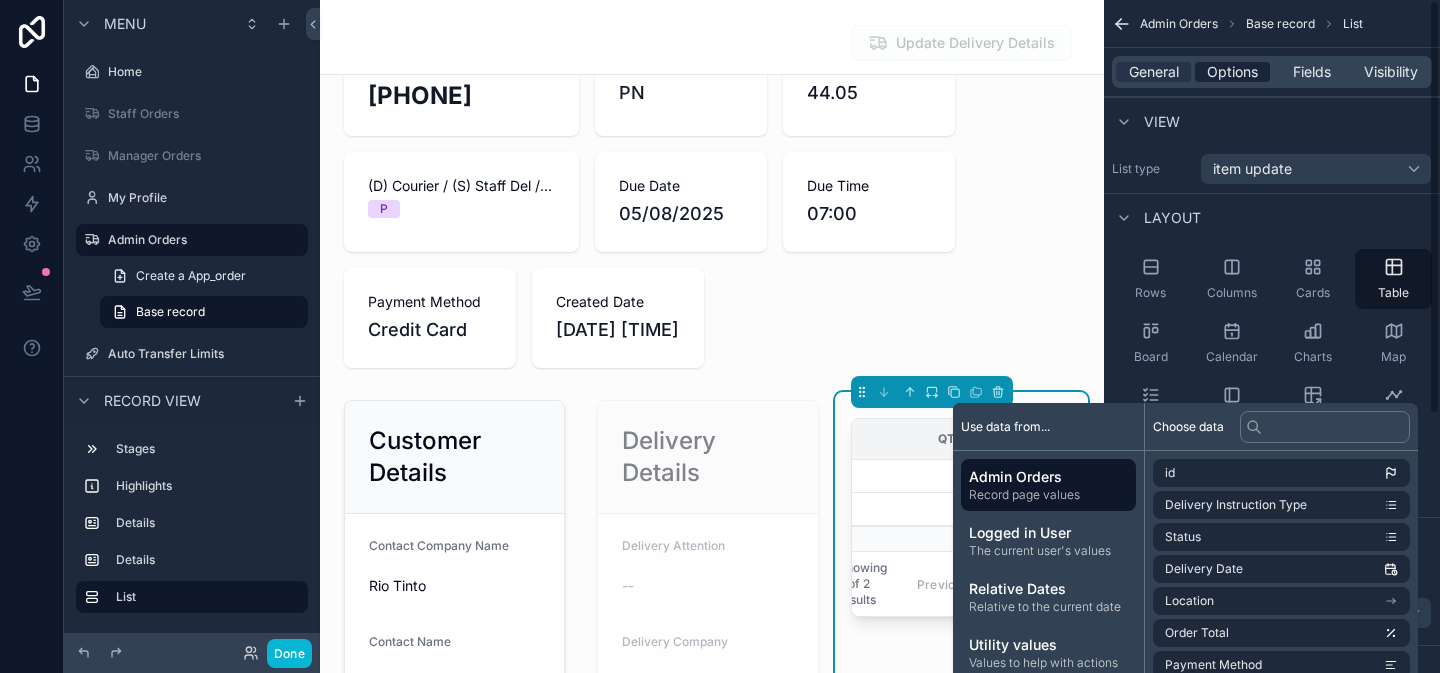 click on "Options" at bounding box center [1232, 72] 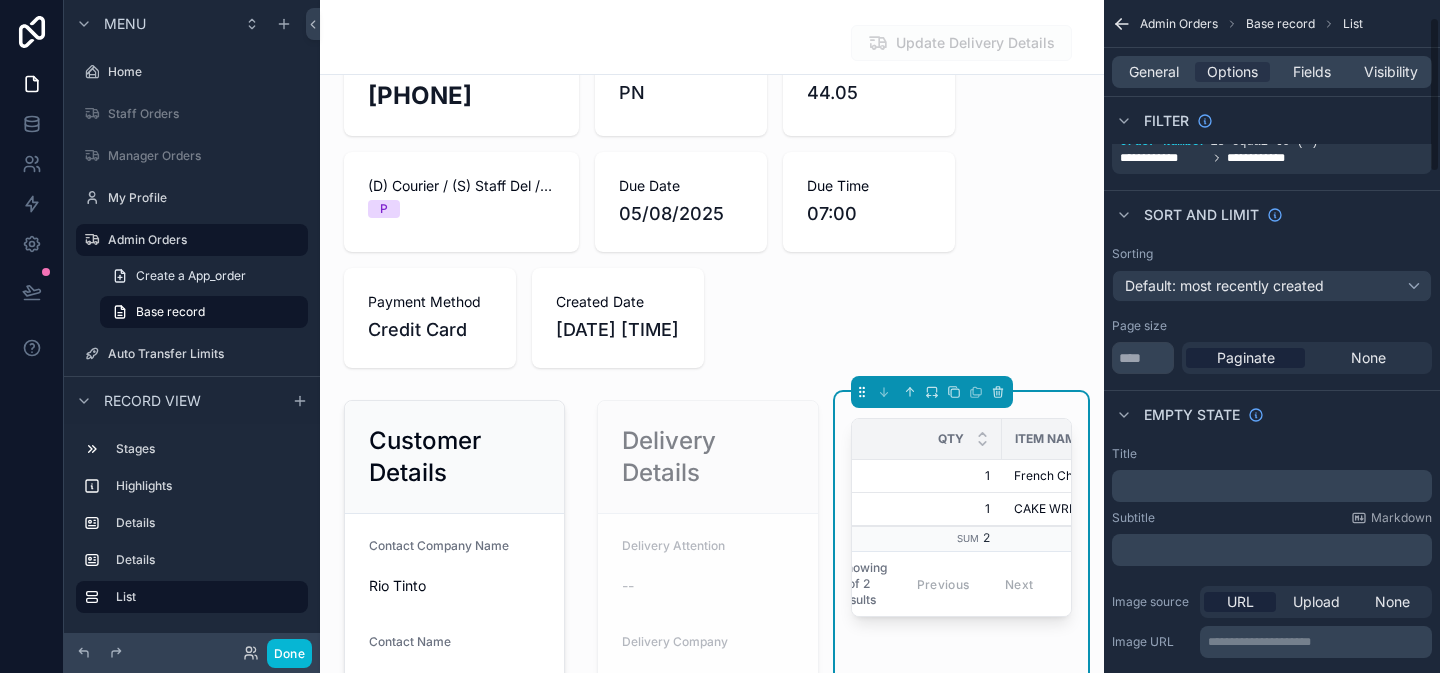 scroll, scrollTop: 123, scrollLeft: 0, axis: vertical 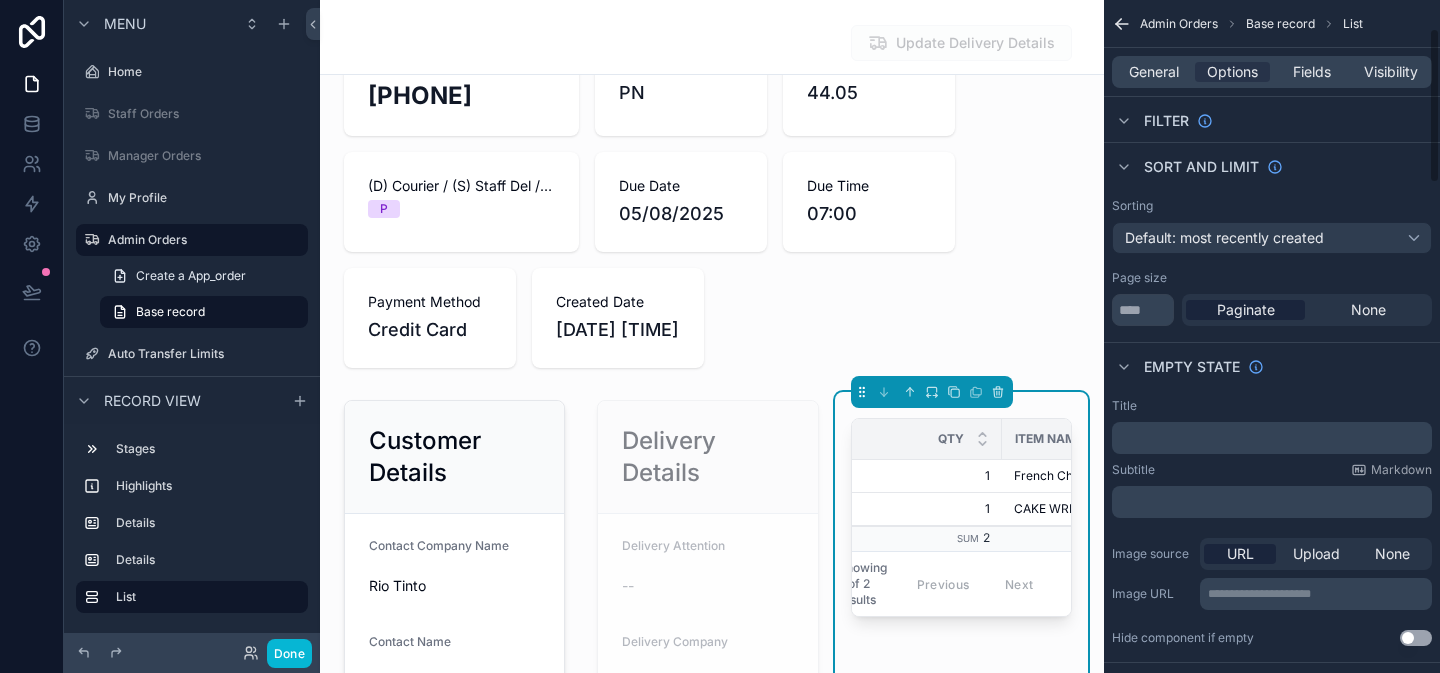 click on "Title ﻿" at bounding box center (1272, 426) 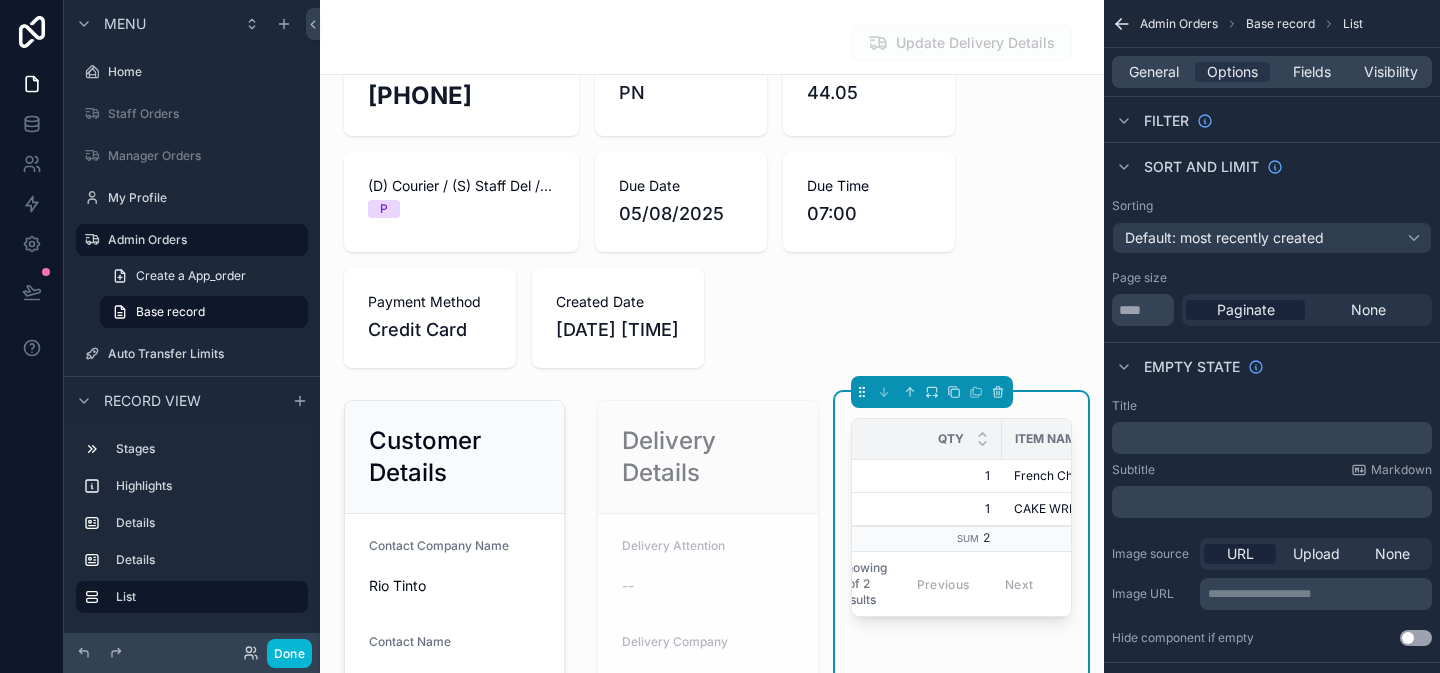 click on "﻿" at bounding box center (1274, 438) 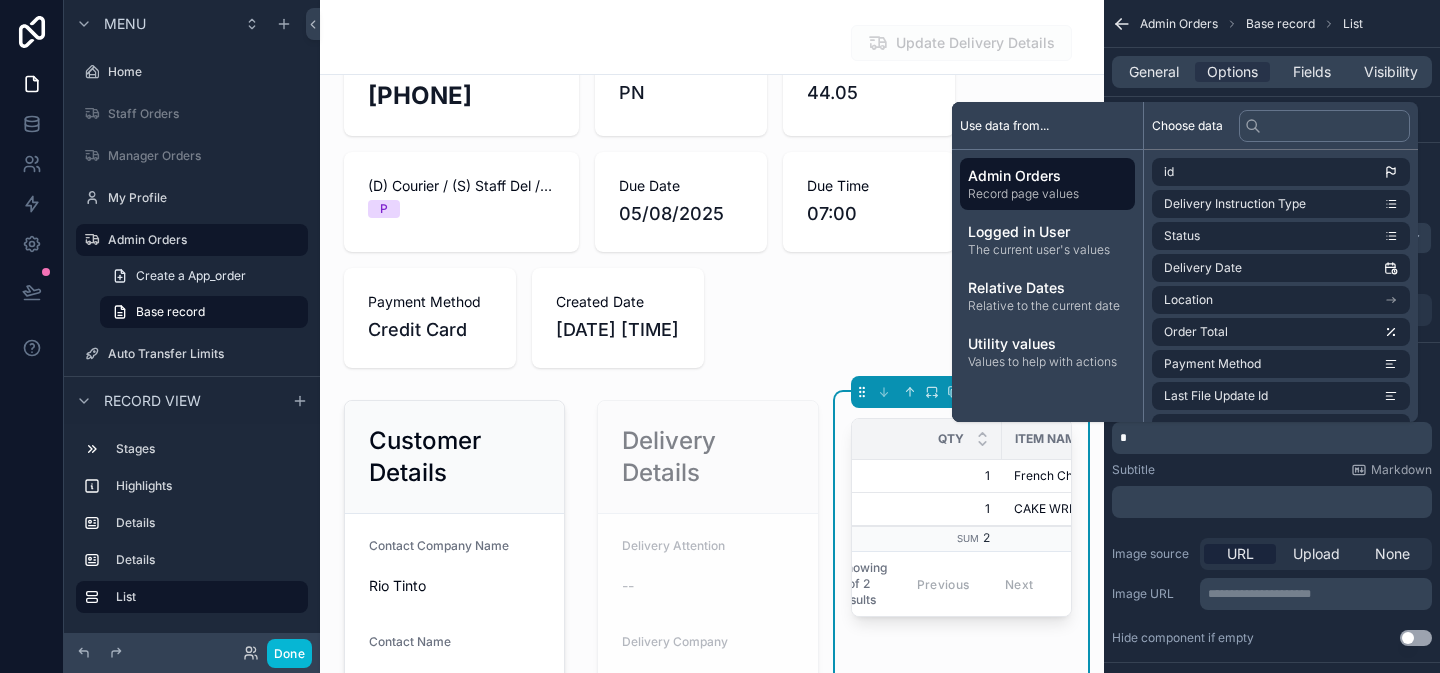 type 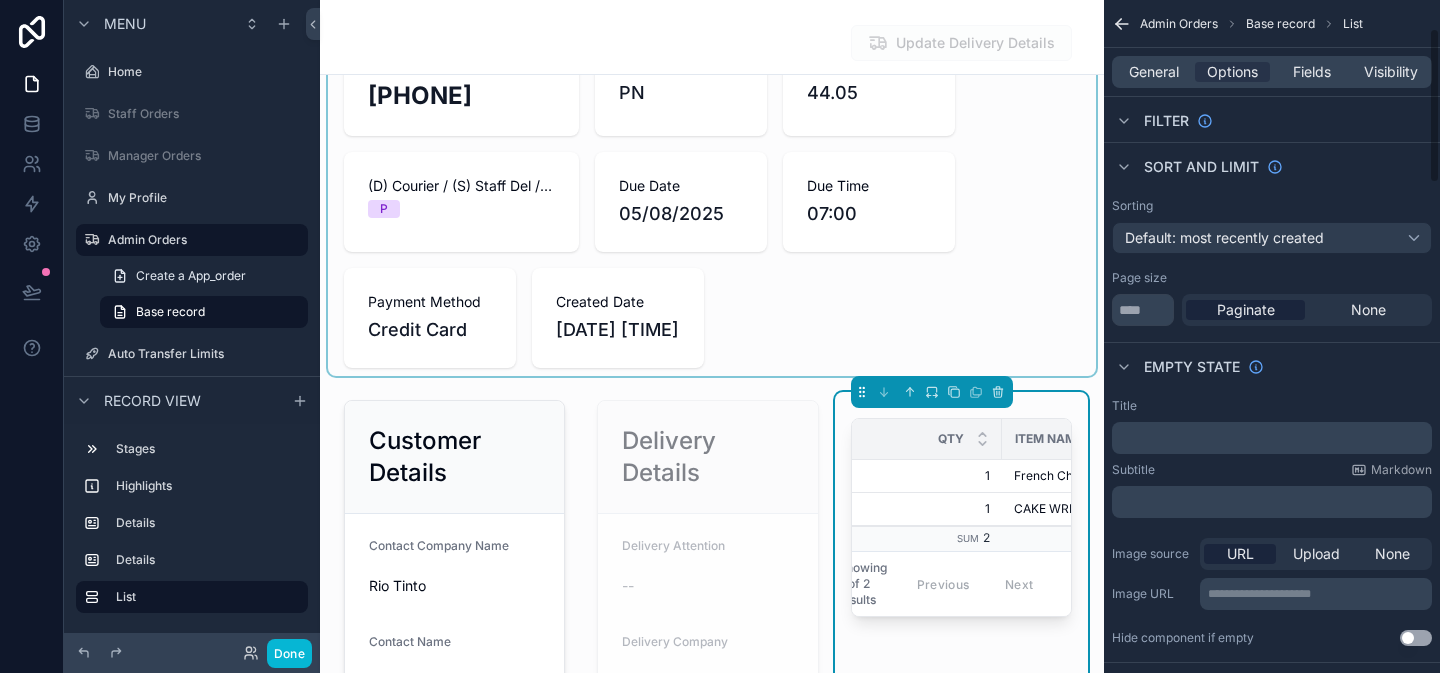 click at bounding box center [712, 199] 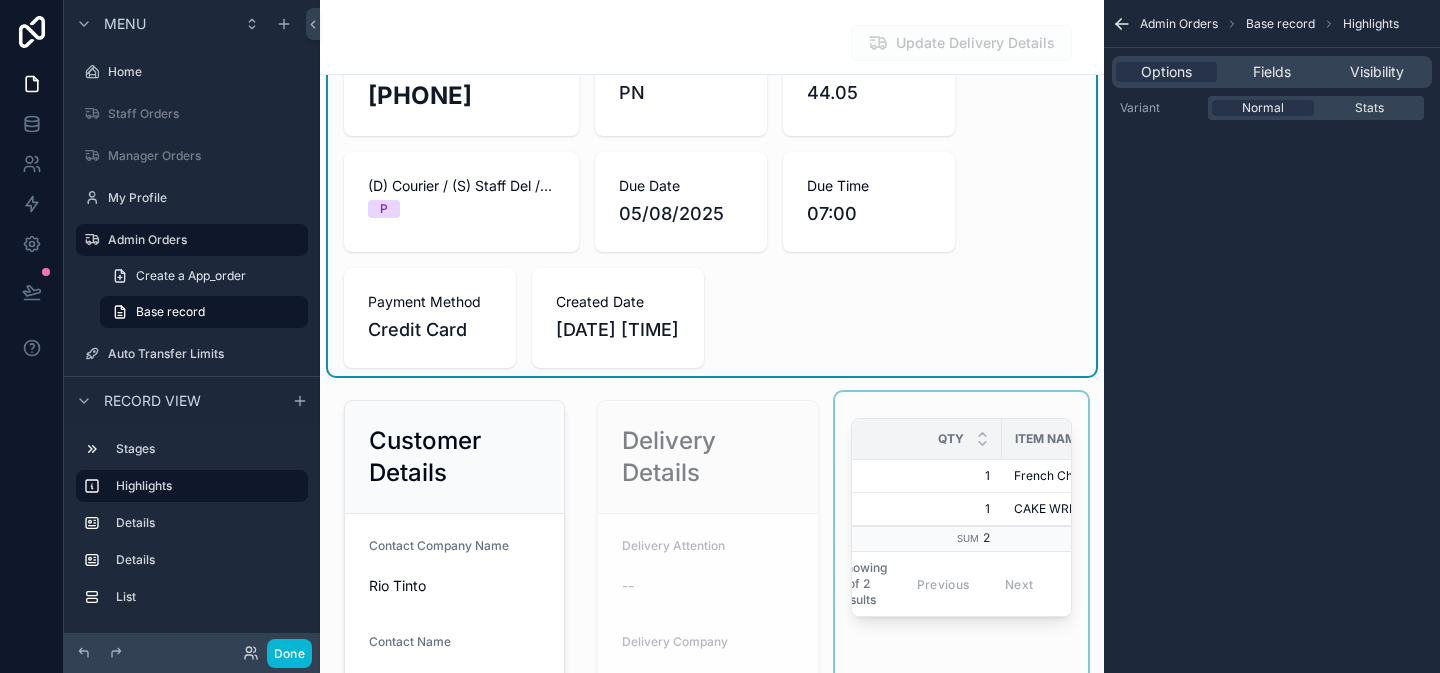 click at bounding box center (961, 753) 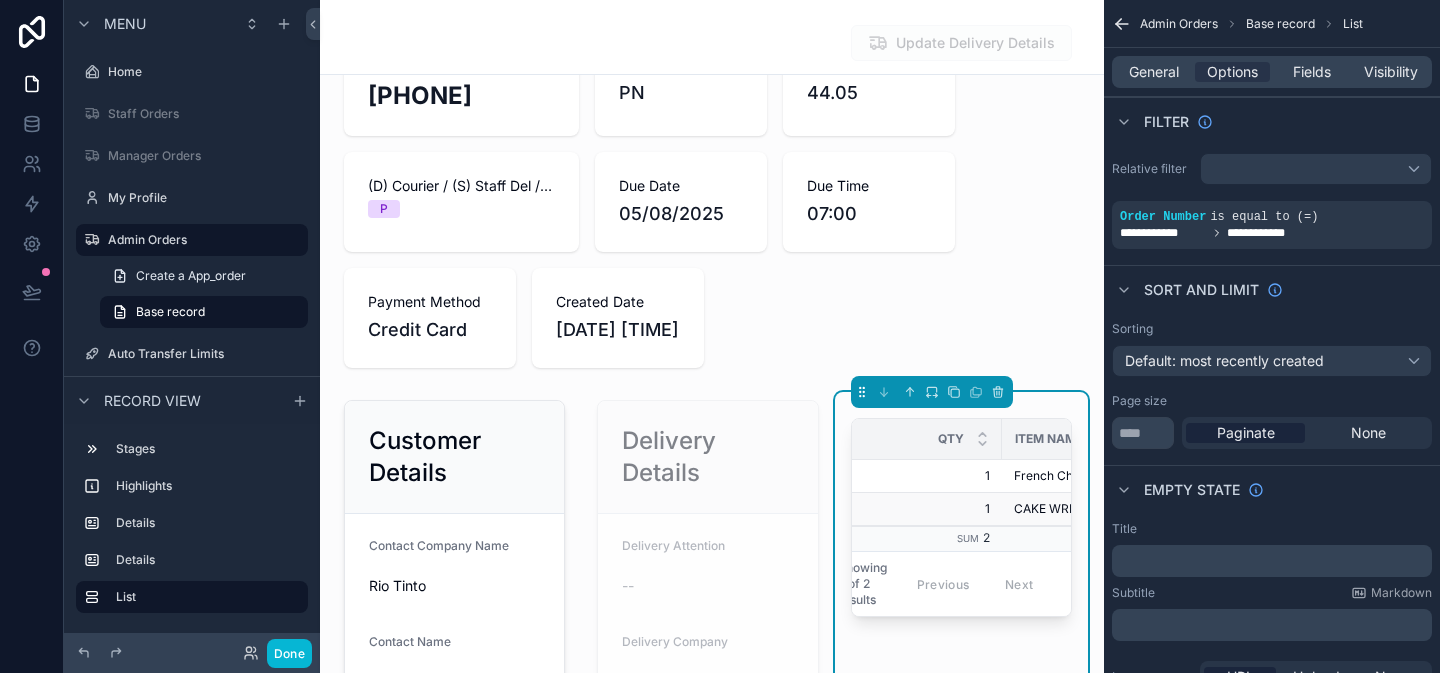 click on "1" at bounding box center (933, 509) 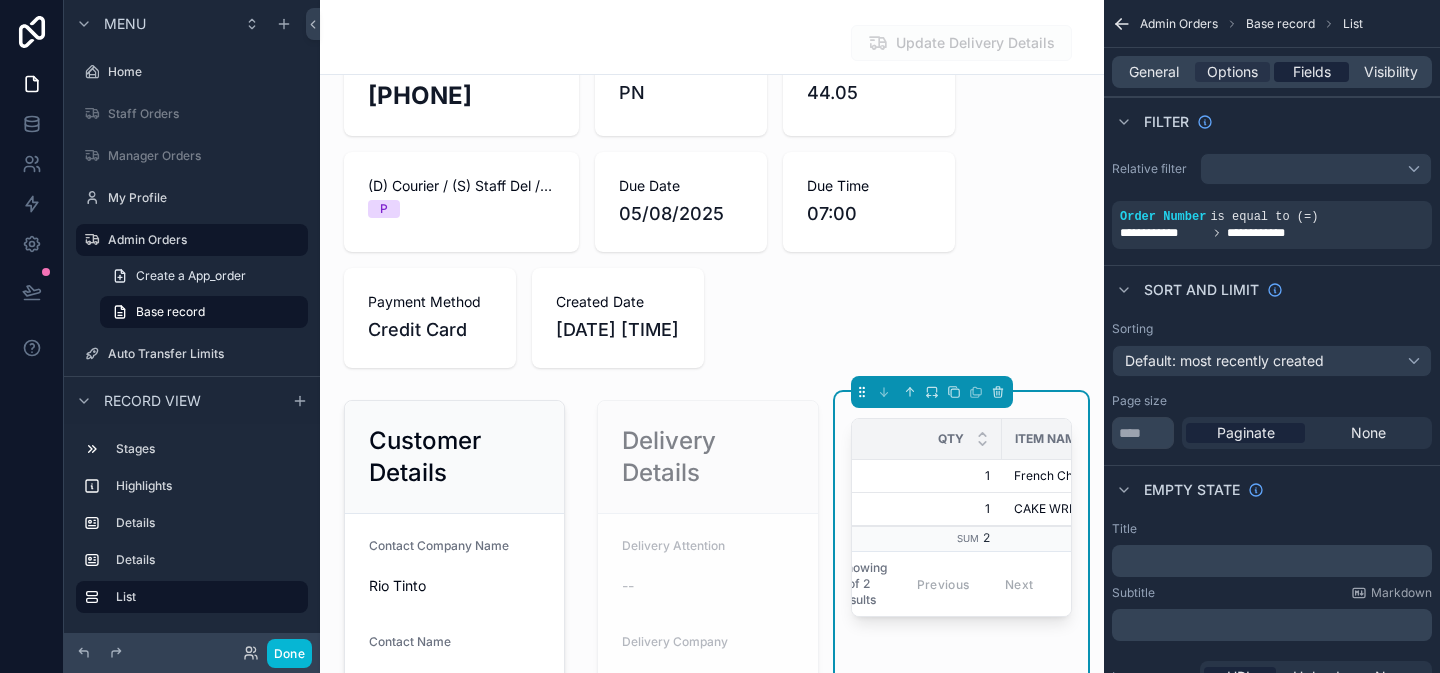 click on "Fields" at bounding box center [1312, 72] 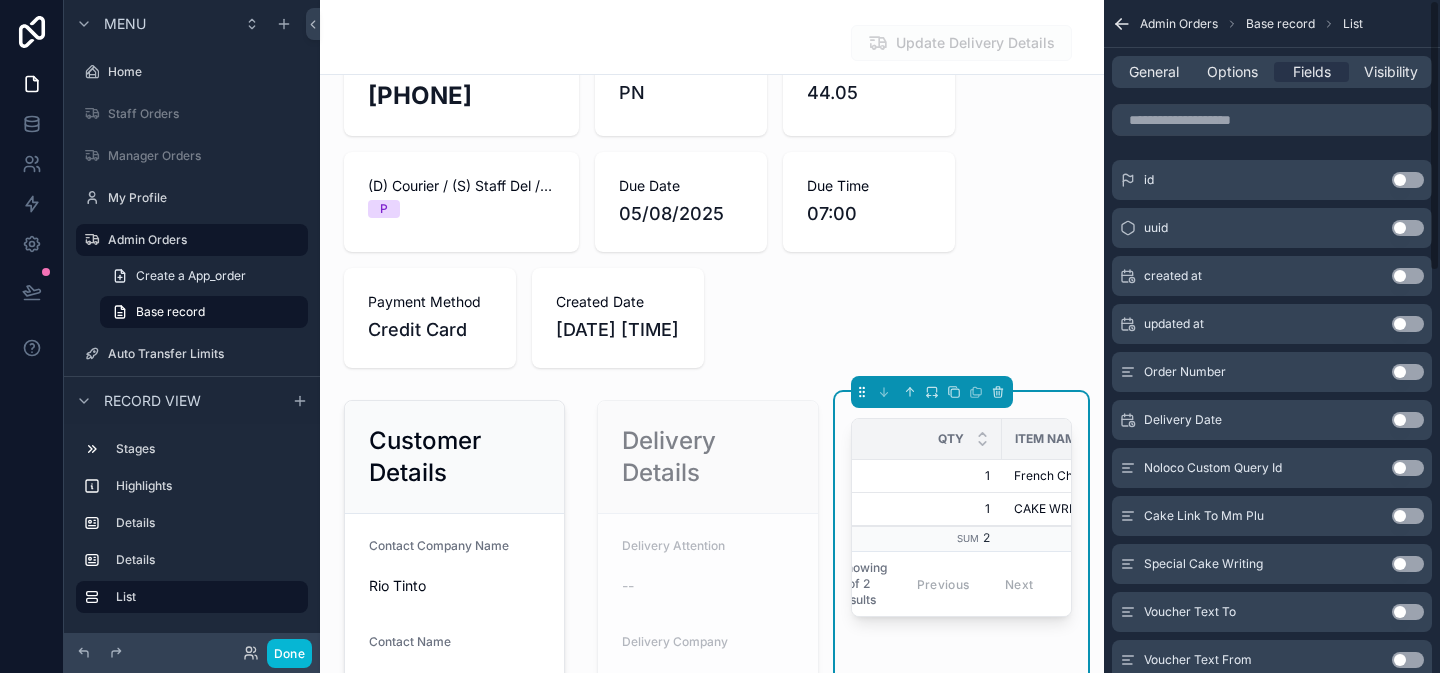 scroll, scrollTop: 0, scrollLeft: 0, axis: both 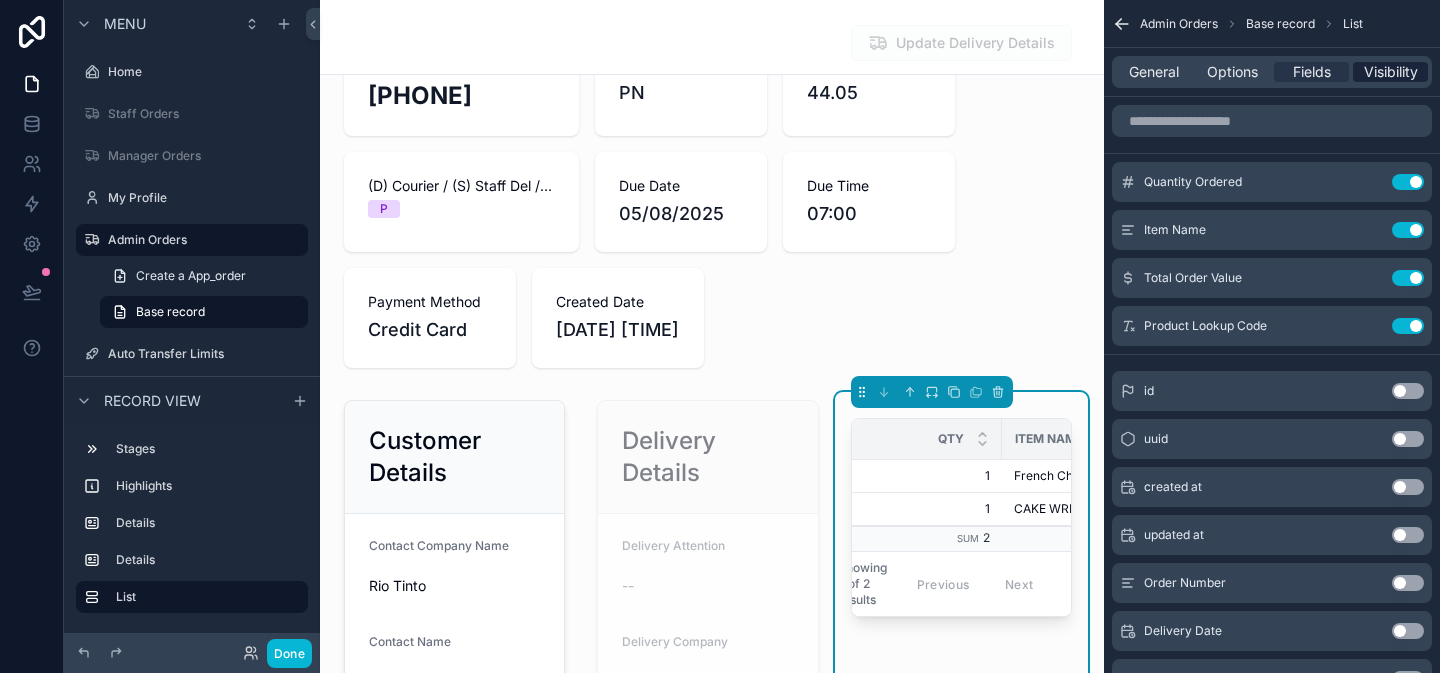 click on "Visibility" at bounding box center (1391, 72) 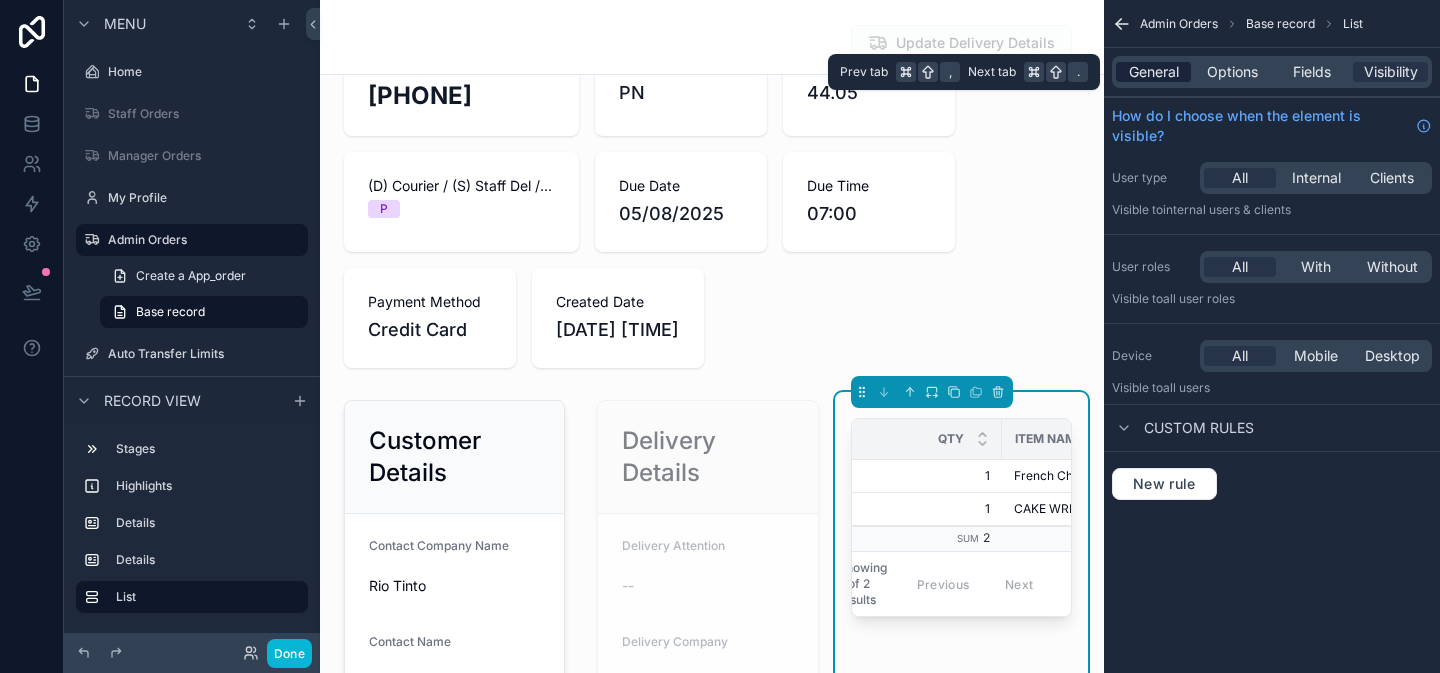 click on "General" at bounding box center [1154, 72] 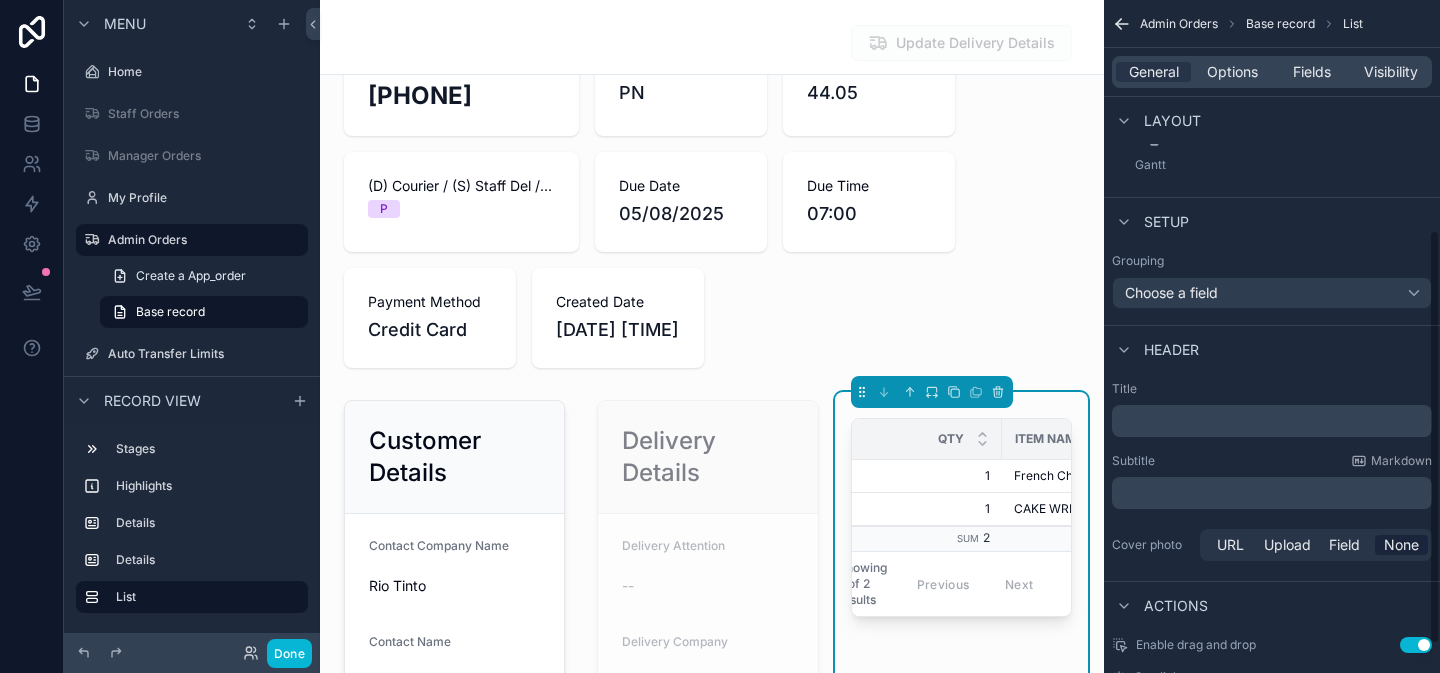 scroll, scrollTop: 420, scrollLeft: 0, axis: vertical 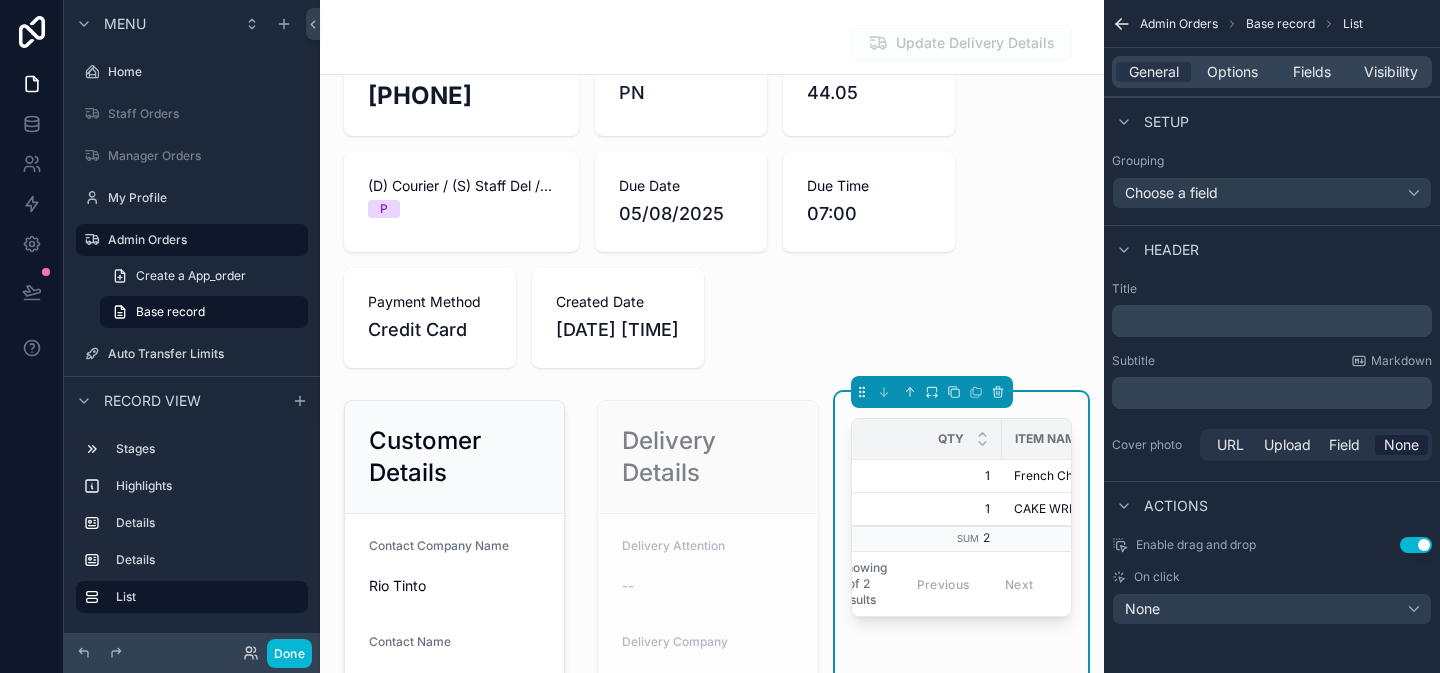 click on "General Options Fields Visibility" at bounding box center [1272, 72] 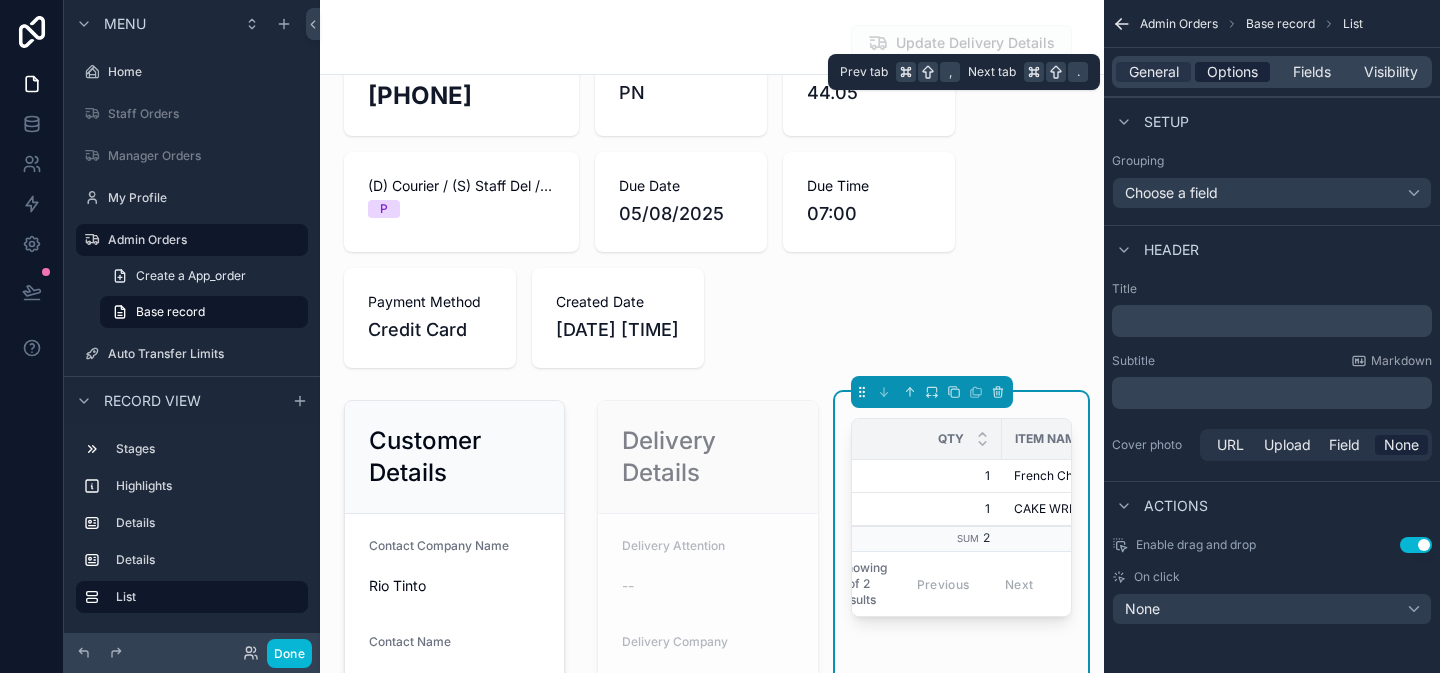 click on "Options" at bounding box center (1232, 72) 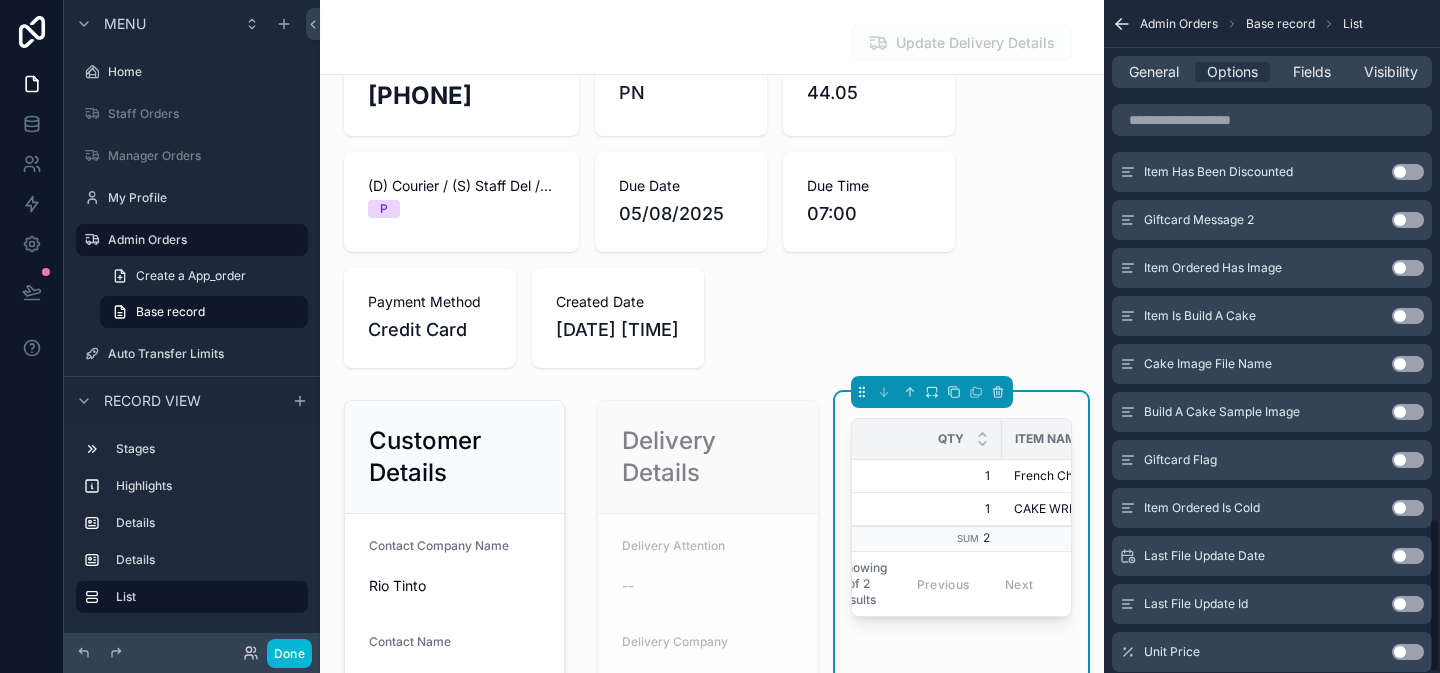 scroll, scrollTop: 2249, scrollLeft: 0, axis: vertical 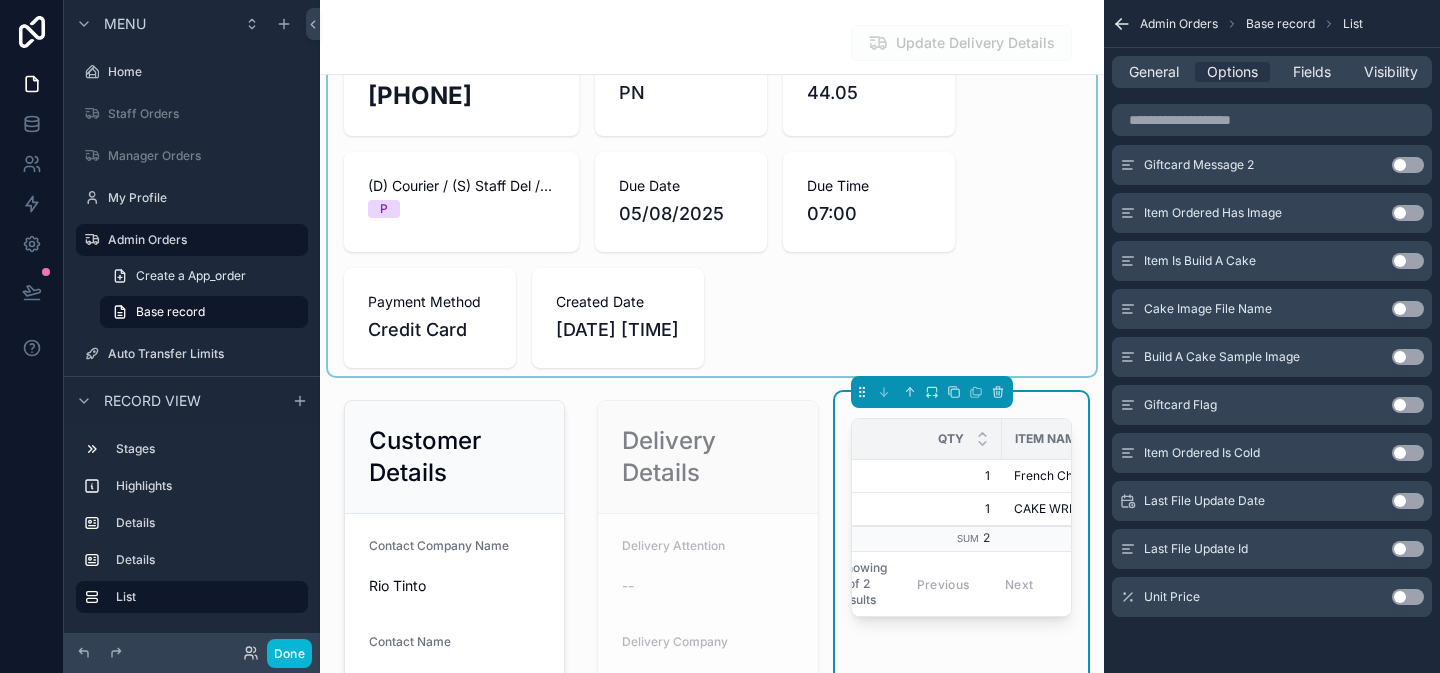 click at bounding box center [712, 199] 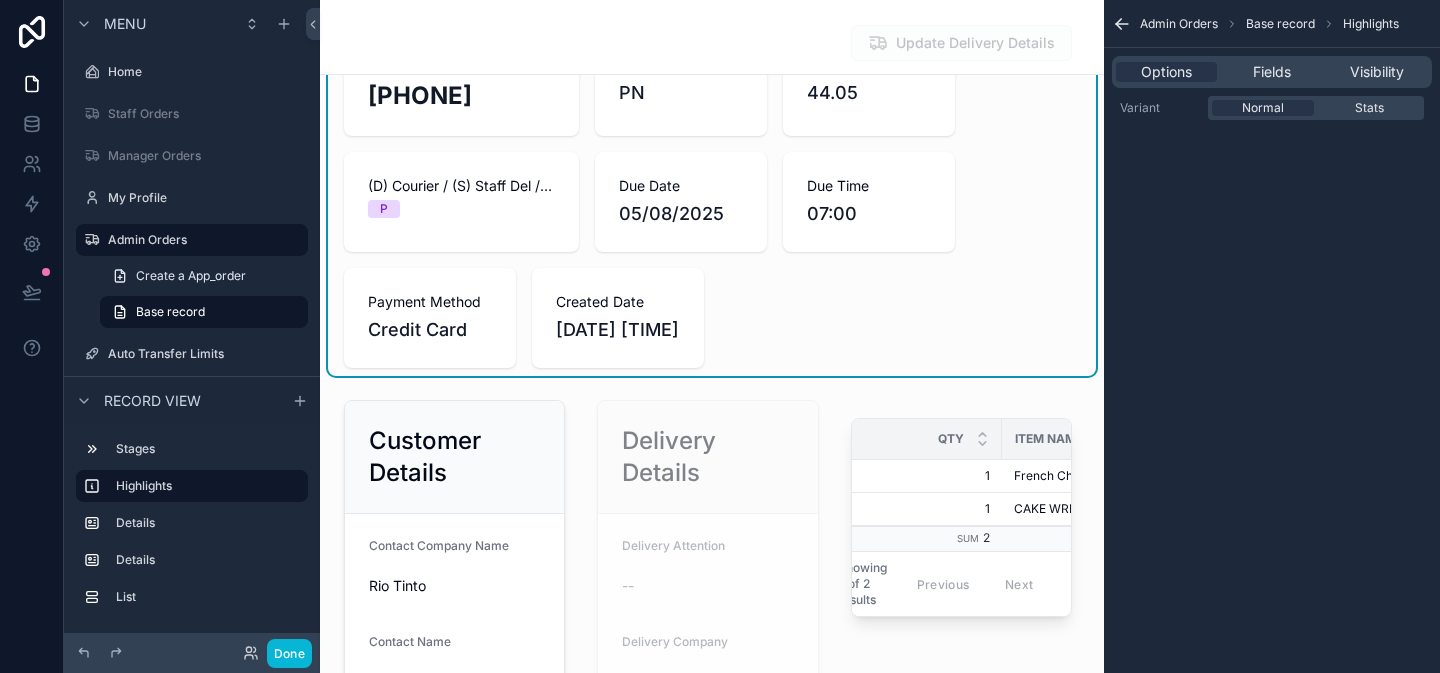 scroll, scrollTop: 0, scrollLeft: 0, axis: both 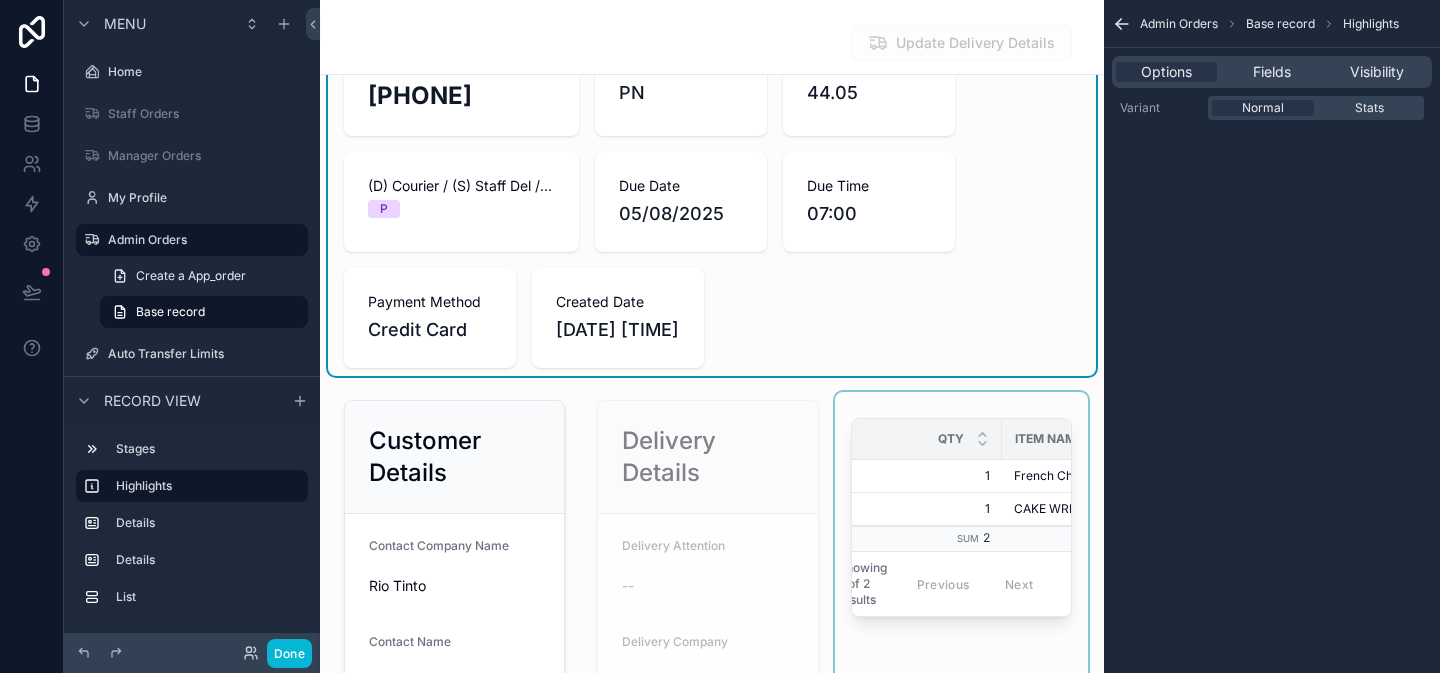 click at bounding box center [961, 753] 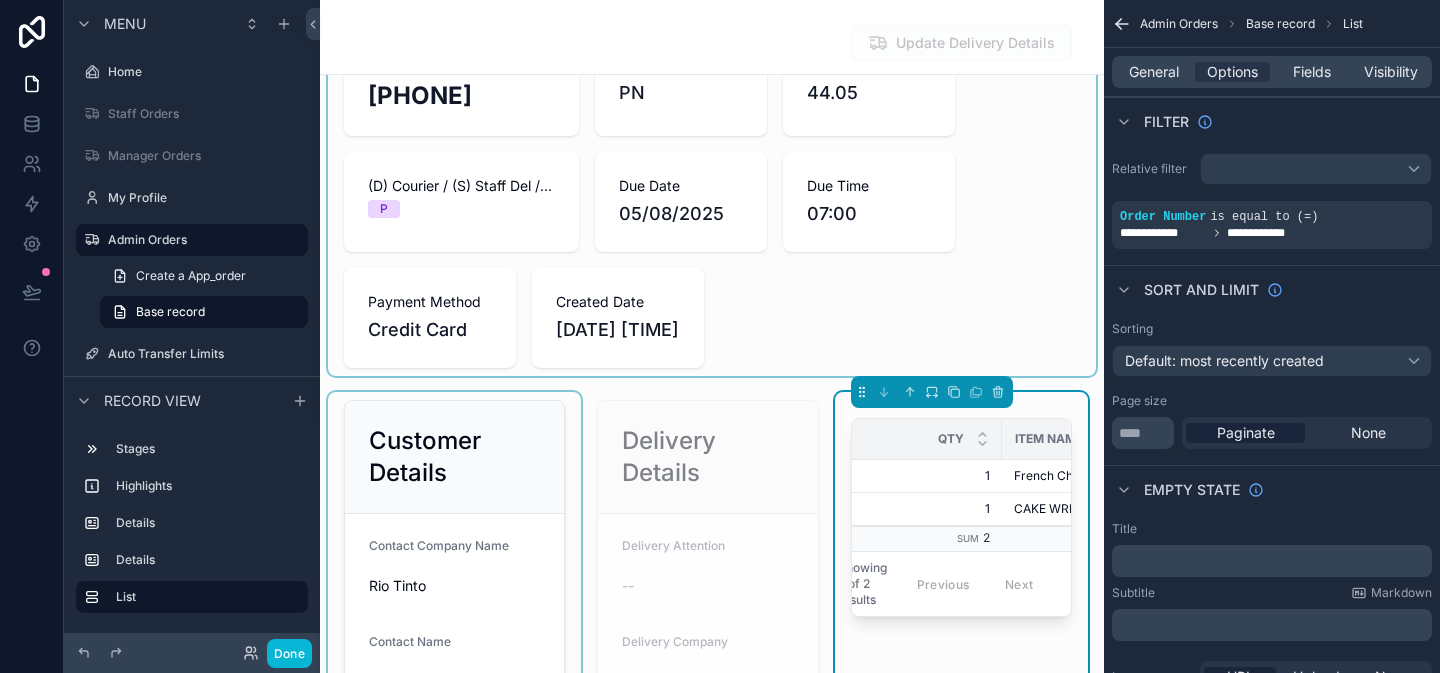 click at bounding box center [454, 753] 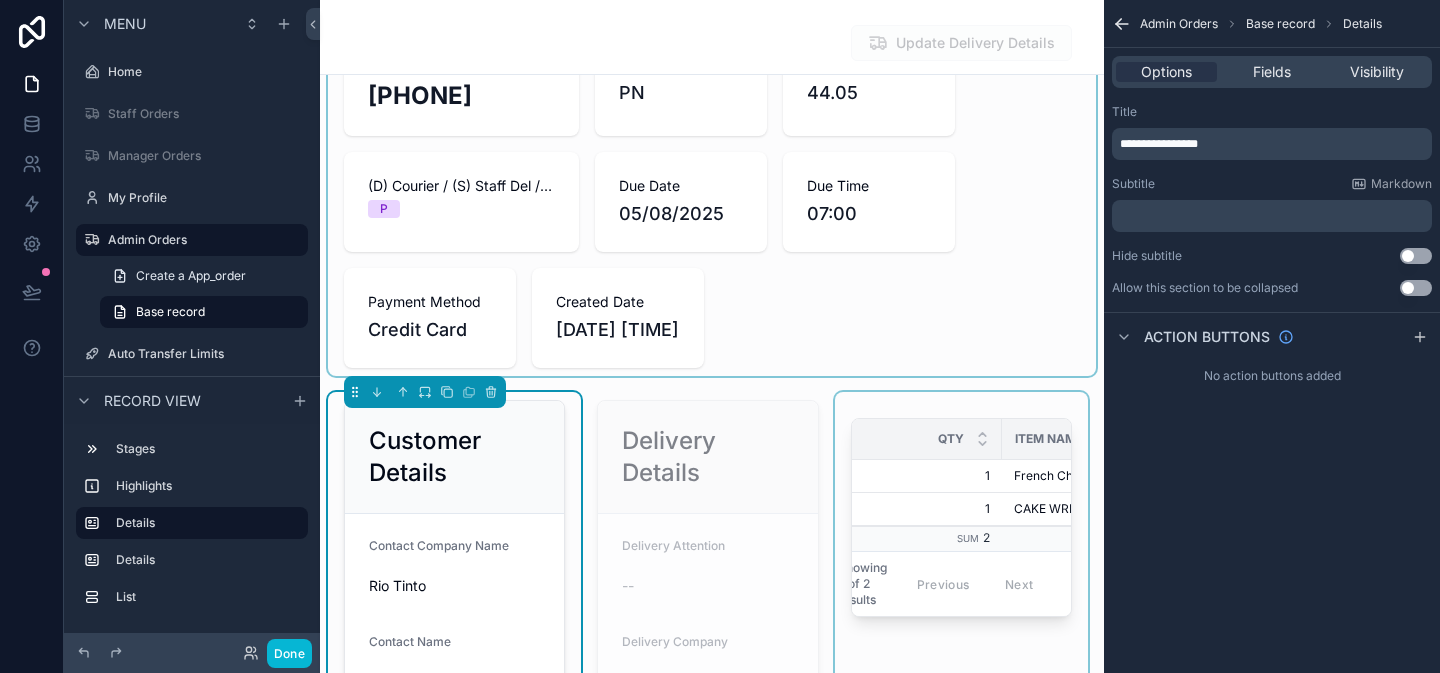 click at bounding box center (961, 753) 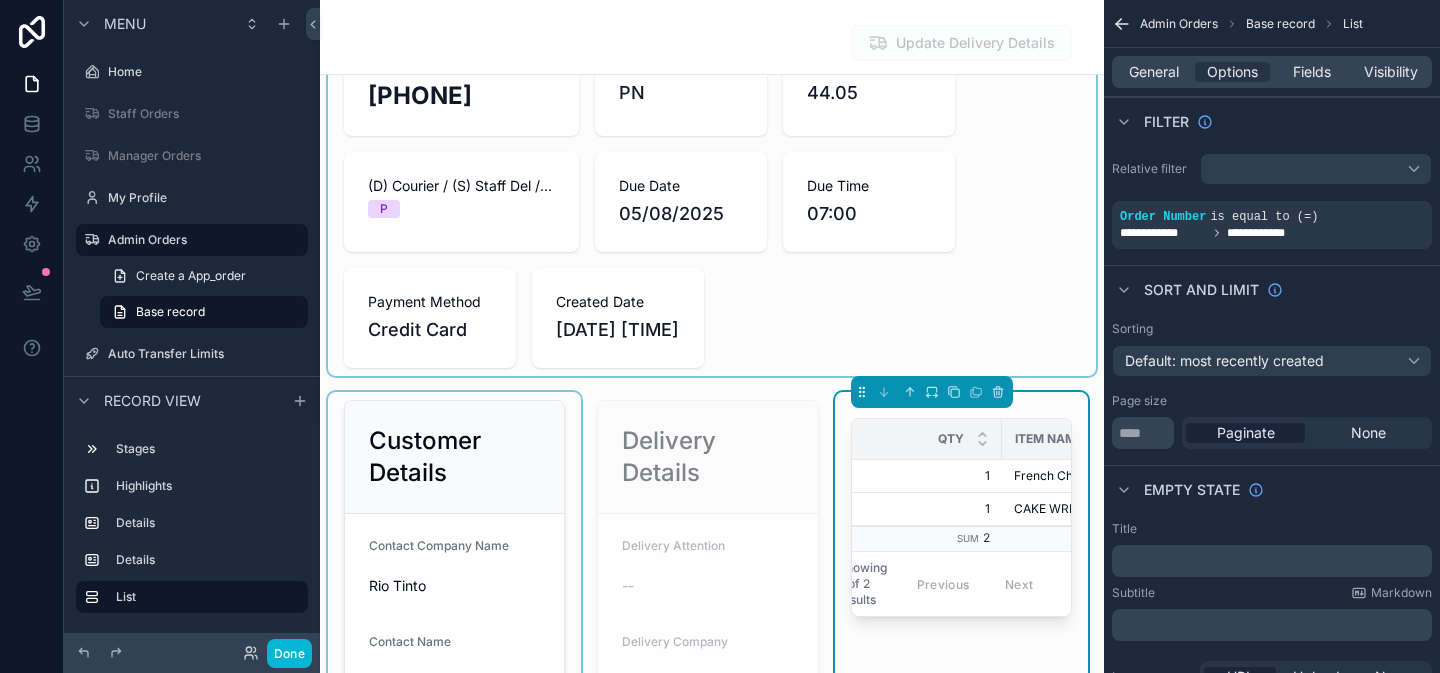 click at bounding box center [454, 753] 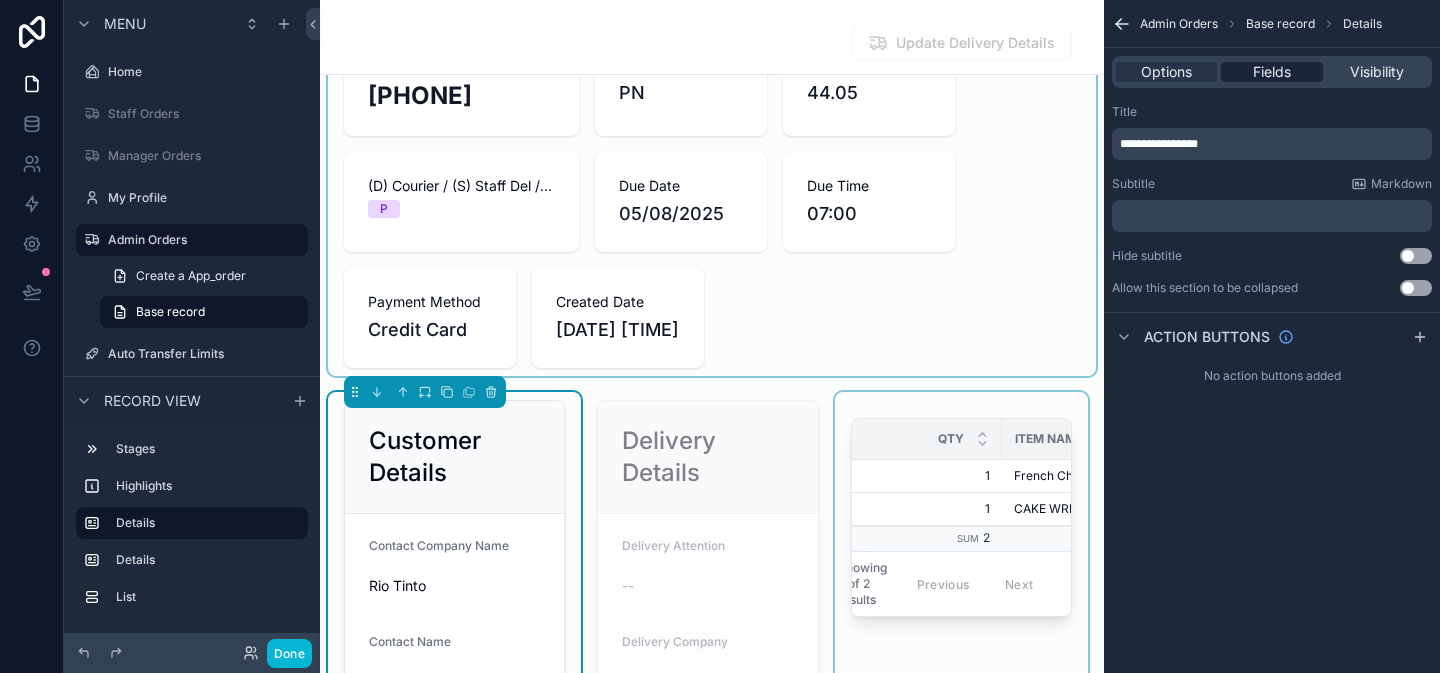 click on "Fields" at bounding box center [1272, 72] 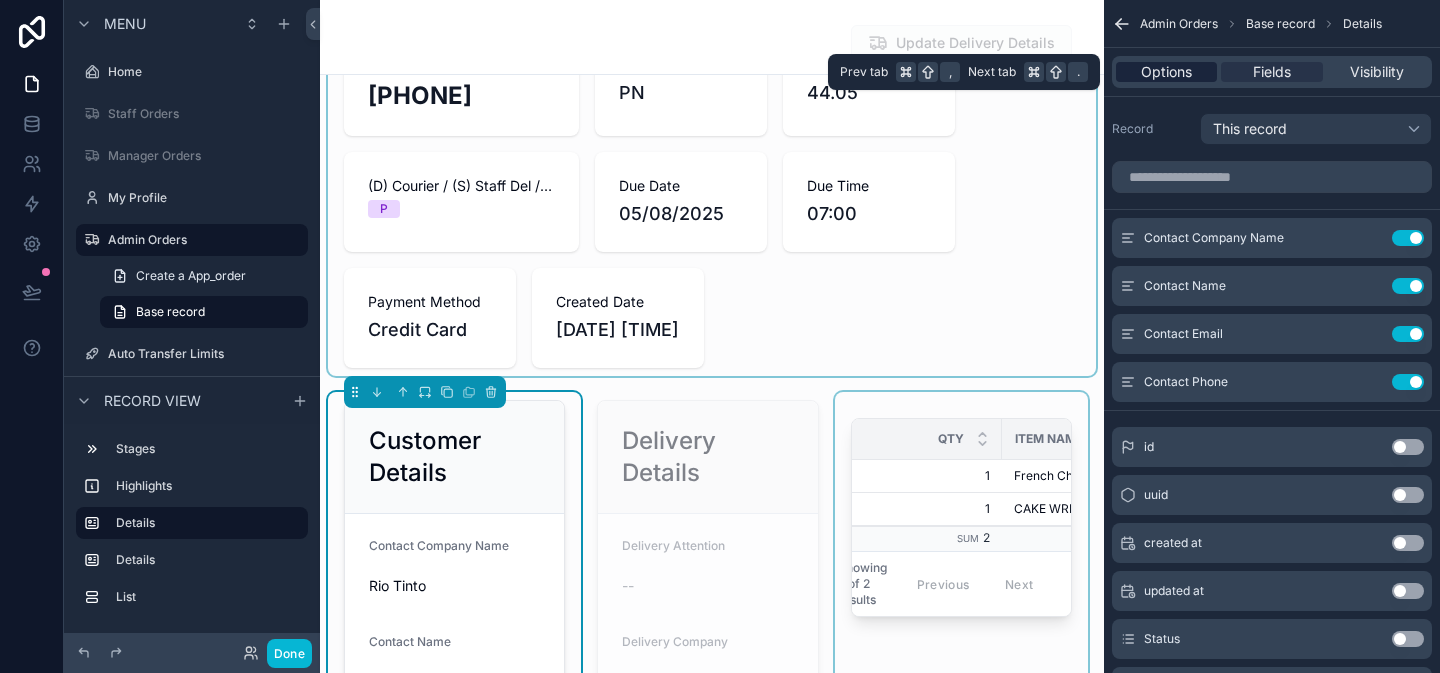 click on "Options" at bounding box center [1166, 72] 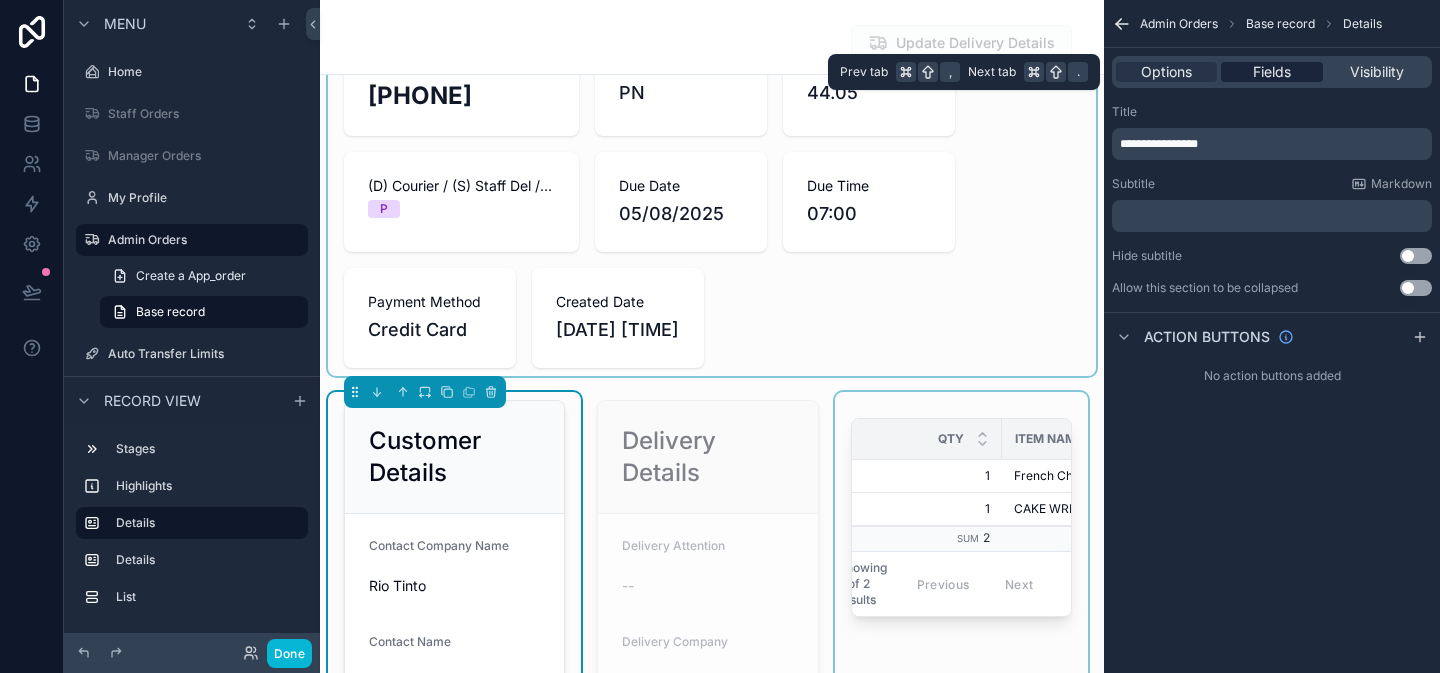 click on "Fields" at bounding box center (1272, 72) 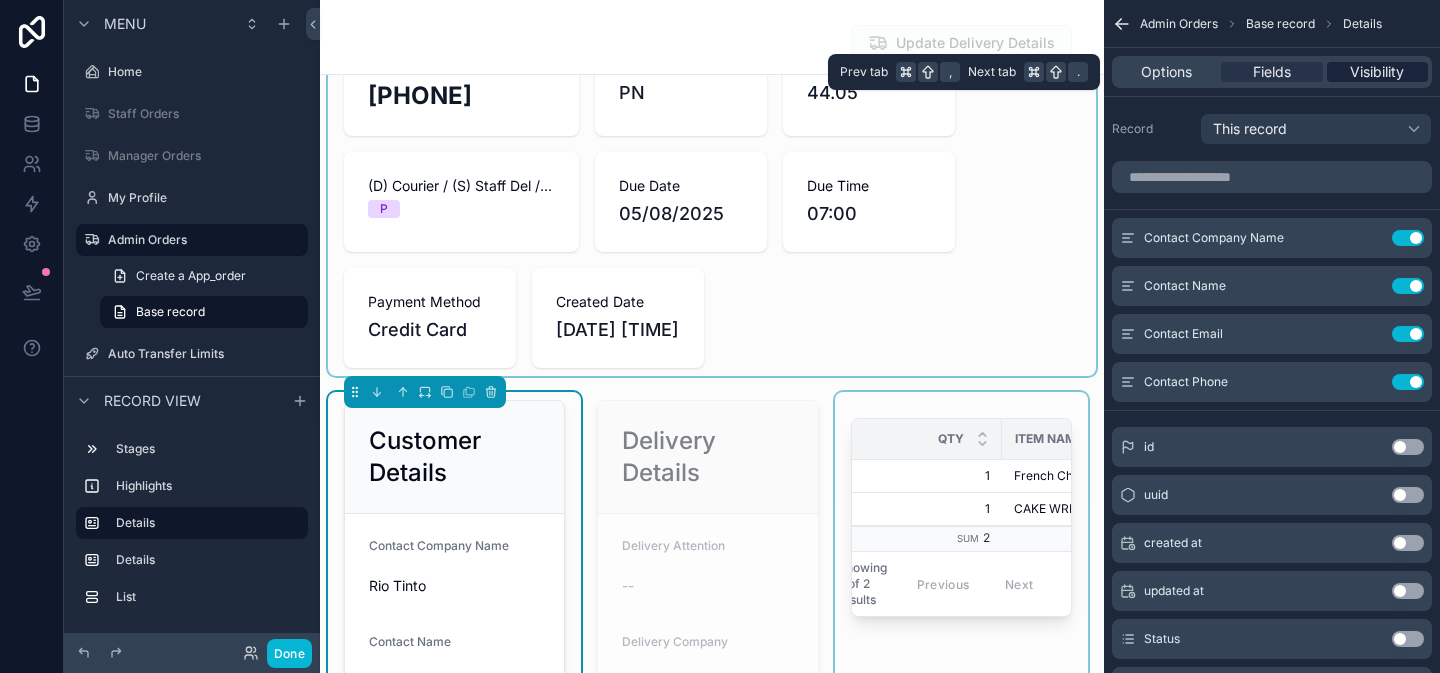 click on "Visibility" at bounding box center (1377, 72) 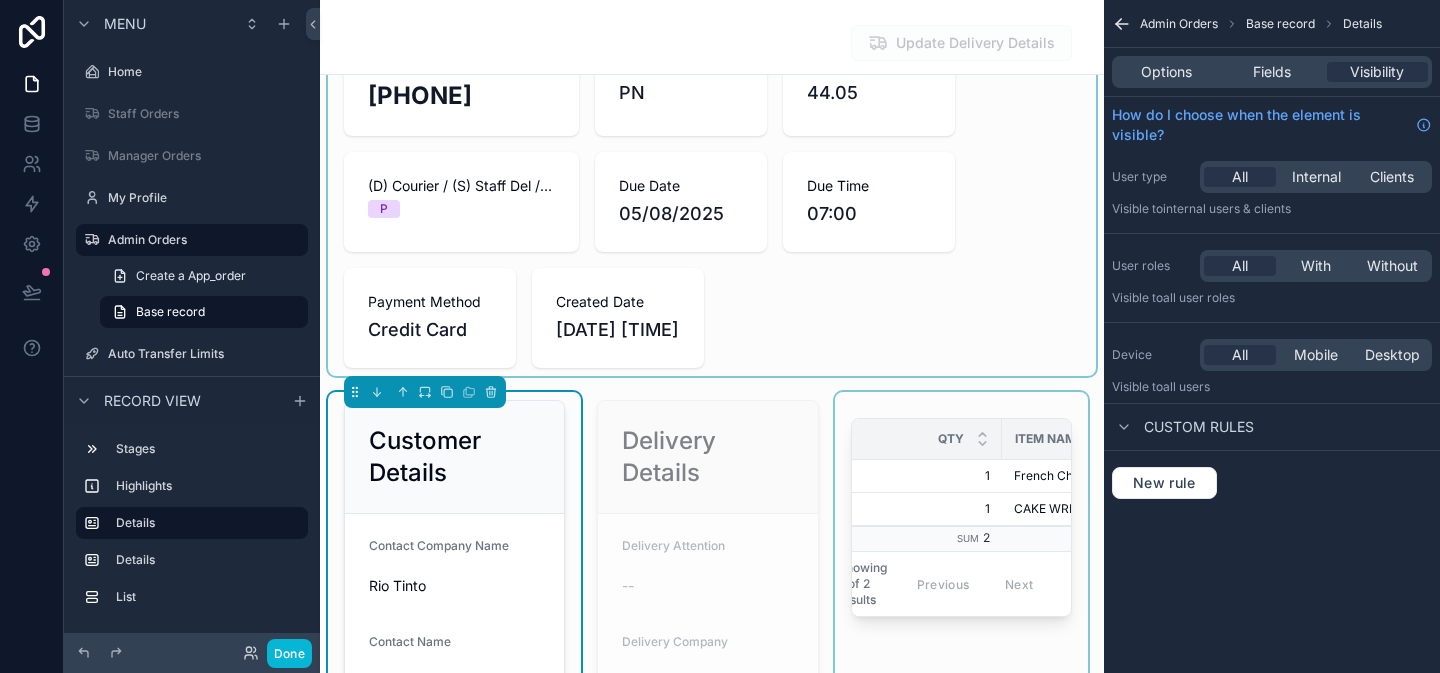 click at bounding box center [961, 753] 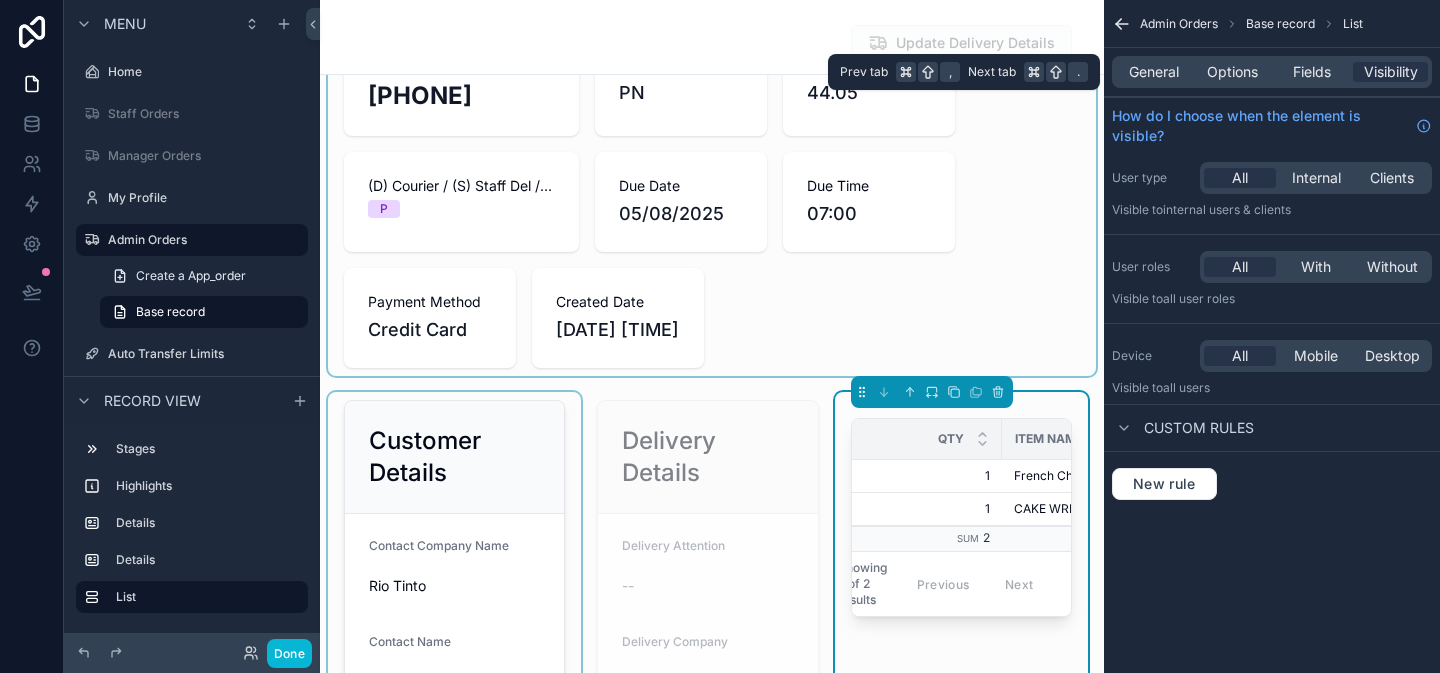 click on "General Options Fields Visibility" at bounding box center [1272, 72] 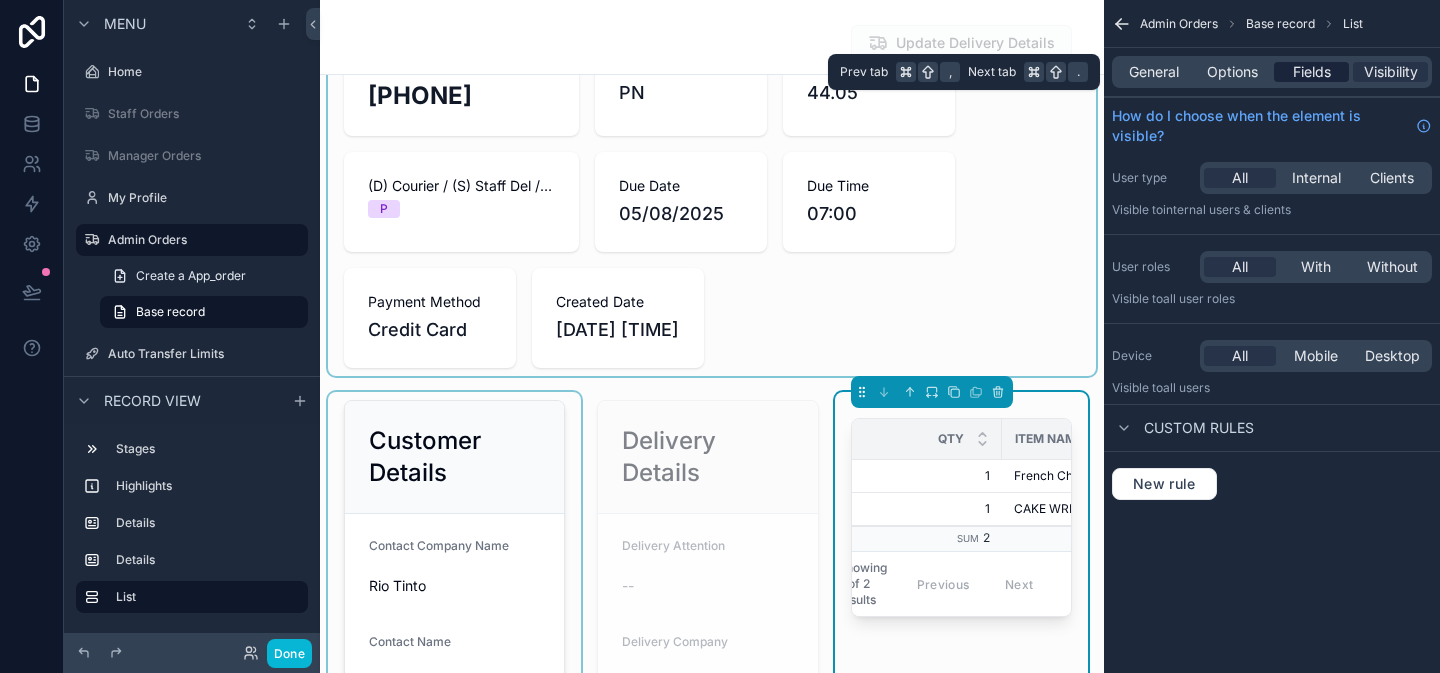 click on "Fields" at bounding box center (1312, 72) 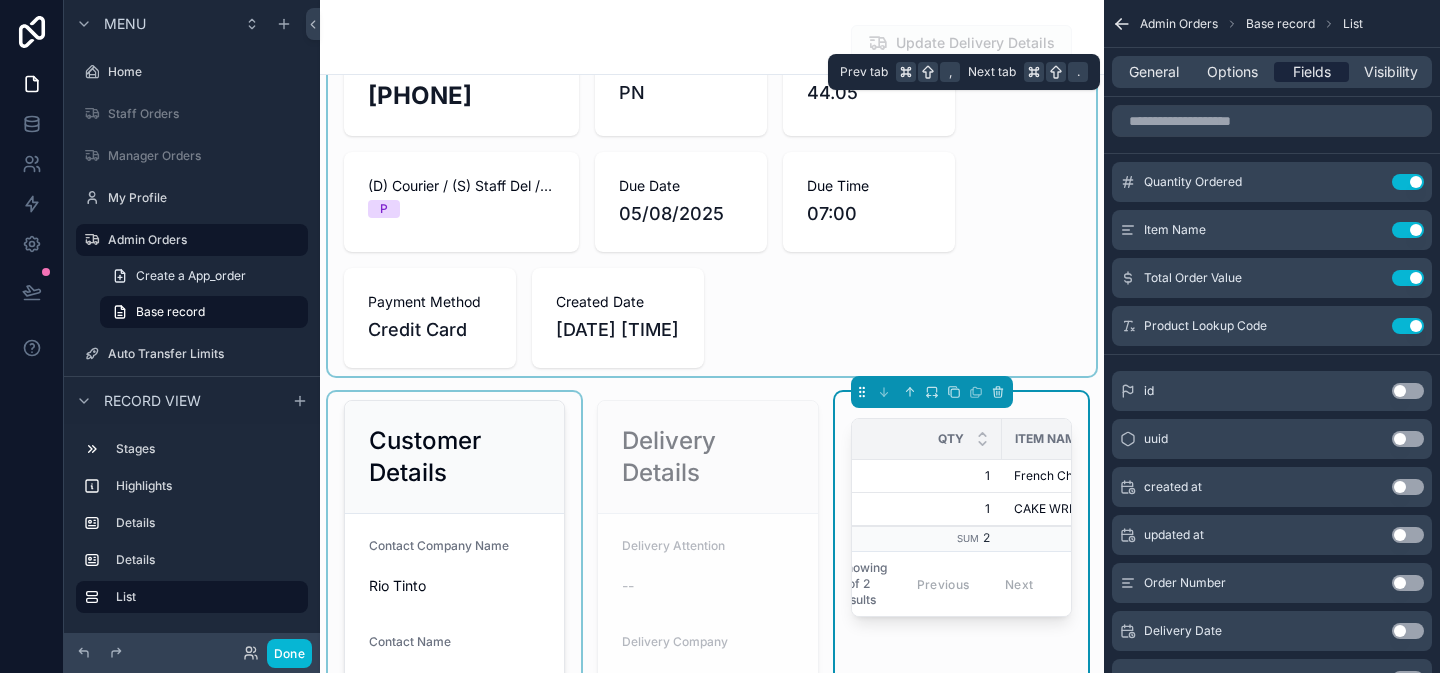 click on "Fields" at bounding box center [1312, 72] 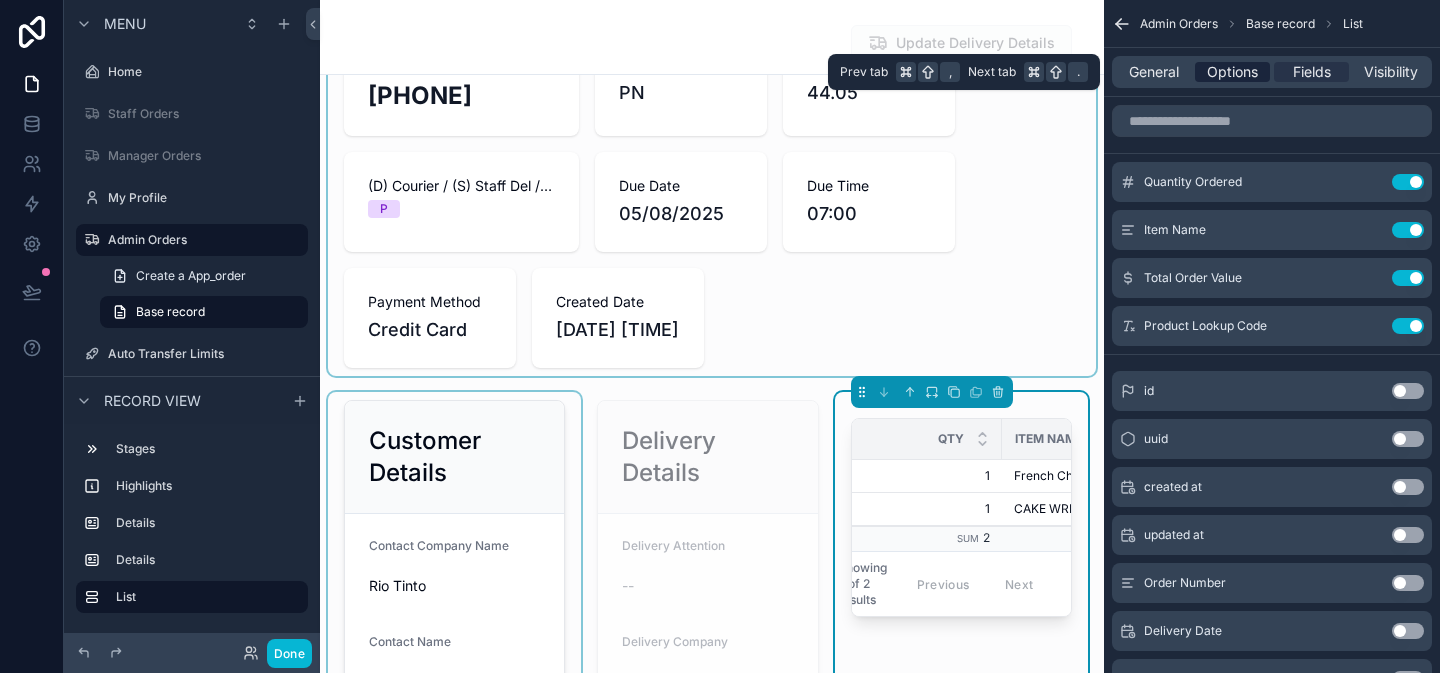 click on "Options" at bounding box center [1232, 72] 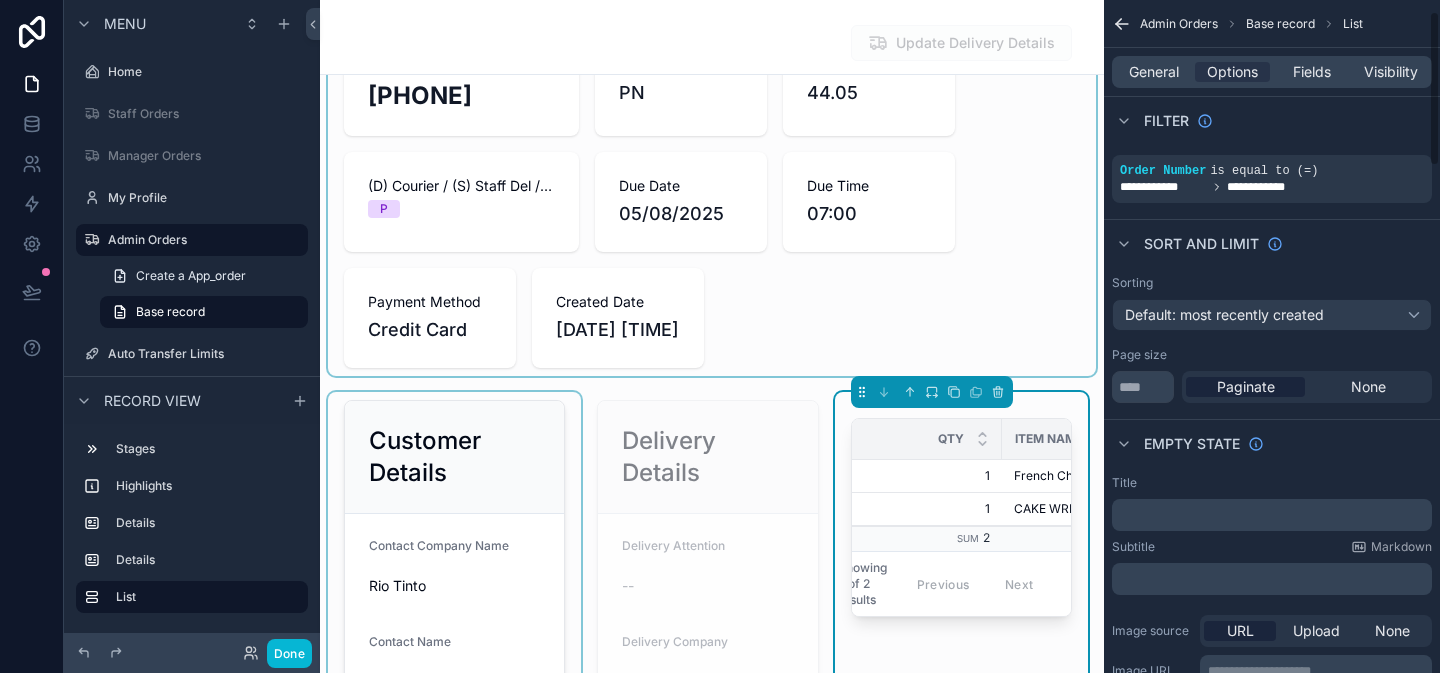 scroll, scrollTop: 48, scrollLeft: 0, axis: vertical 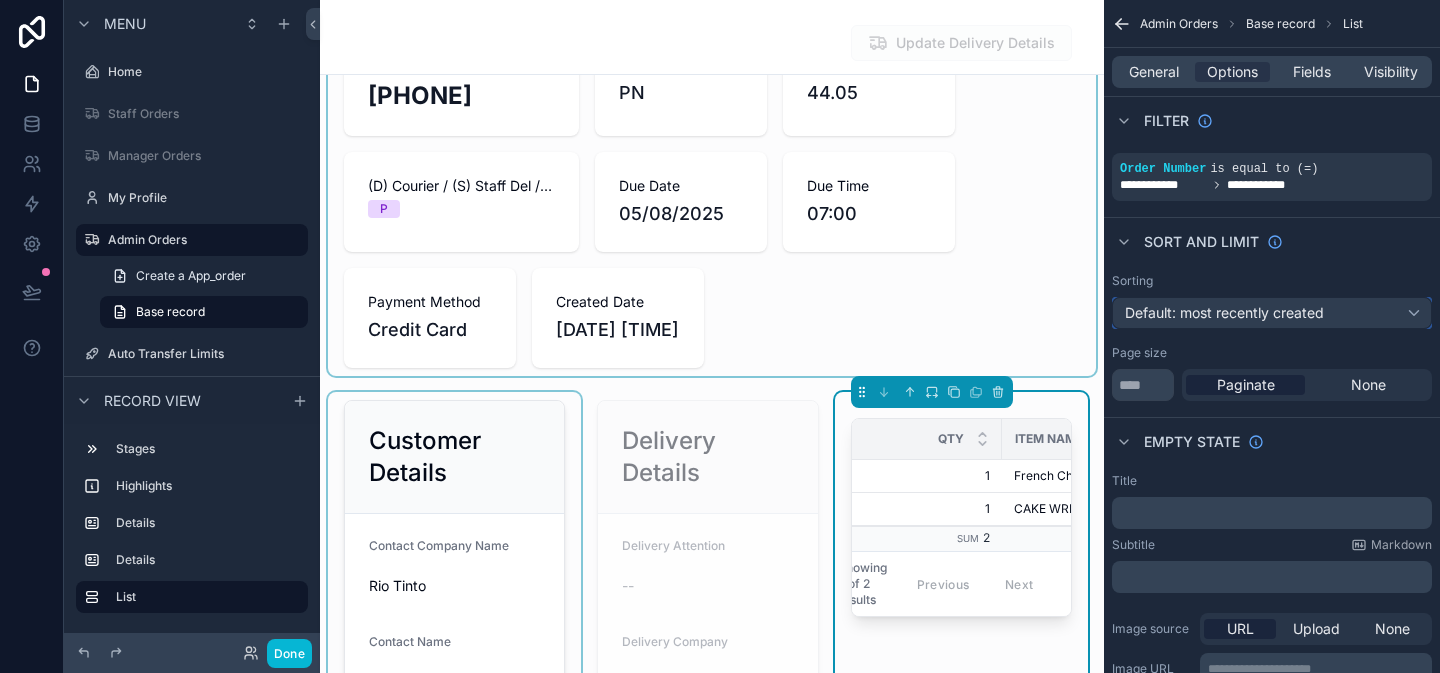 click on "Default: most recently created" at bounding box center [1224, 312] 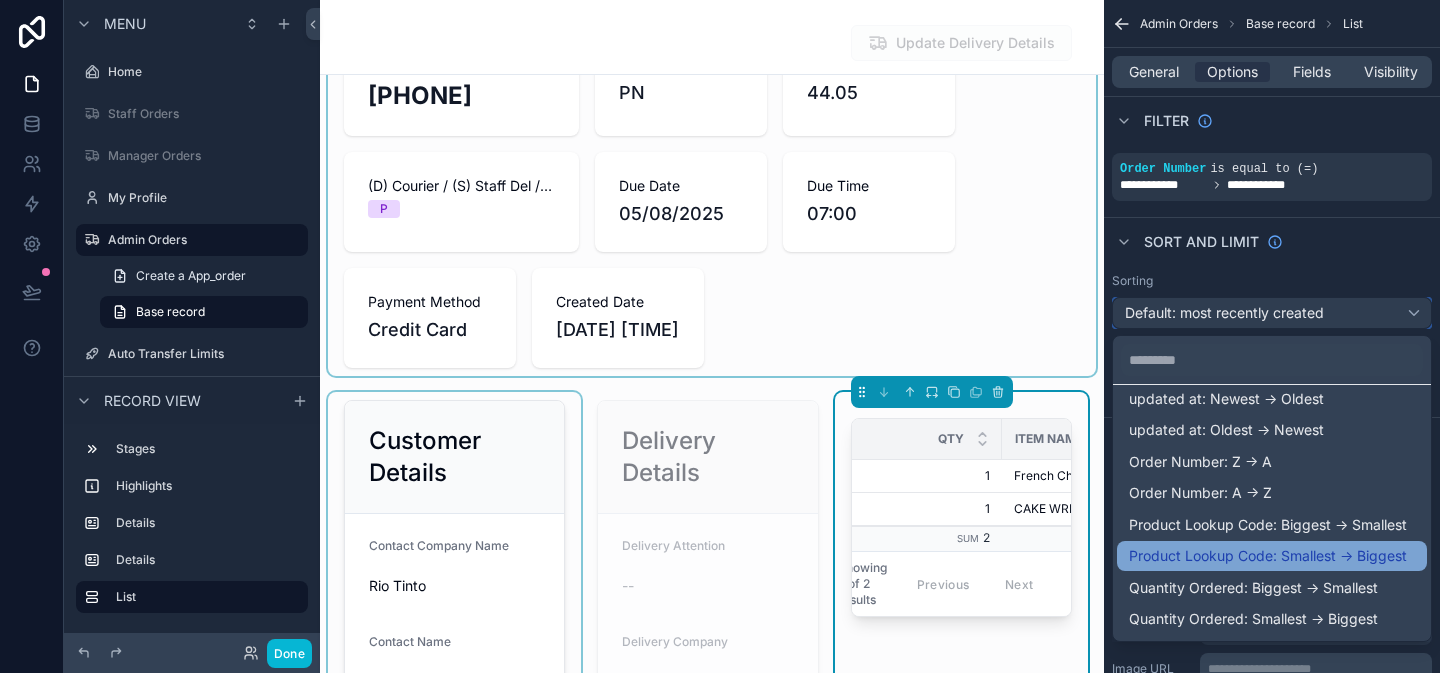 scroll, scrollTop: 114, scrollLeft: 0, axis: vertical 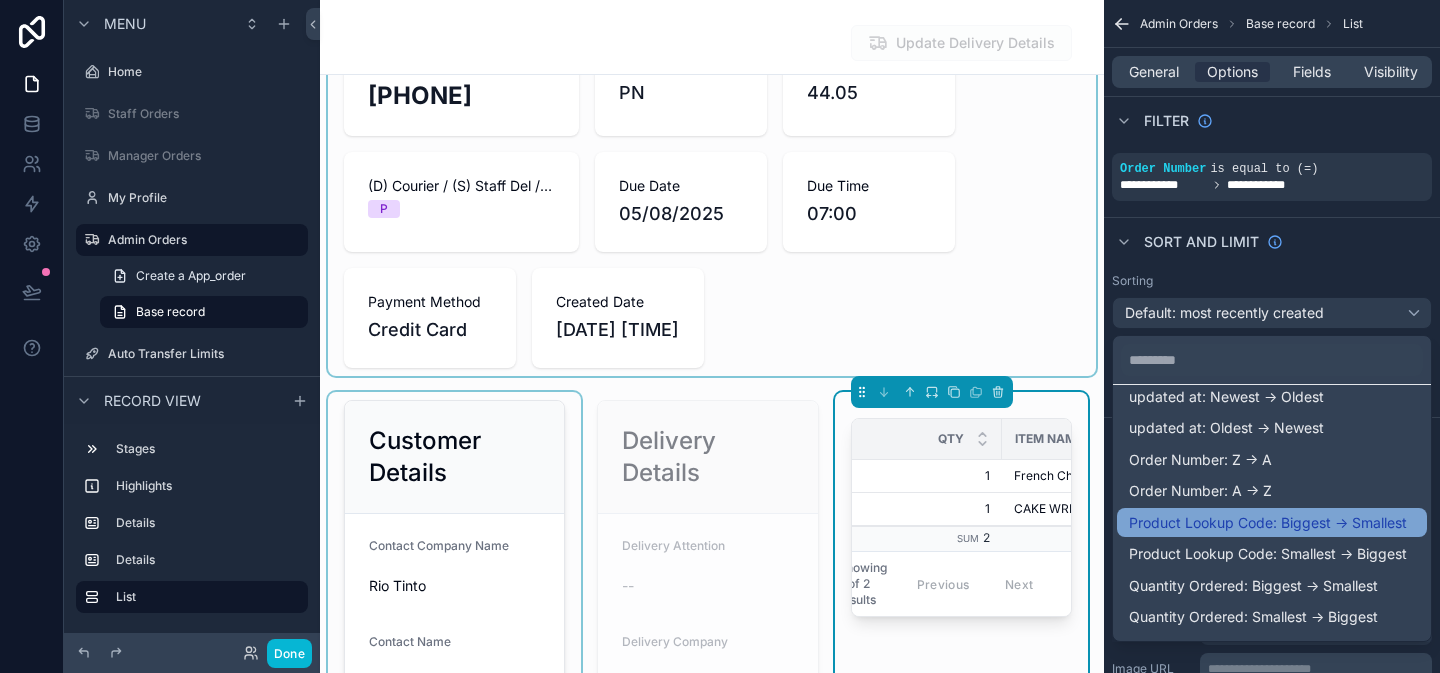 click on "Product Lookup Code: Biggest -> Smallest" at bounding box center [1268, 523] 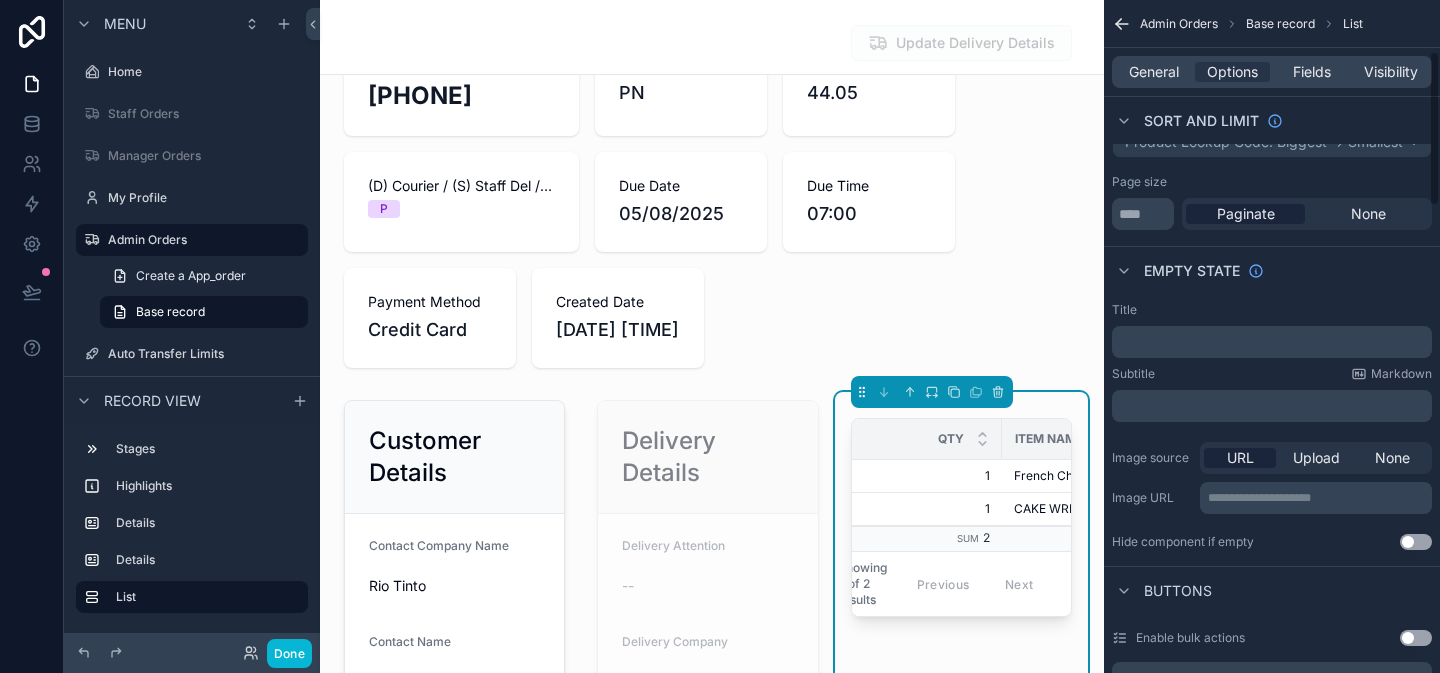 scroll, scrollTop: 225, scrollLeft: 0, axis: vertical 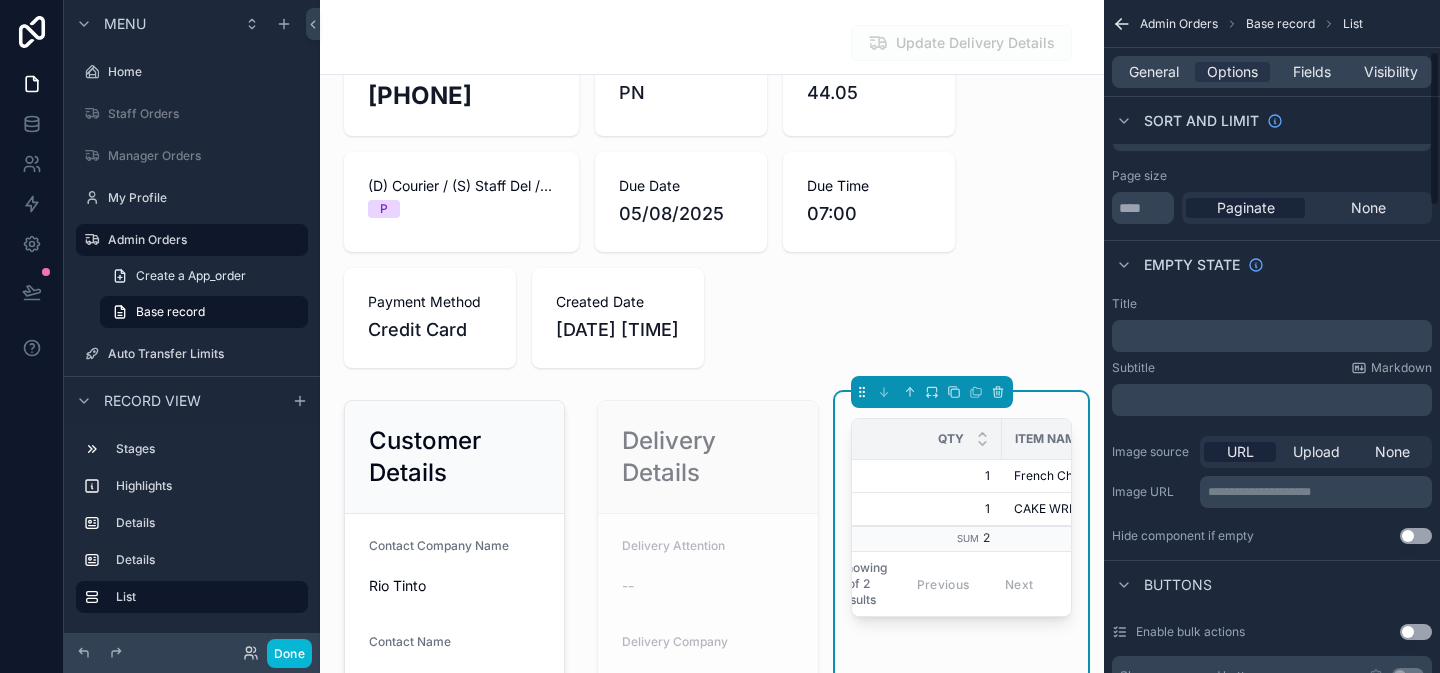 click on "﻿" at bounding box center [1274, 336] 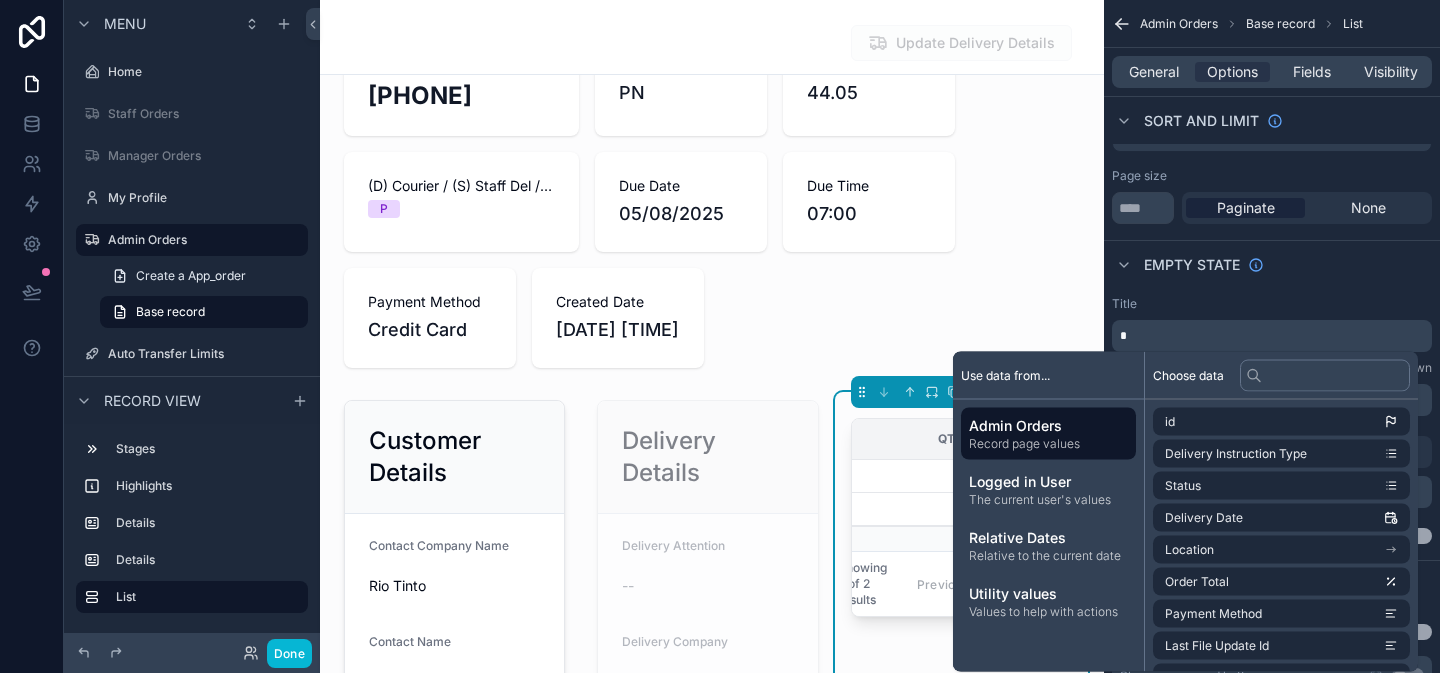 type 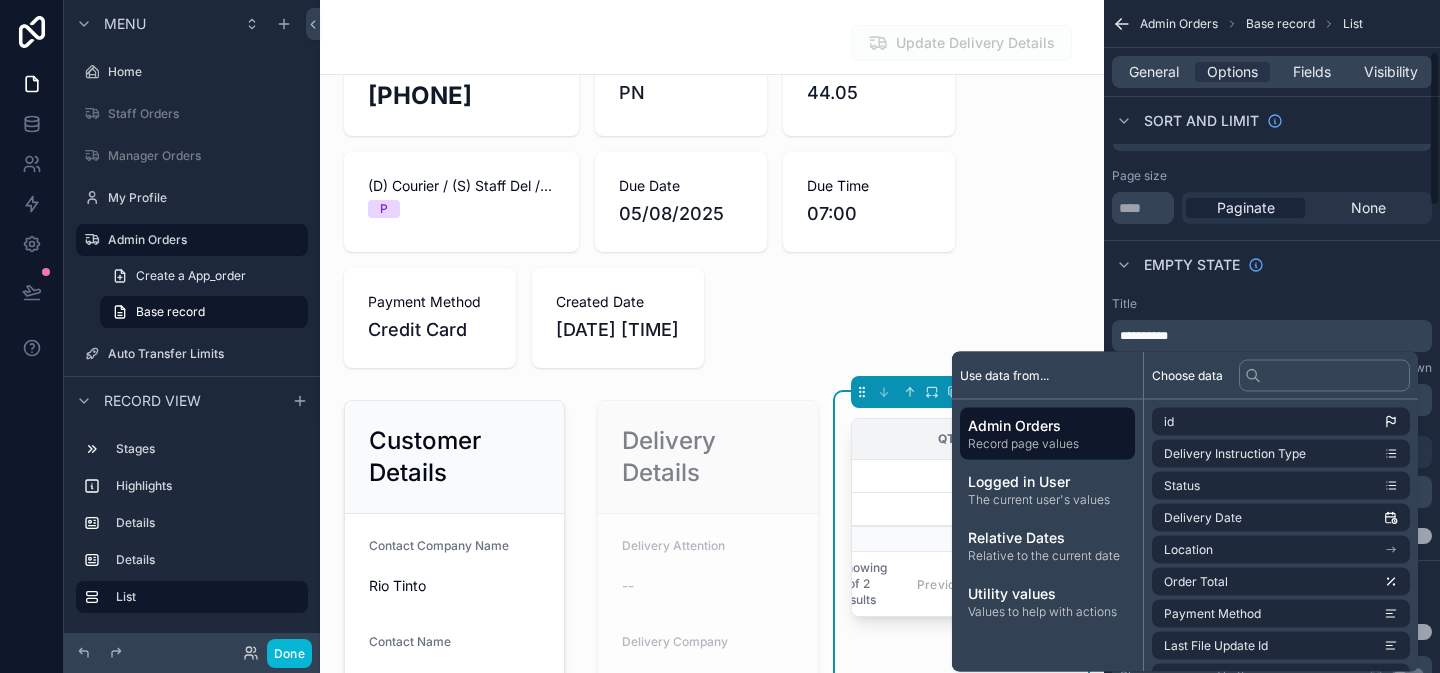 click on "**********" at bounding box center (1272, 420) 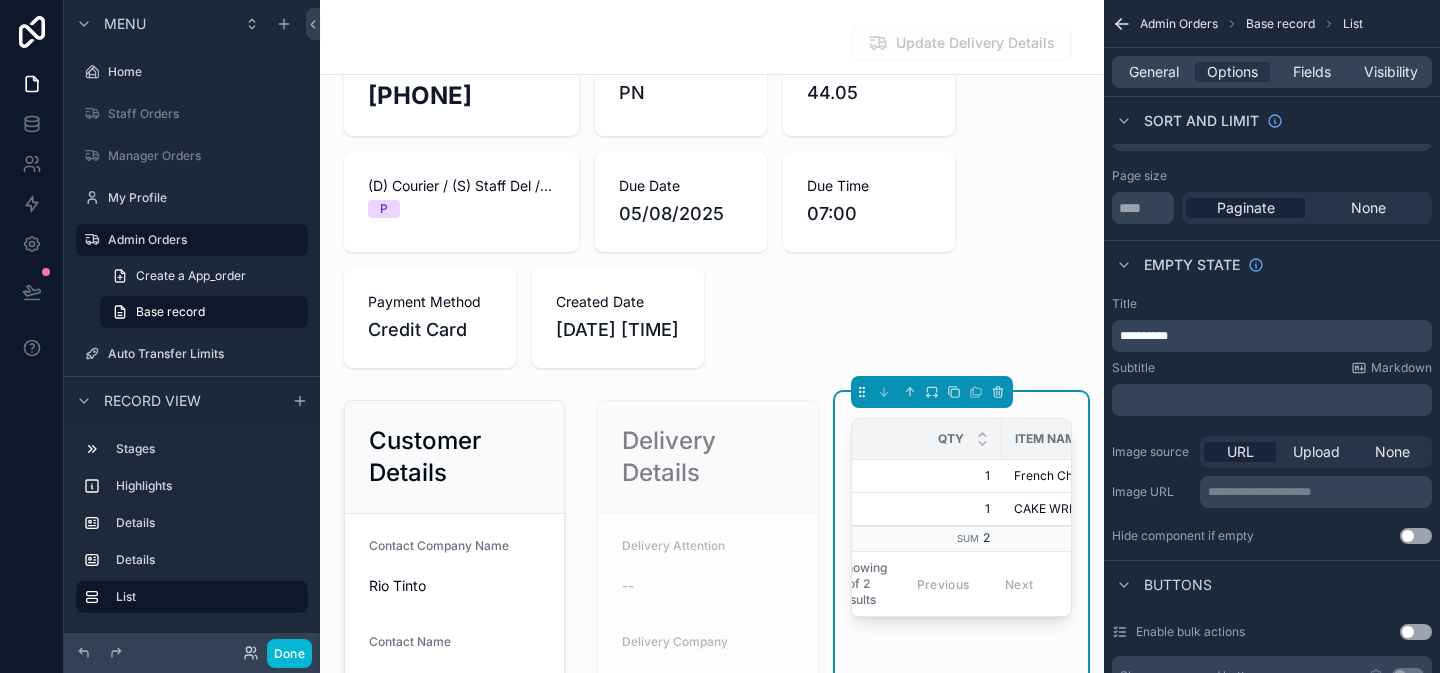 click at bounding box center (961, 405) 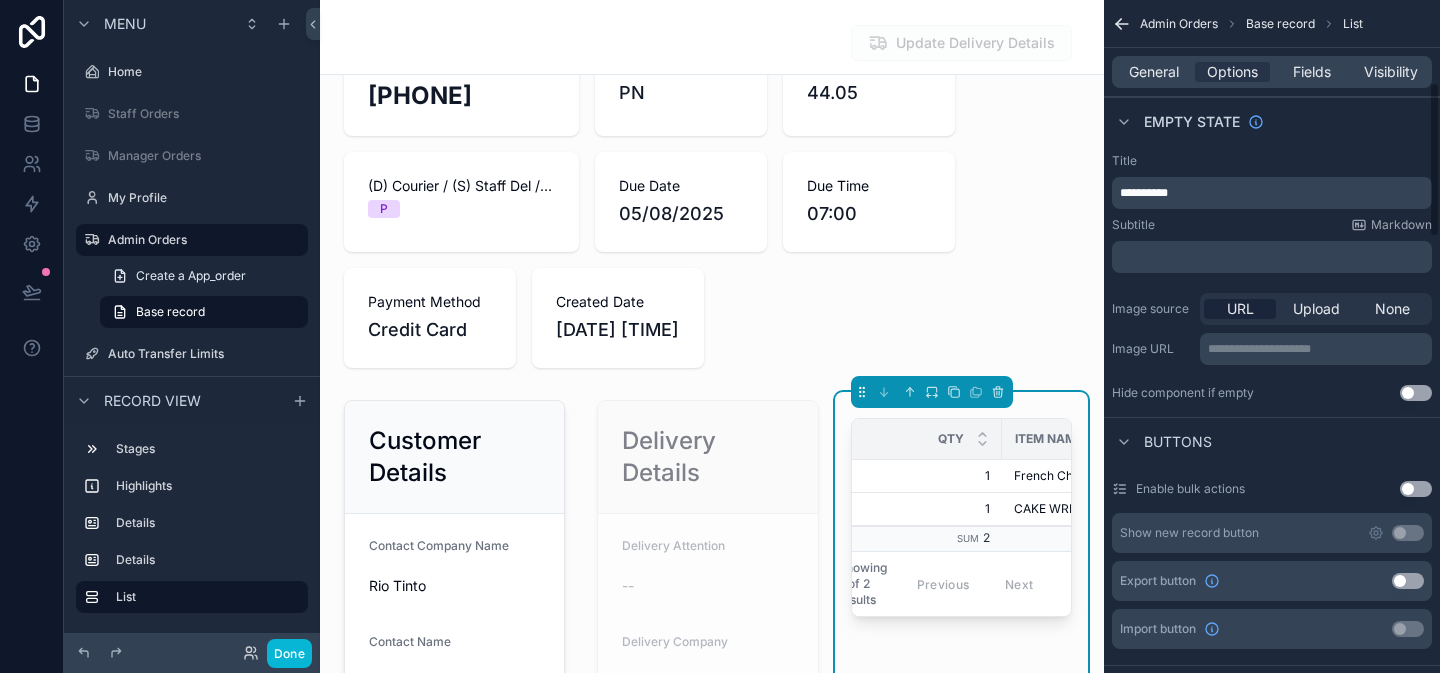 scroll, scrollTop: 359, scrollLeft: 0, axis: vertical 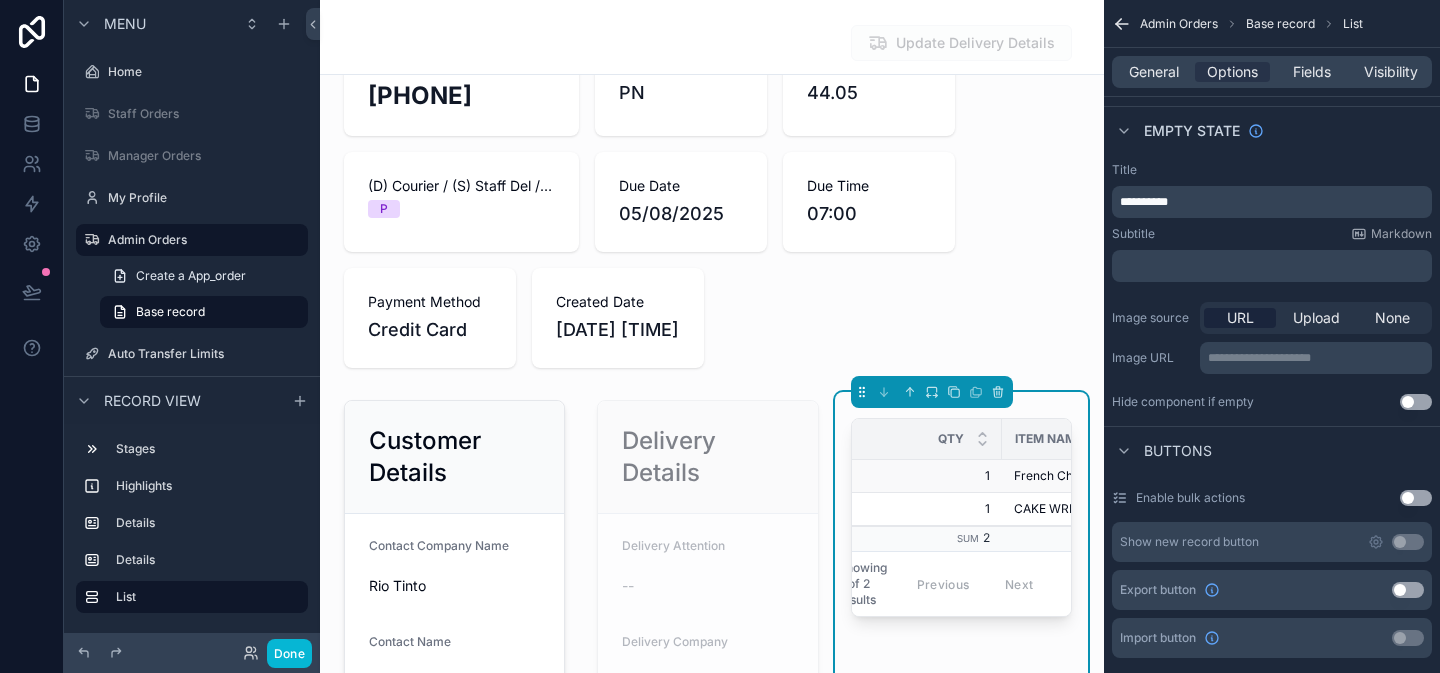 click on "1 1" at bounding box center (927, 476) 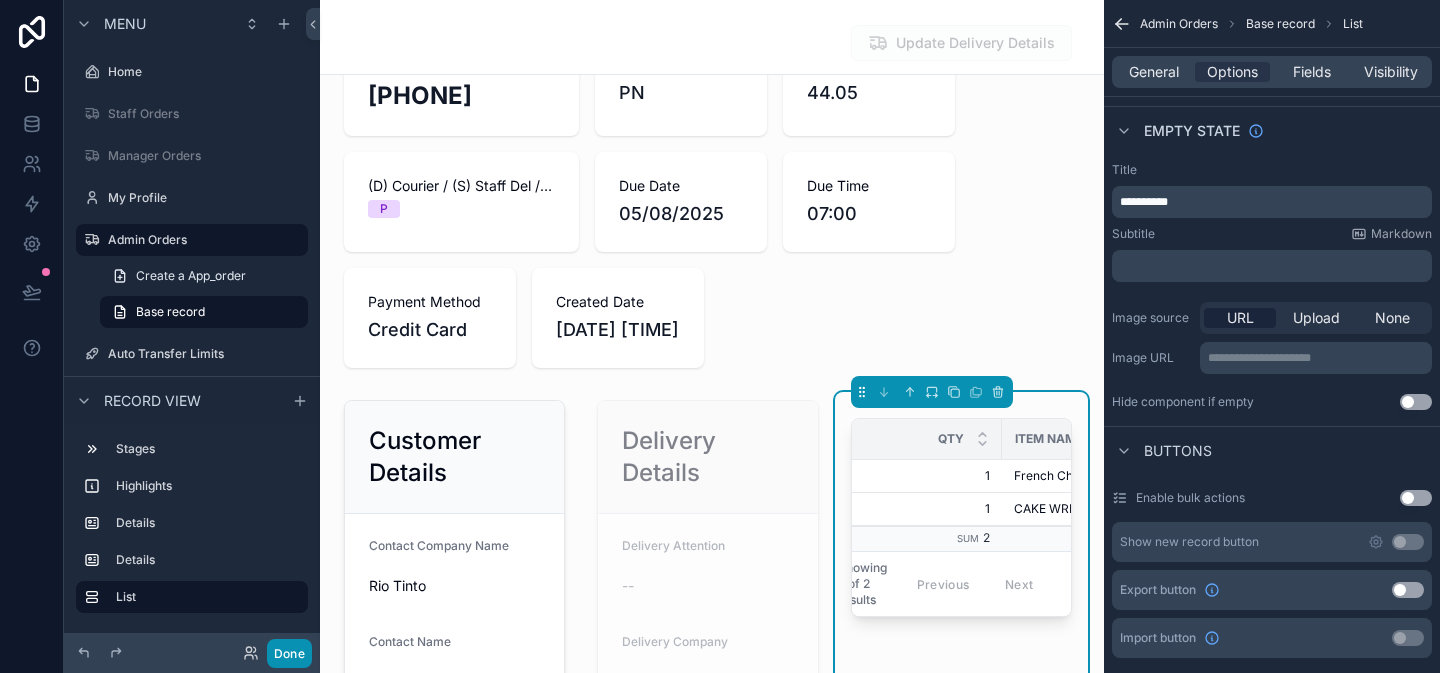 click on "Done" at bounding box center (289, 653) 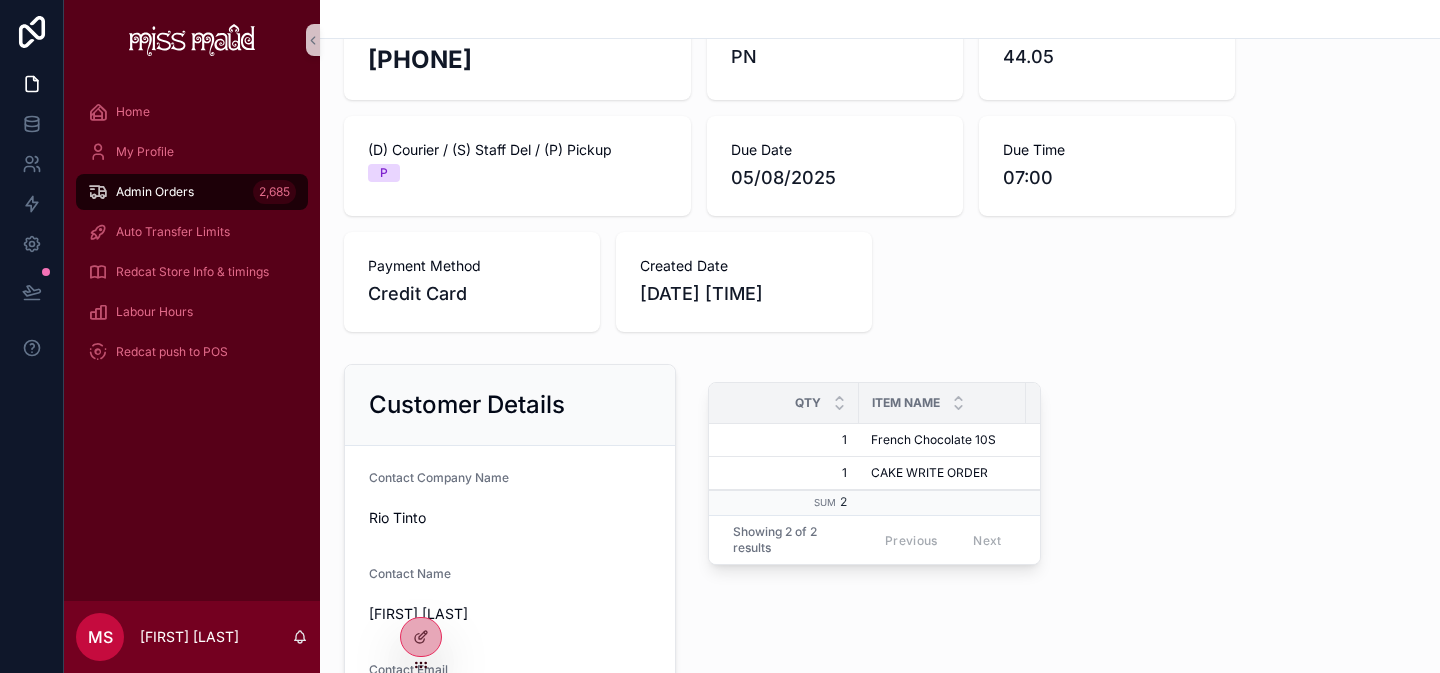 click on "Sum 2" at bounding box center [784, 503] 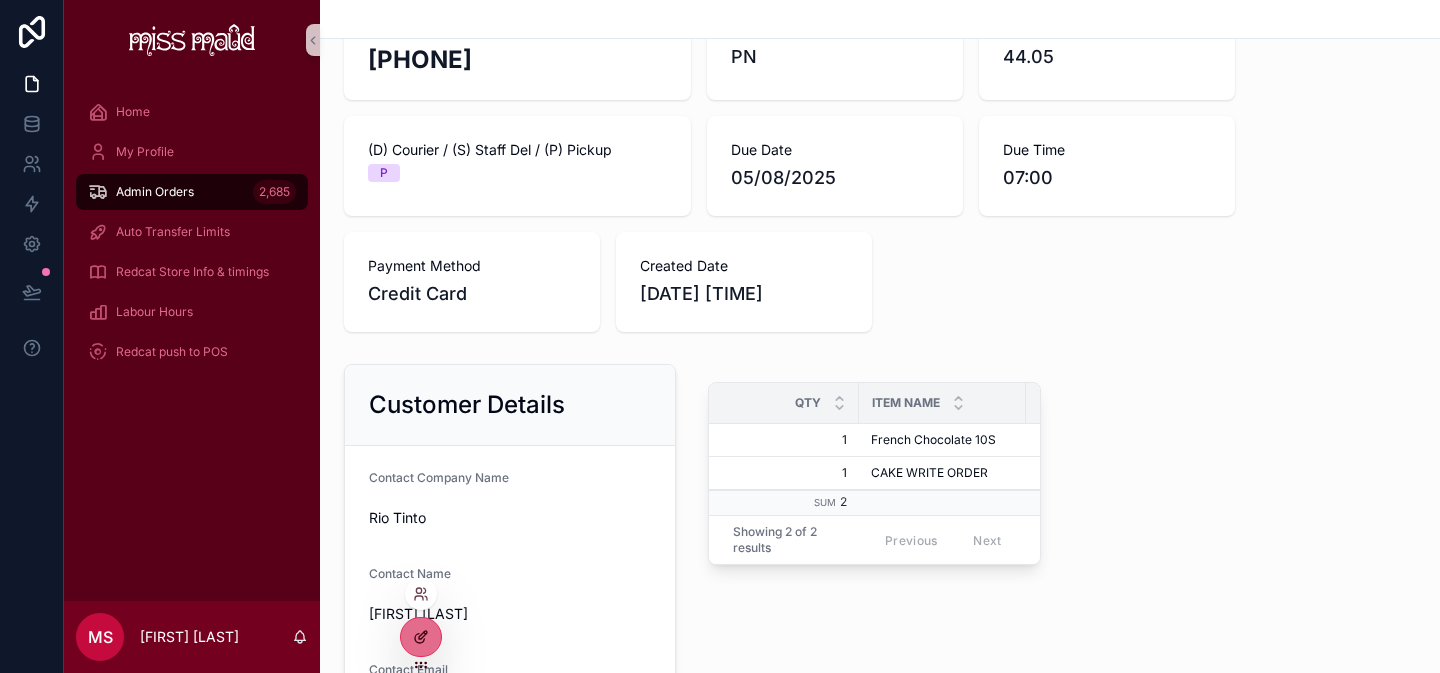 click 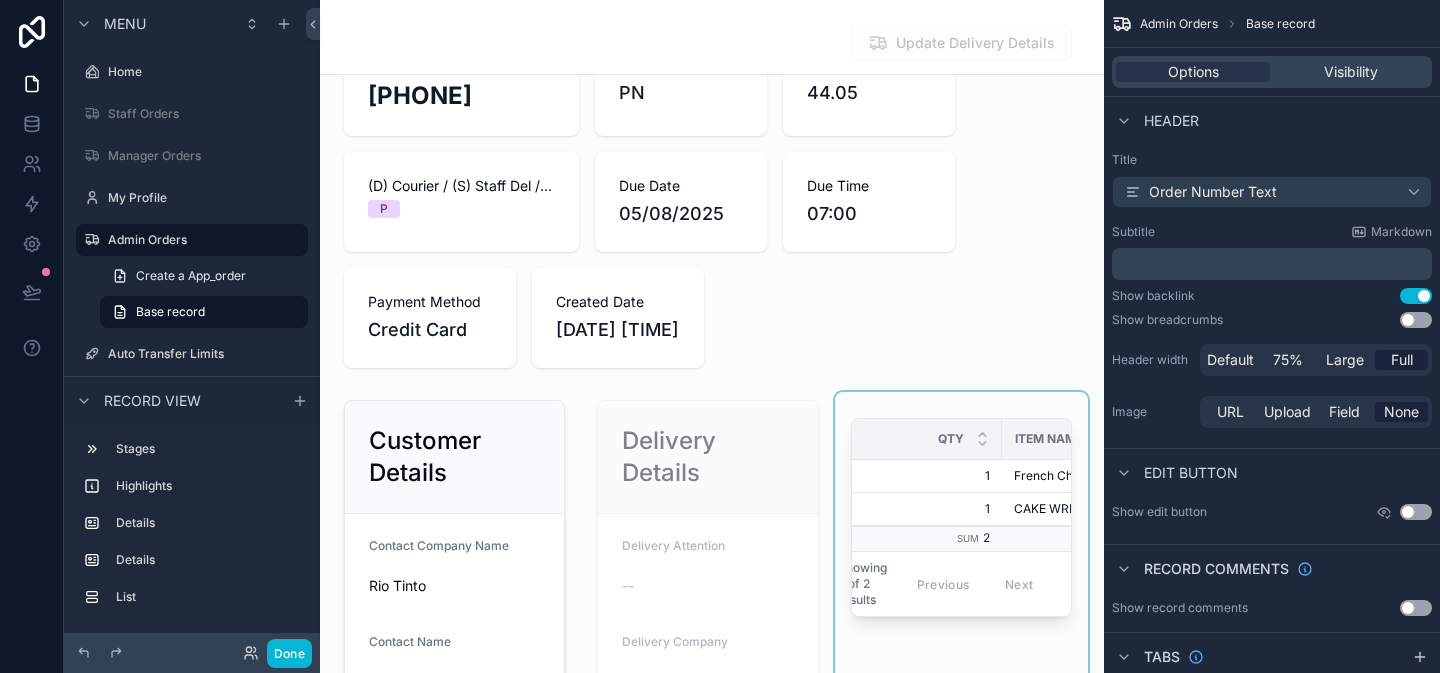 click at bounding box center [961, 753] 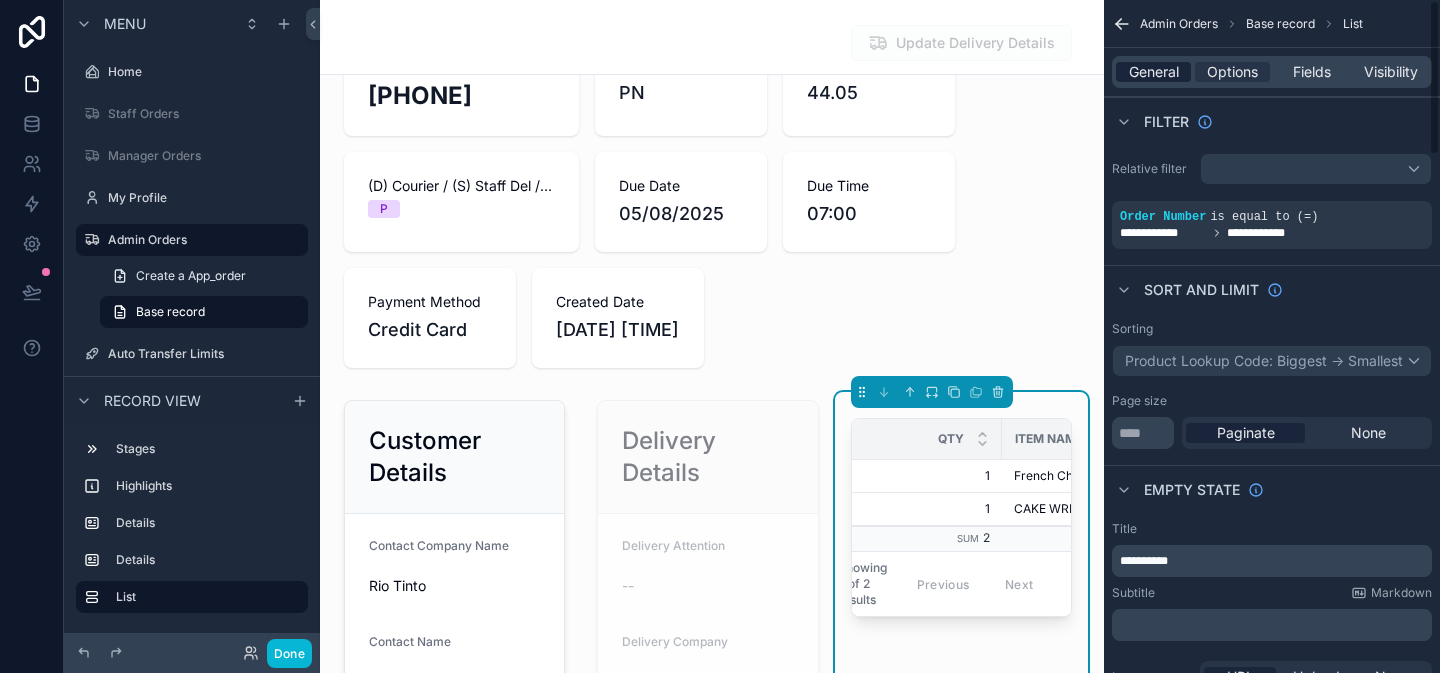 click on "General" at bounding box center [1154, 72] 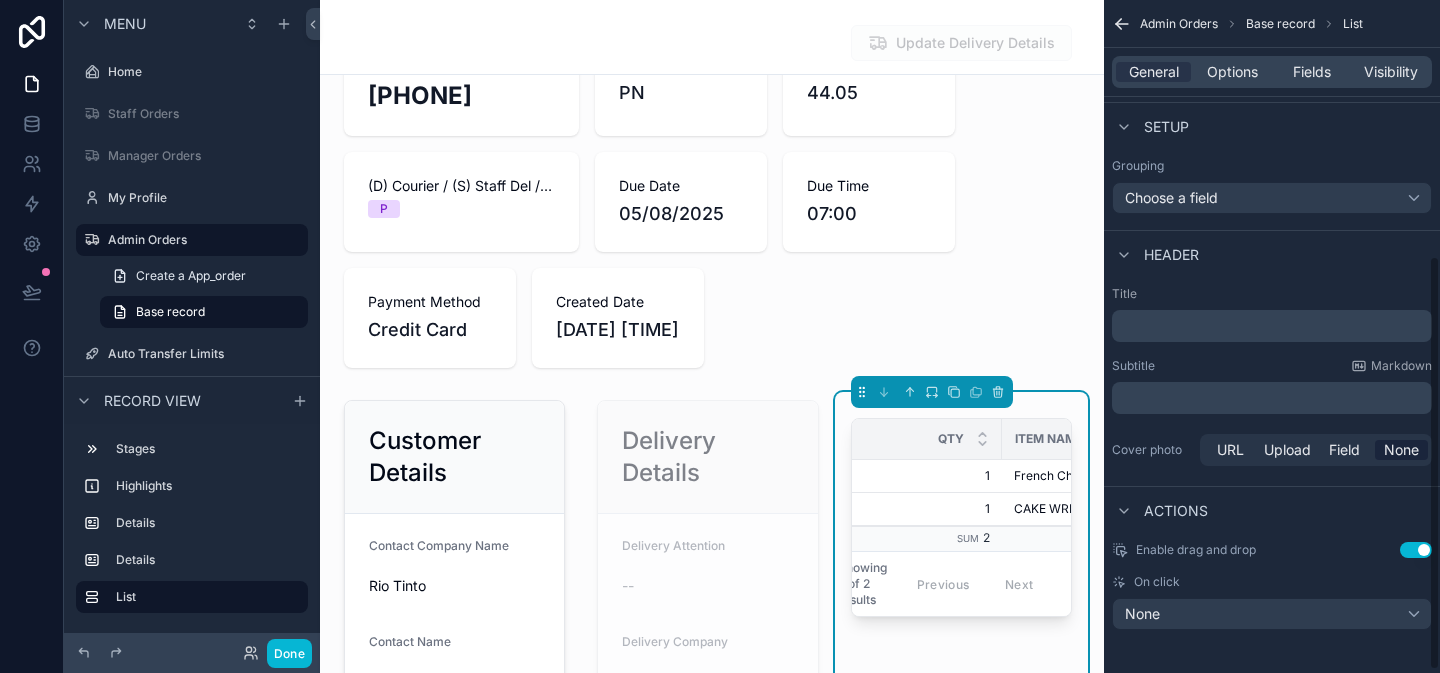 scroll, scrollTop: 419, scrollLeft: 0, axis: vertical 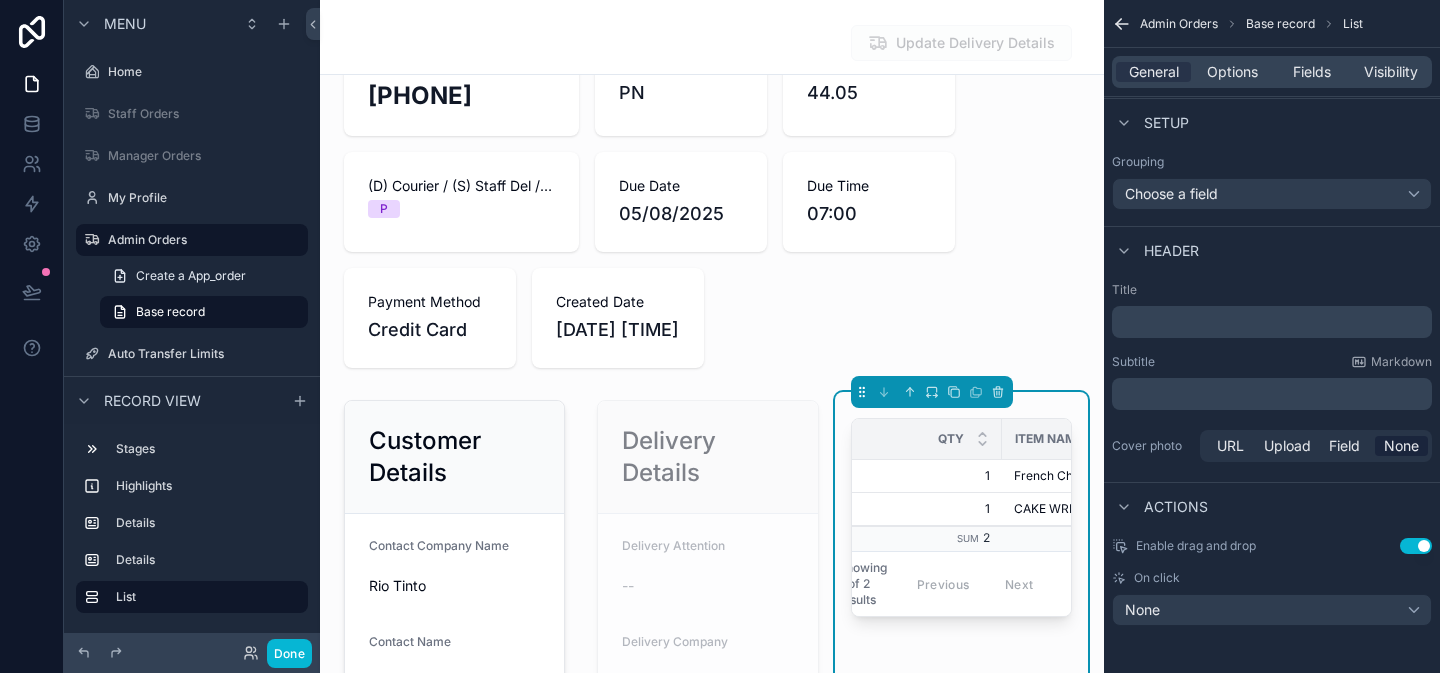 click on "﻿" at bounding box center (1274, 322) 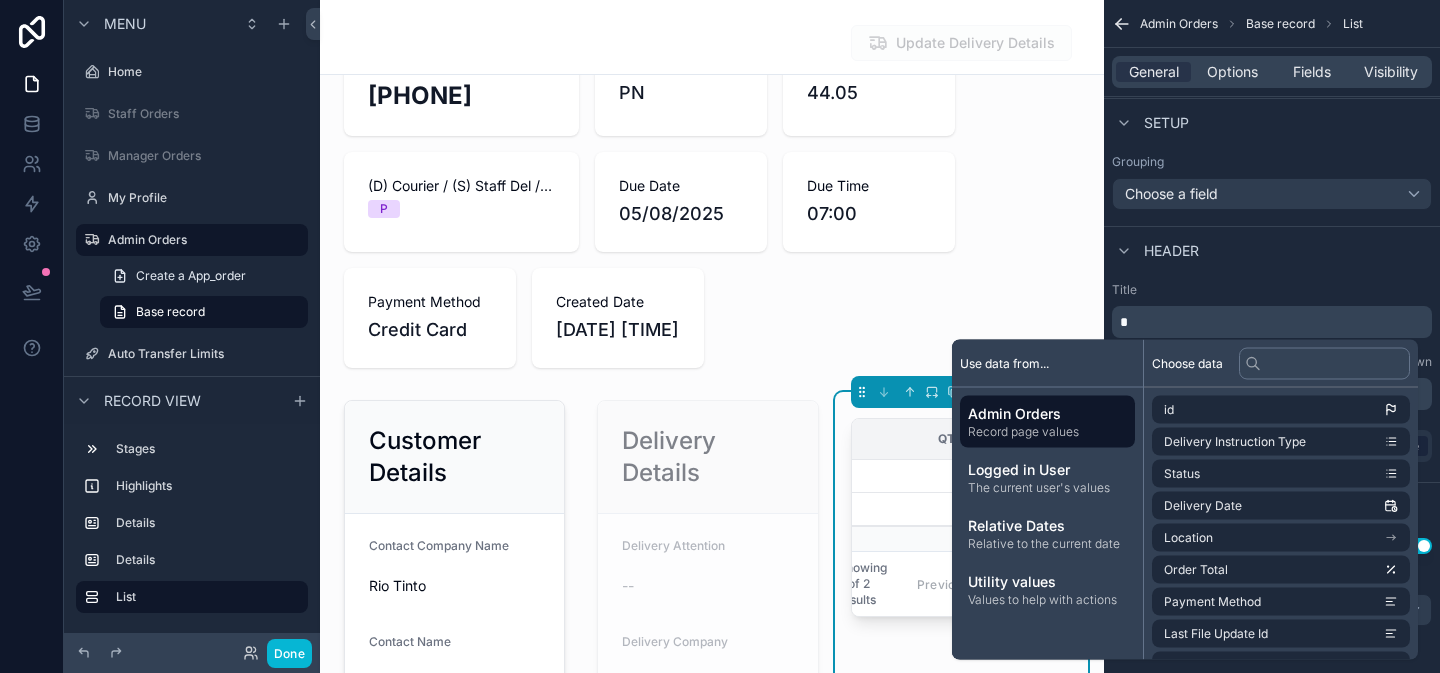 type 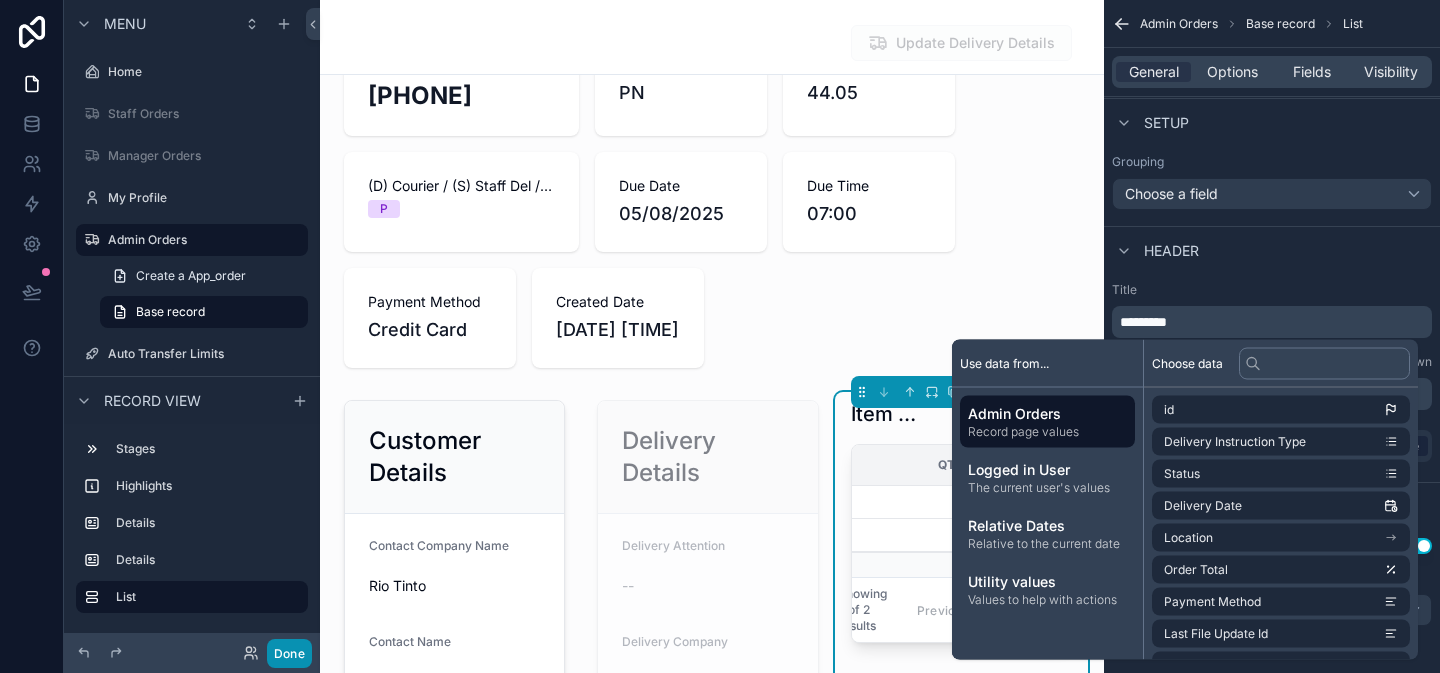click on "Done" at bounding box center [289, 653] 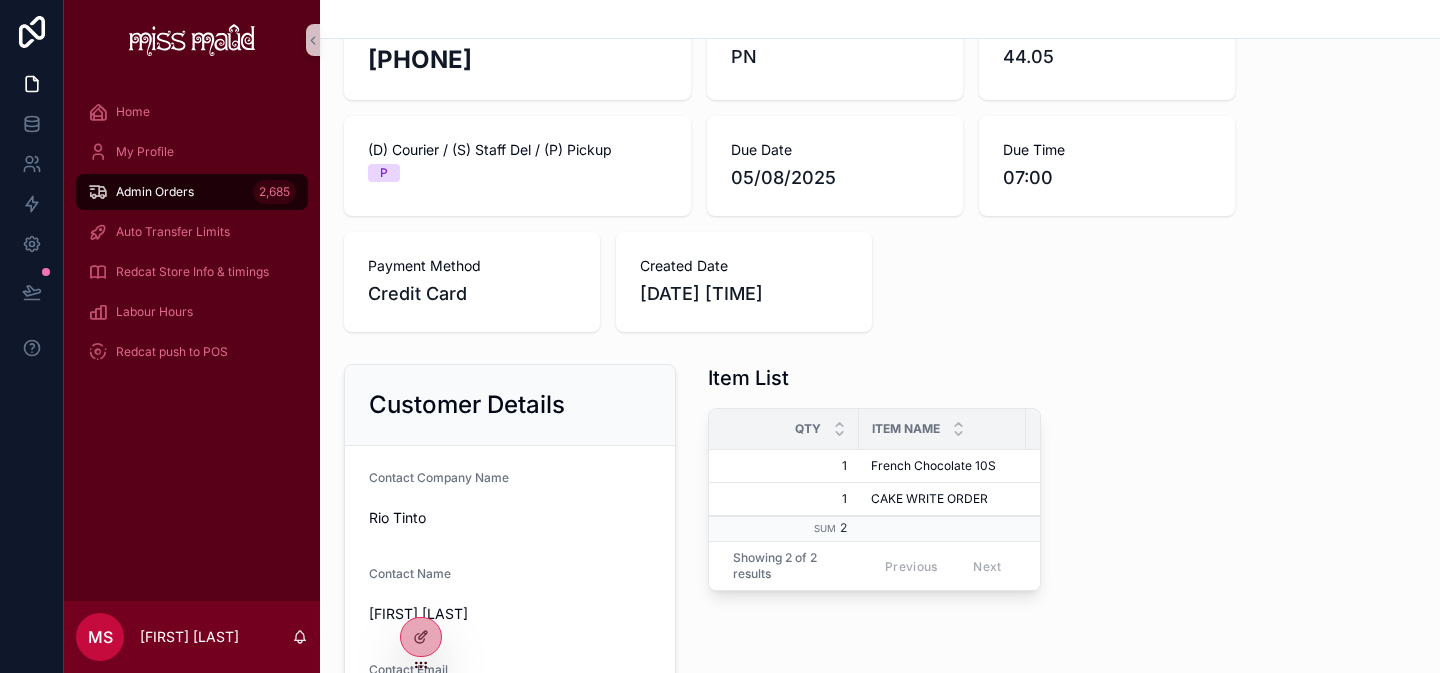 click on "Item List" at bounding box center (874, 378) 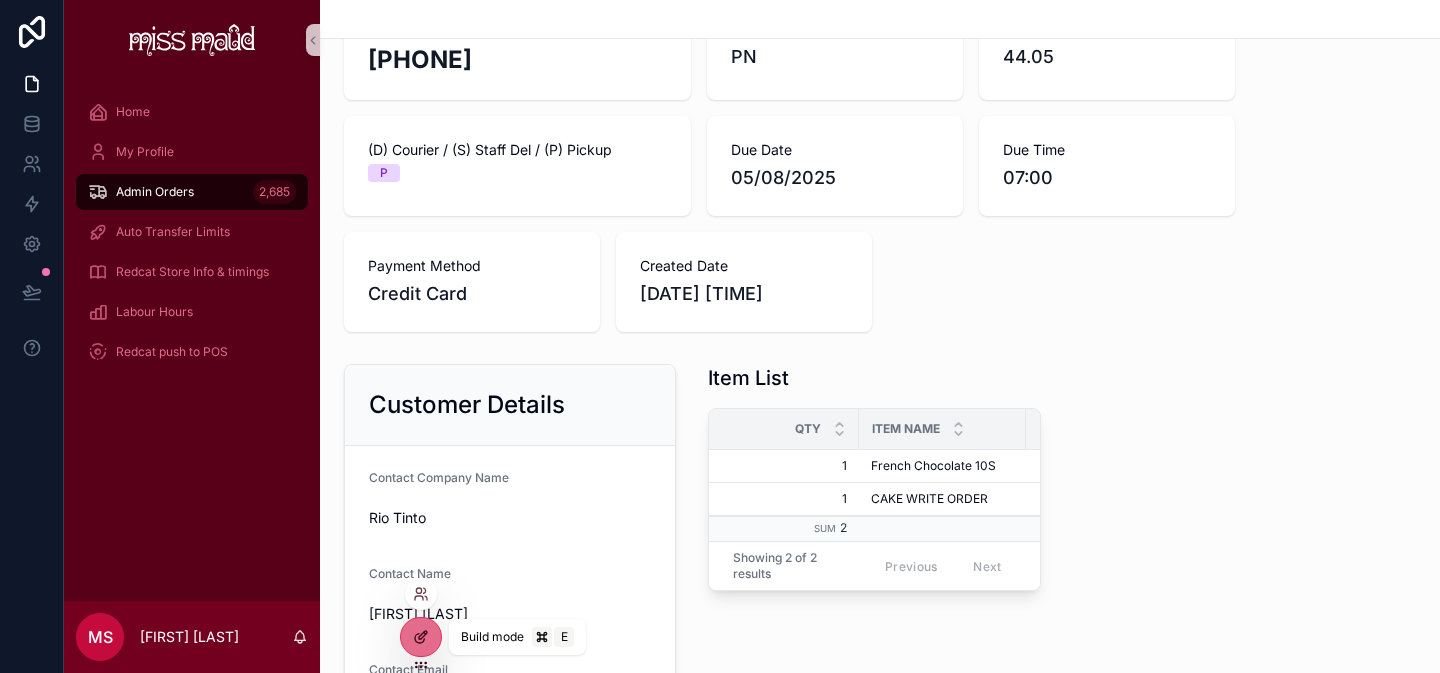 click 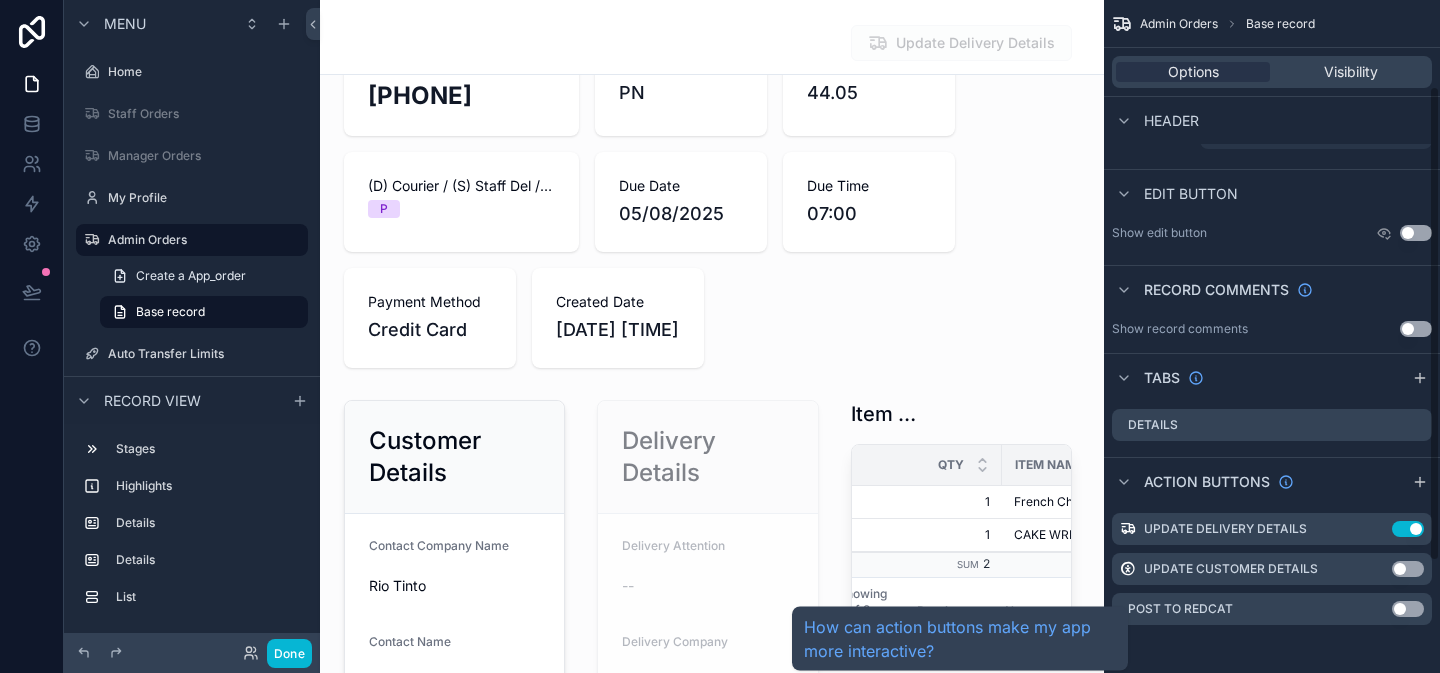 scroll, scrollTop: 0, scrollLeft: 0, axis: both 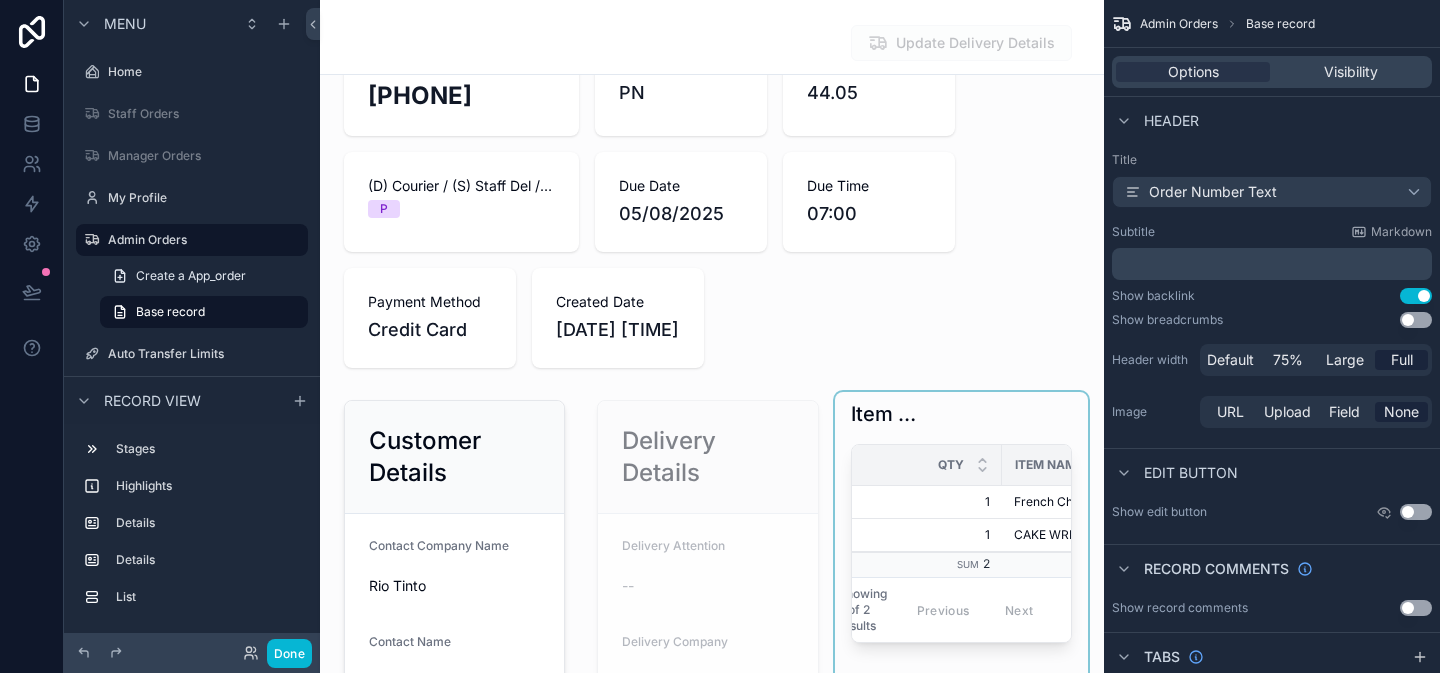 click on "Qty" at bounding box center [927, 465] 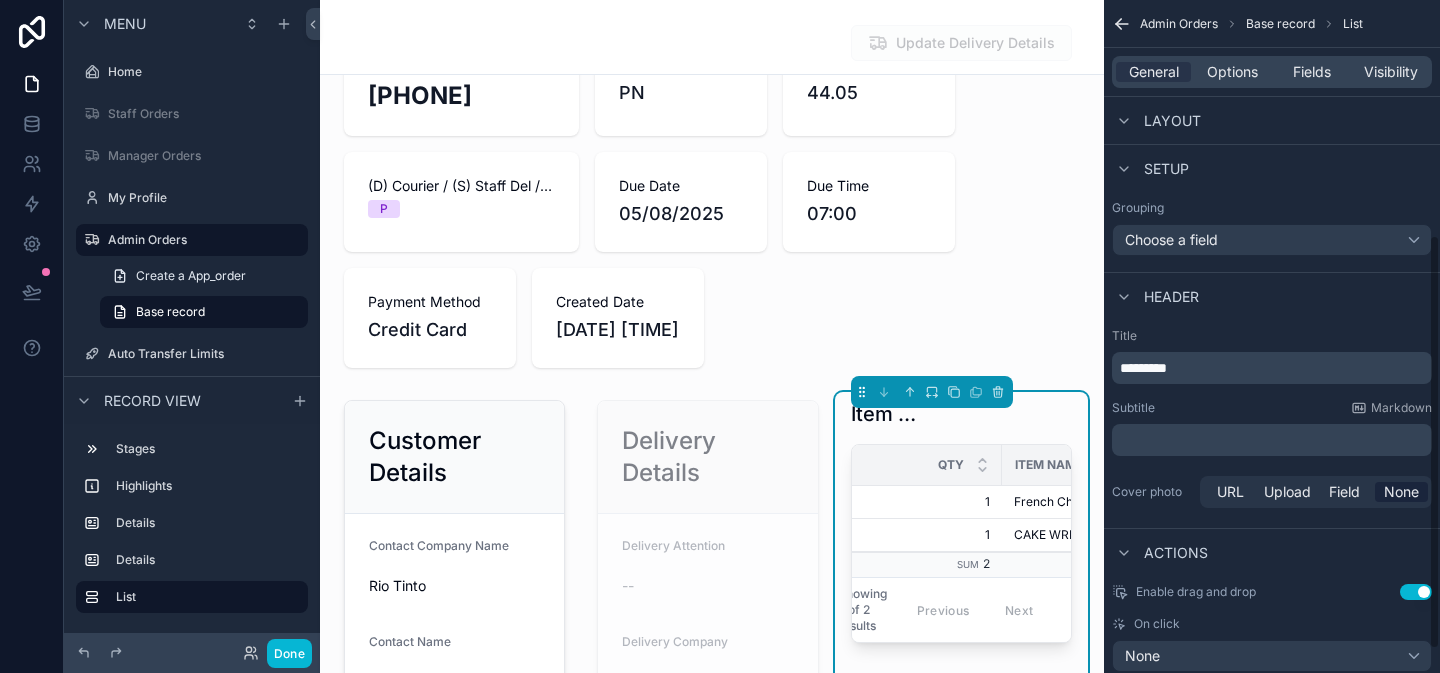 scroll, scrollTop: 420, scrollLeft: 0, axis: vertical 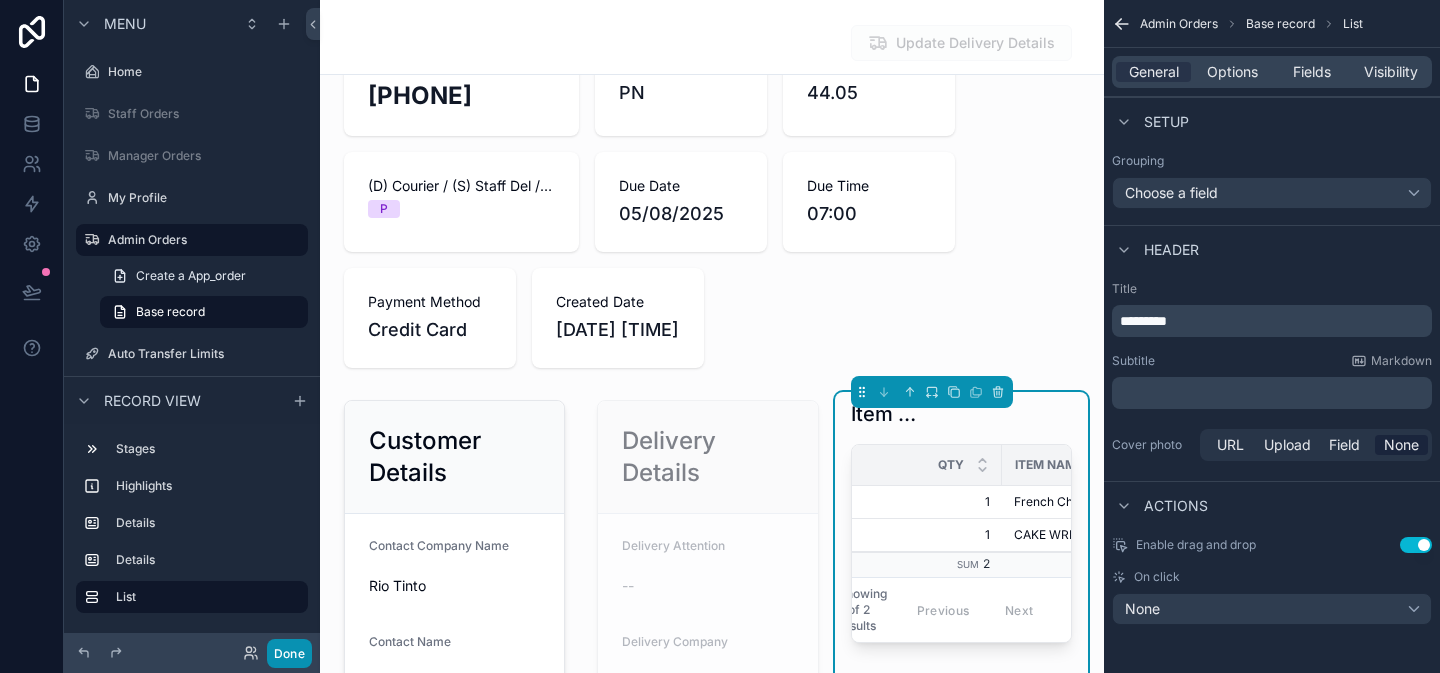 click on "Done" at bounding box center (289, 653) 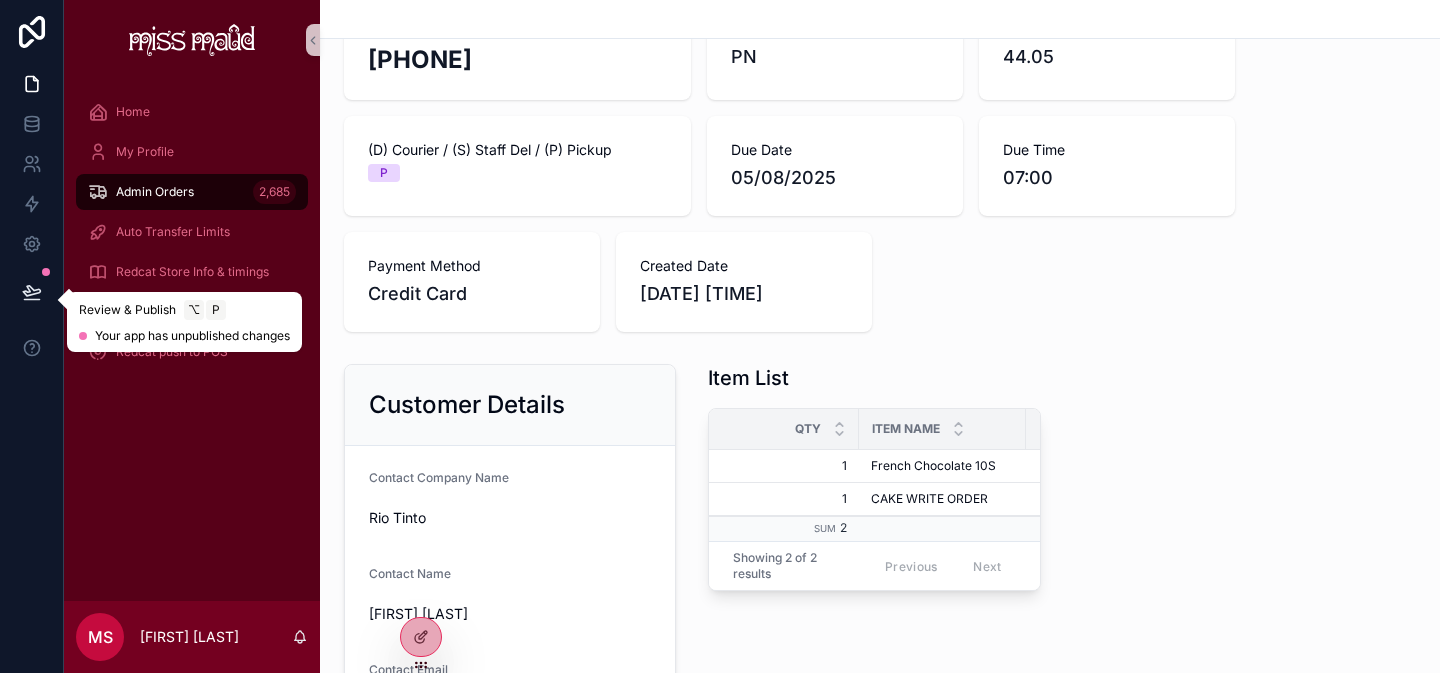 click at bounding box center (32, 292) 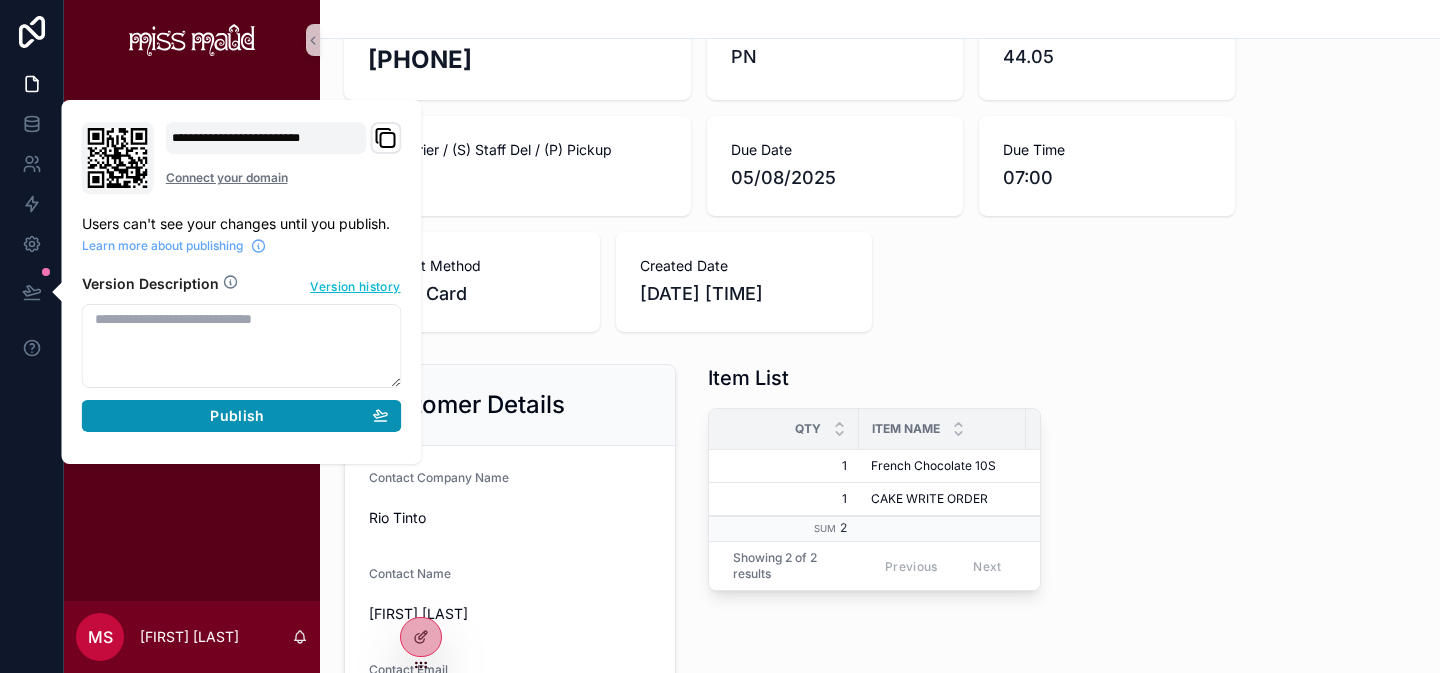 click on "Publish" at bounding box center (242, 416) 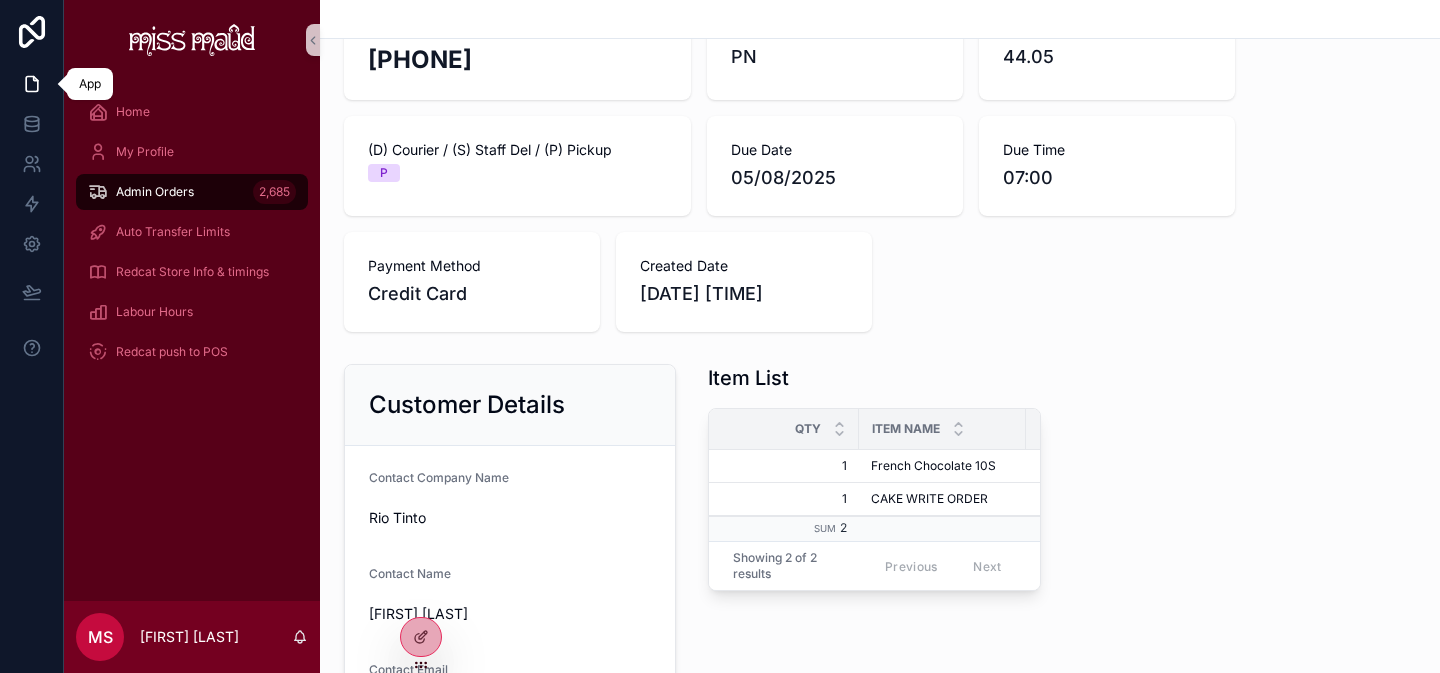 click 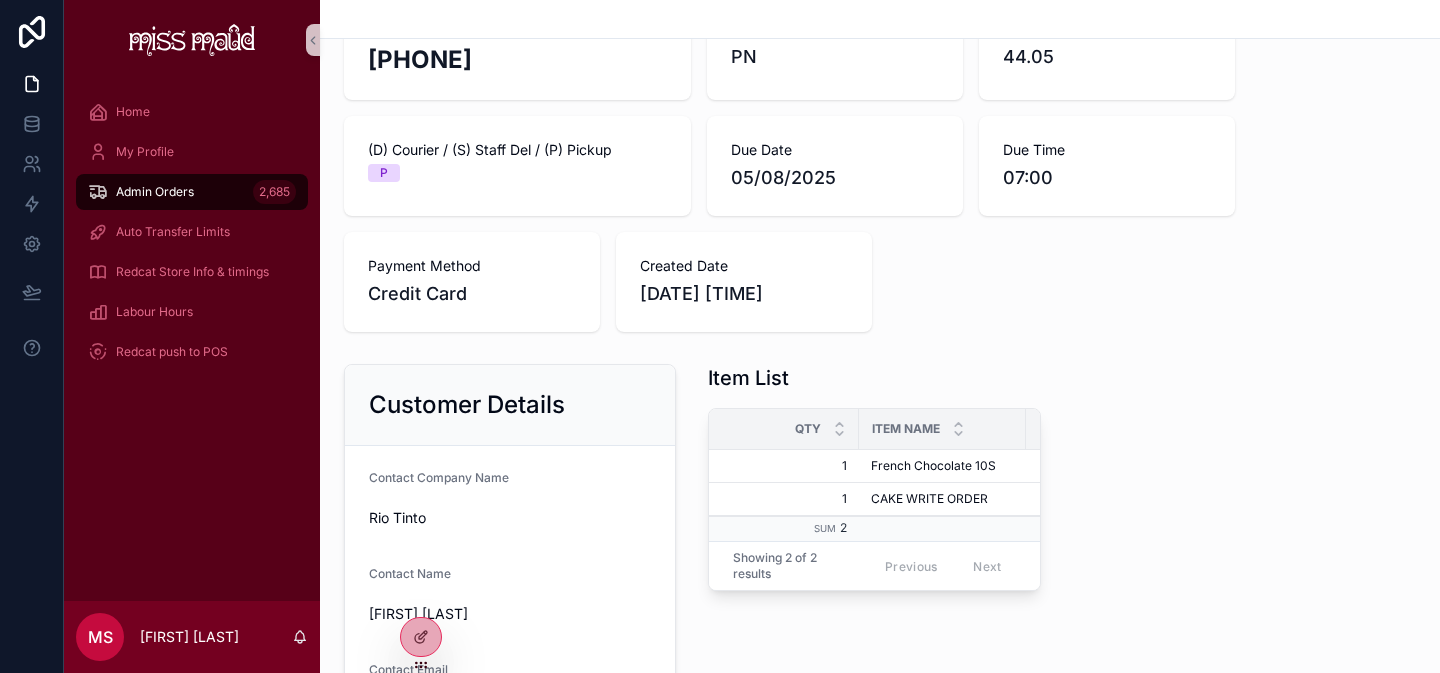 click on "Admin Orders" at bounding box center [155, 192] 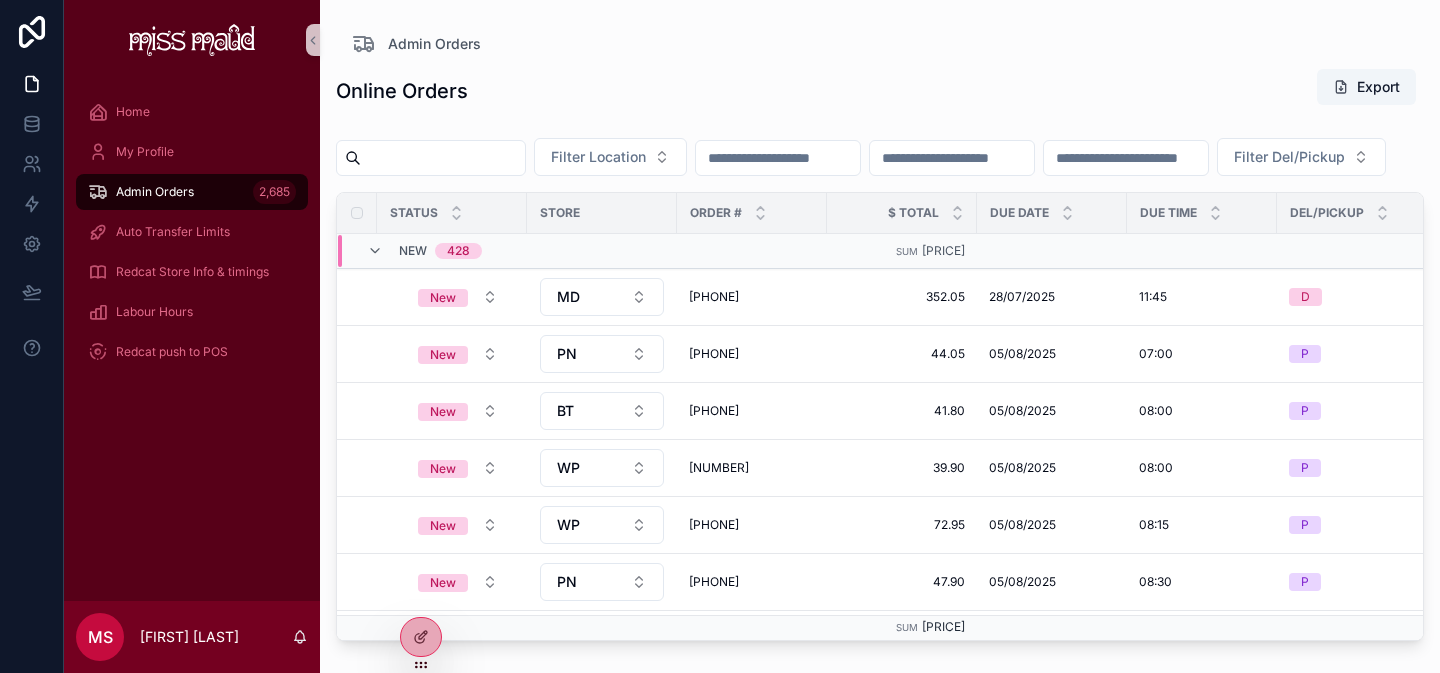 scroll, scrollTop: 0, scrollLeft: 0, axis: both 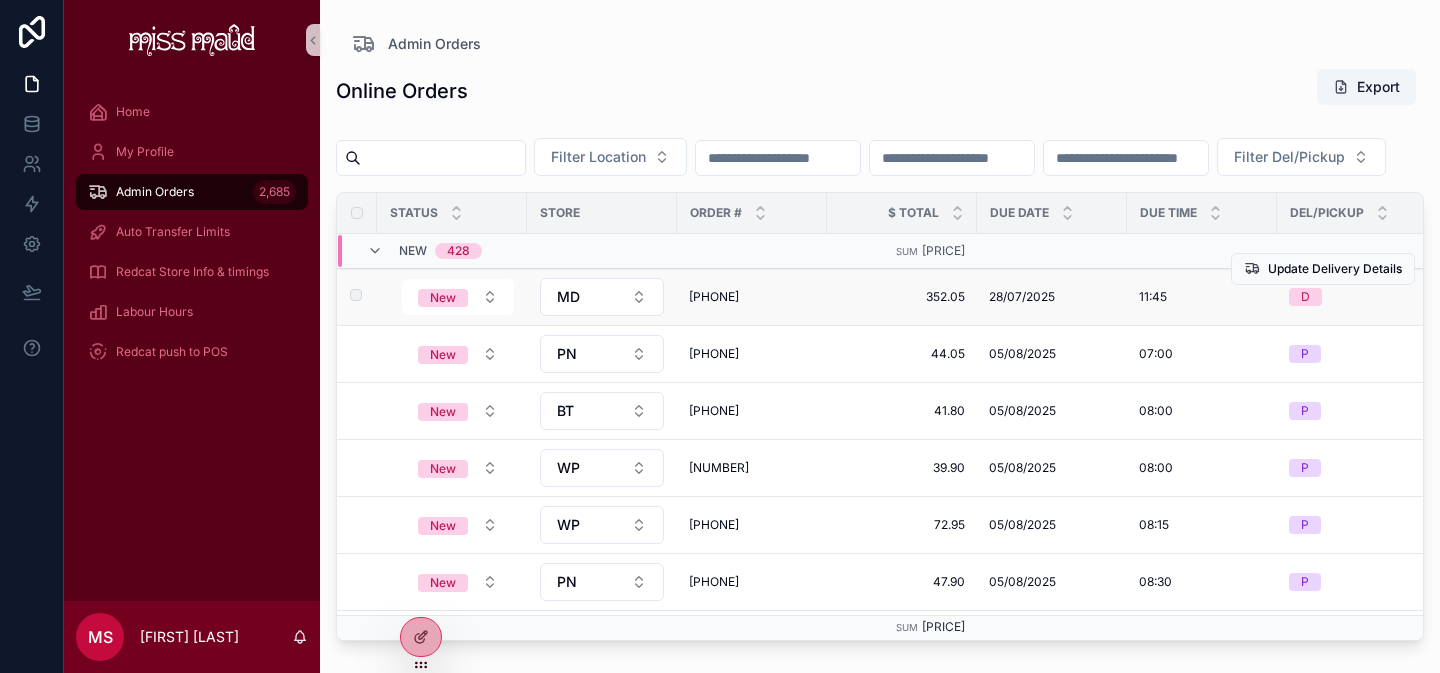 click on "[PHONE]" at bounding box center (752, 297) 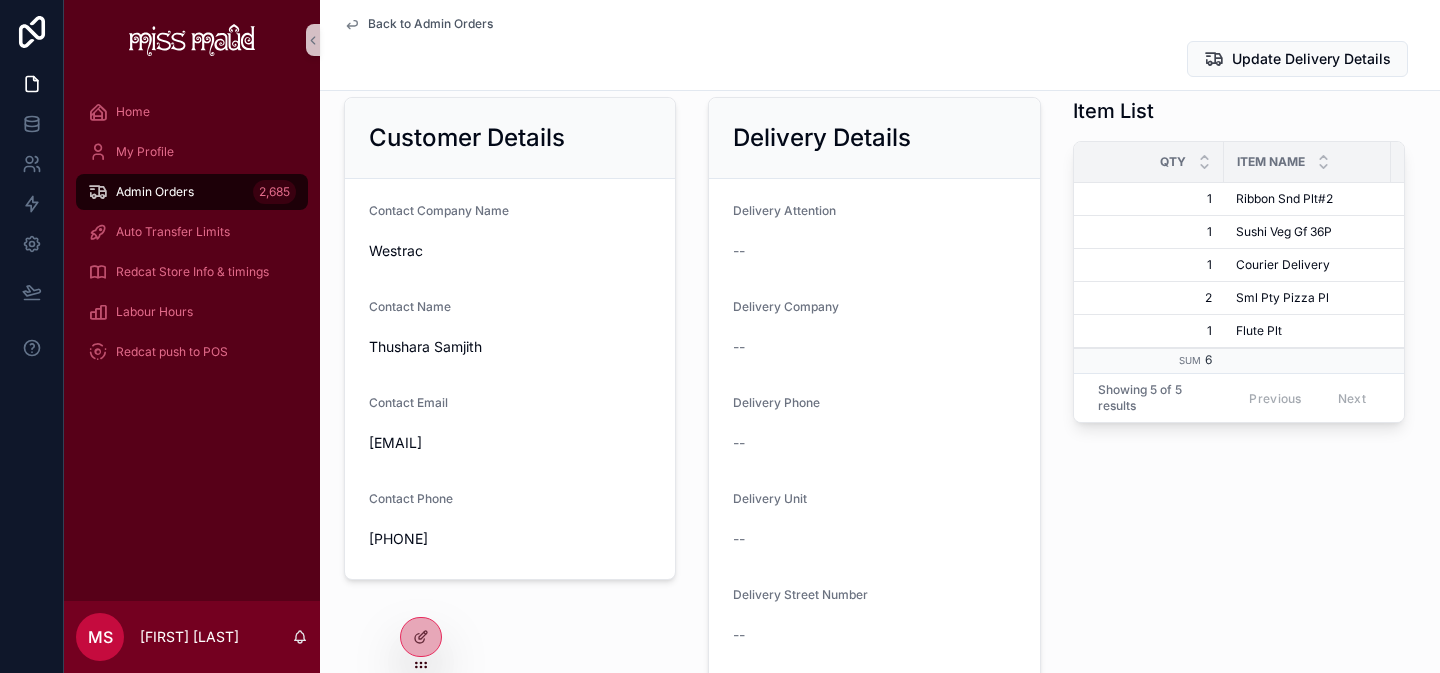 scroll, scrollTop: 562, scrollLeft: 0, axis: vertical 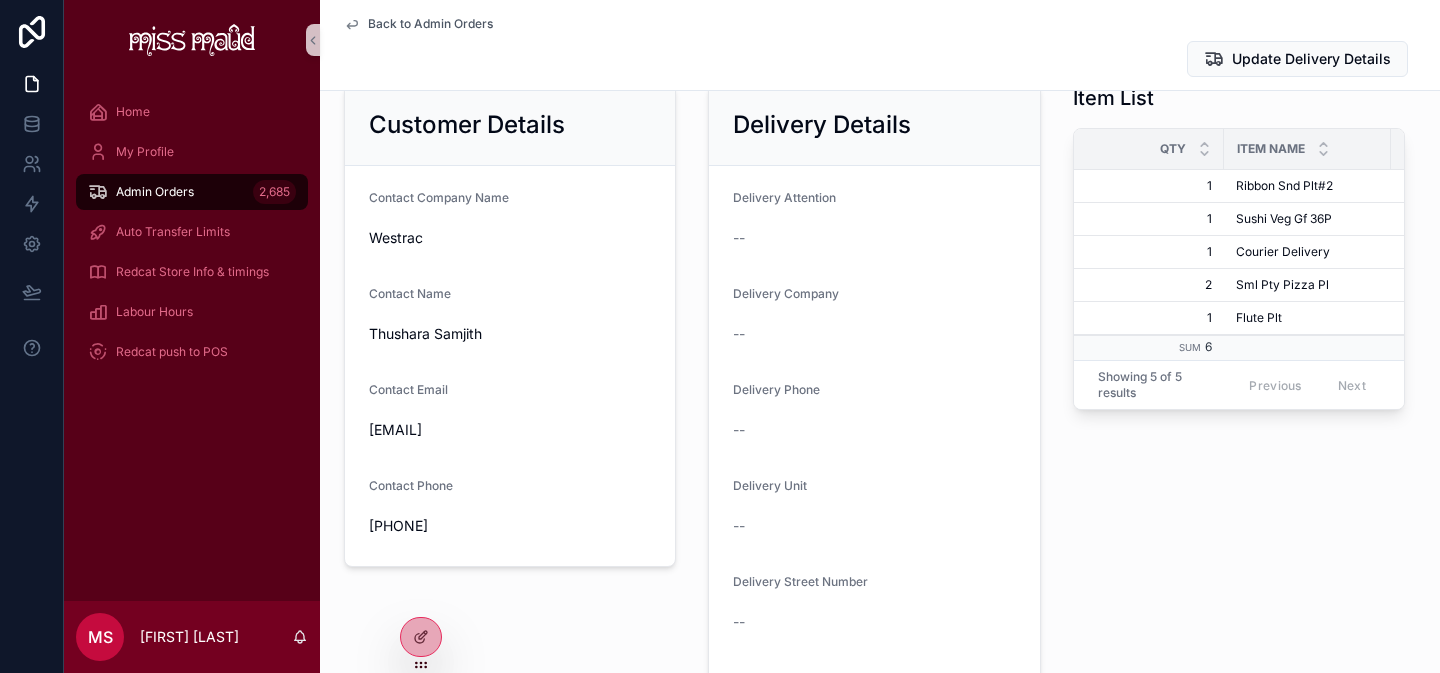click on "Admin Orders" at bounding box center [155, 192] 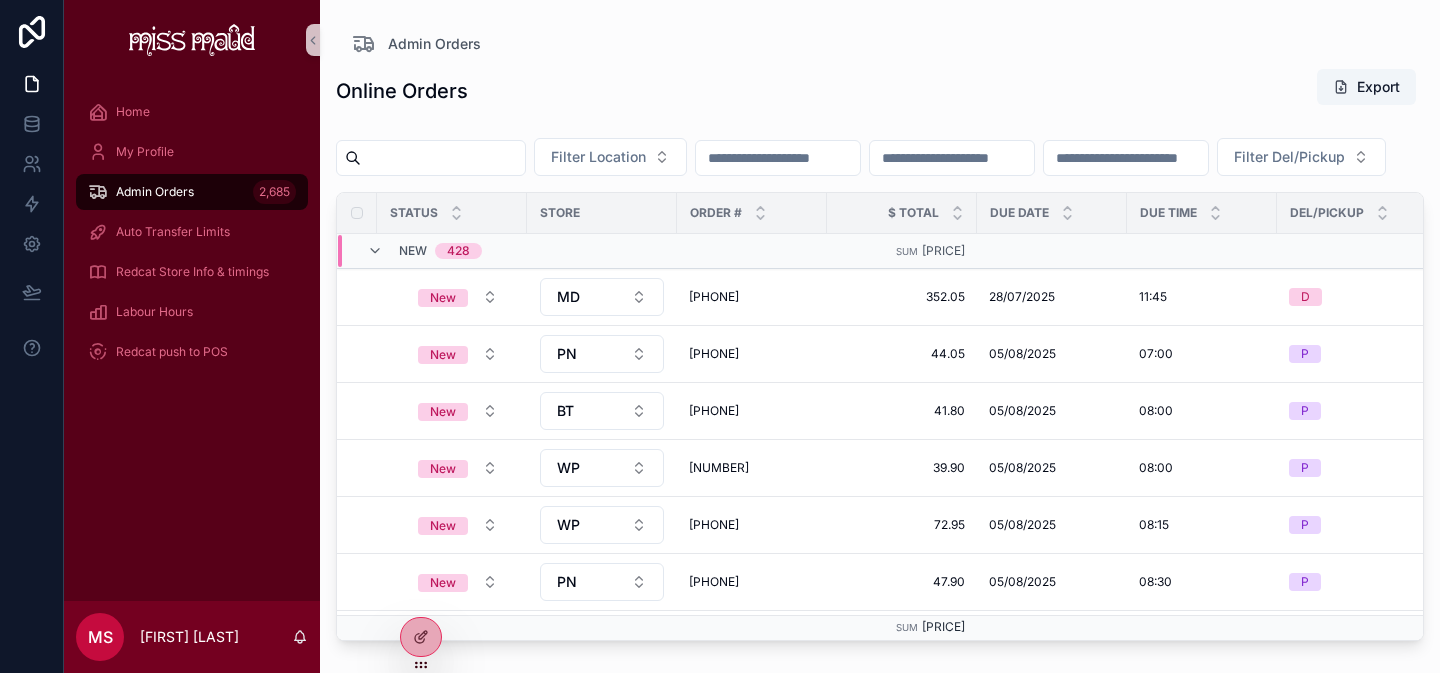 scroll, scrollTop: 0, scrollLeft: 0, axis: both 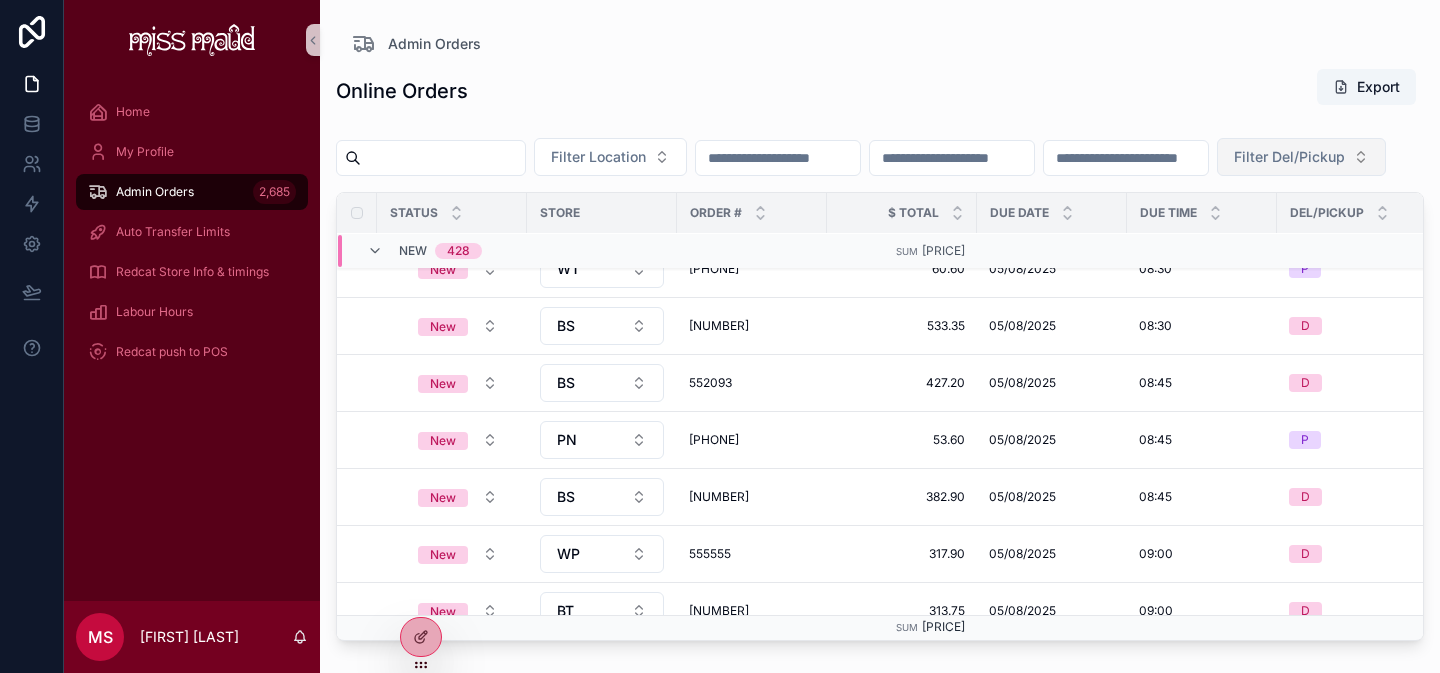 click on "Filter Del/Pickup" at bounding box center (1289, 157) 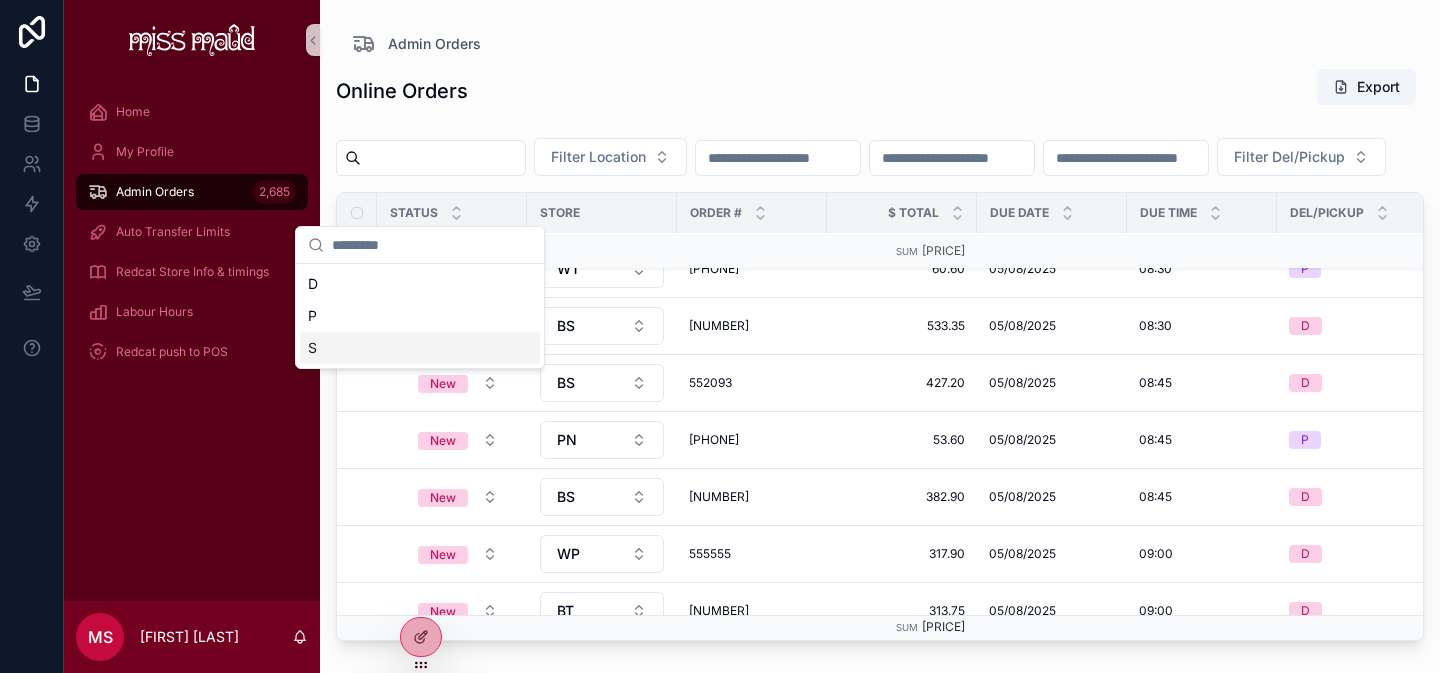 click on "S" at bounding box center [420, 348] 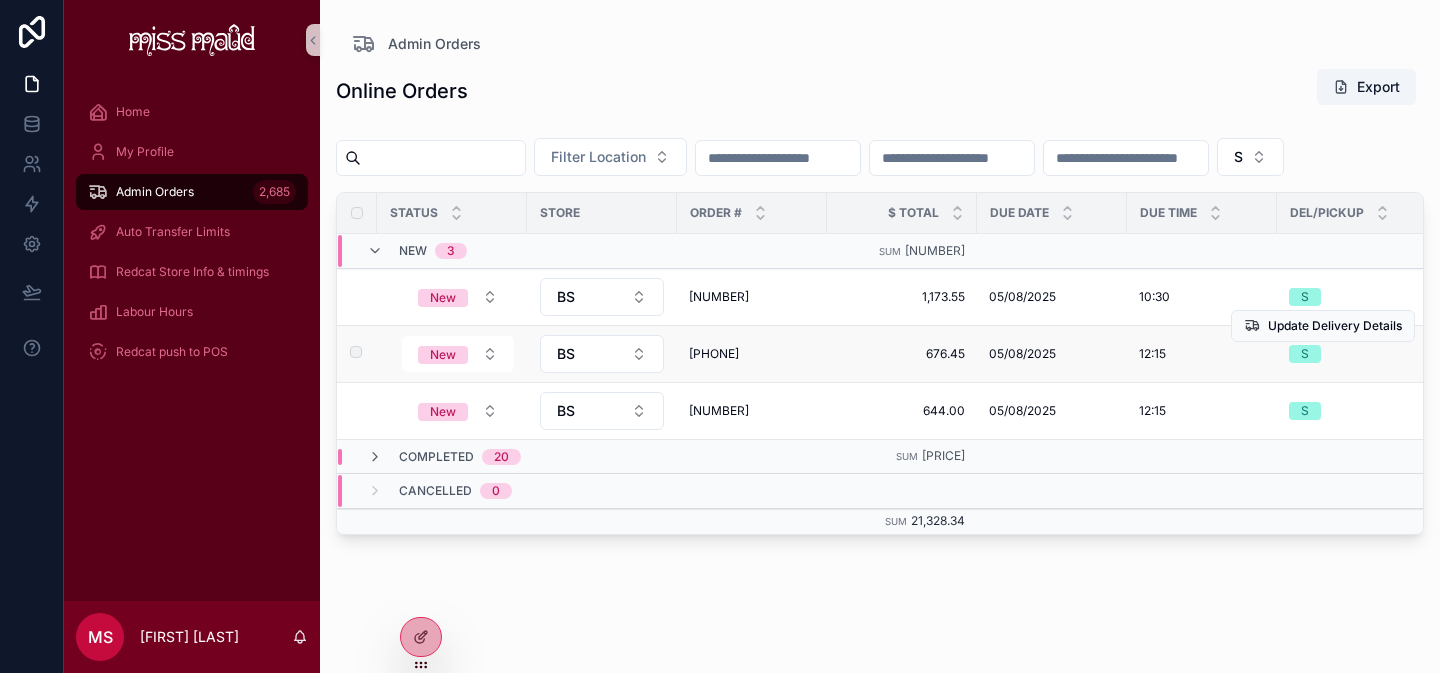 click on "[PHONE]" at bounding box center [752, 354] 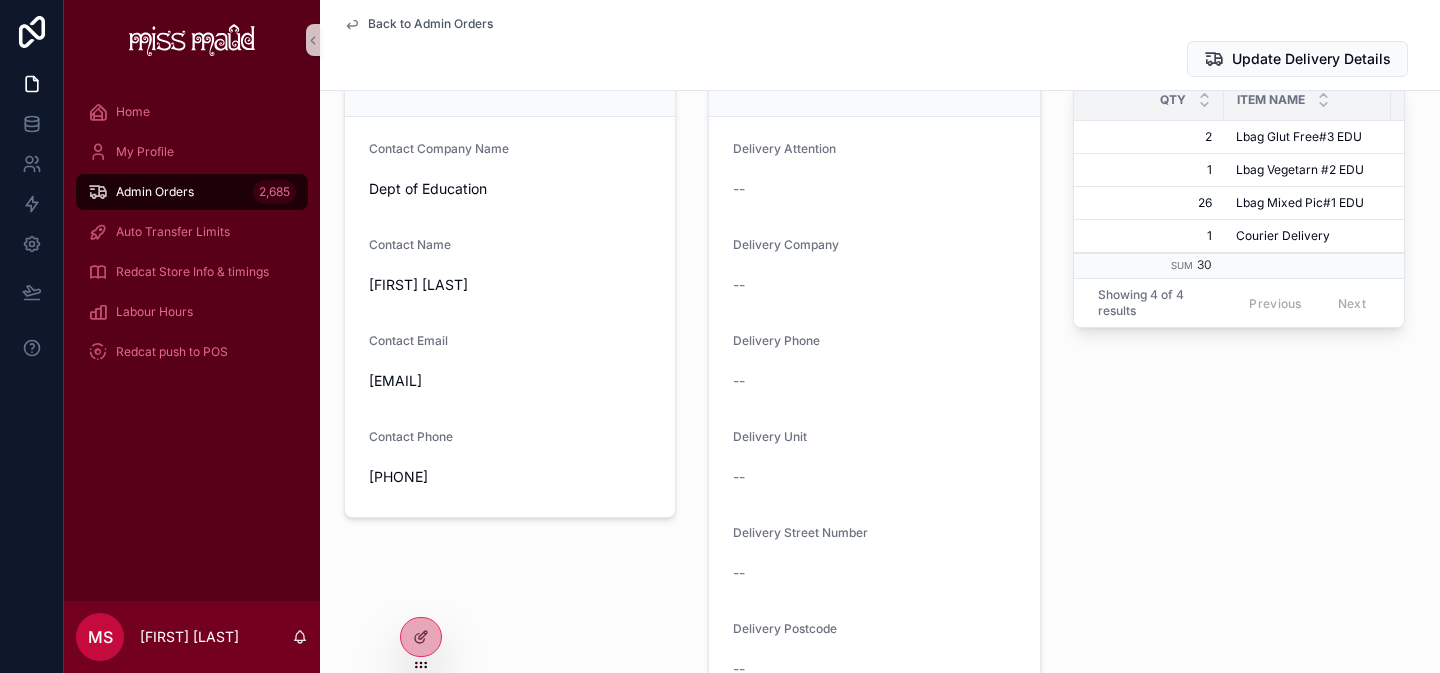 scroll, scrollTop: 593, scrollLeft: 0, axis: vertical 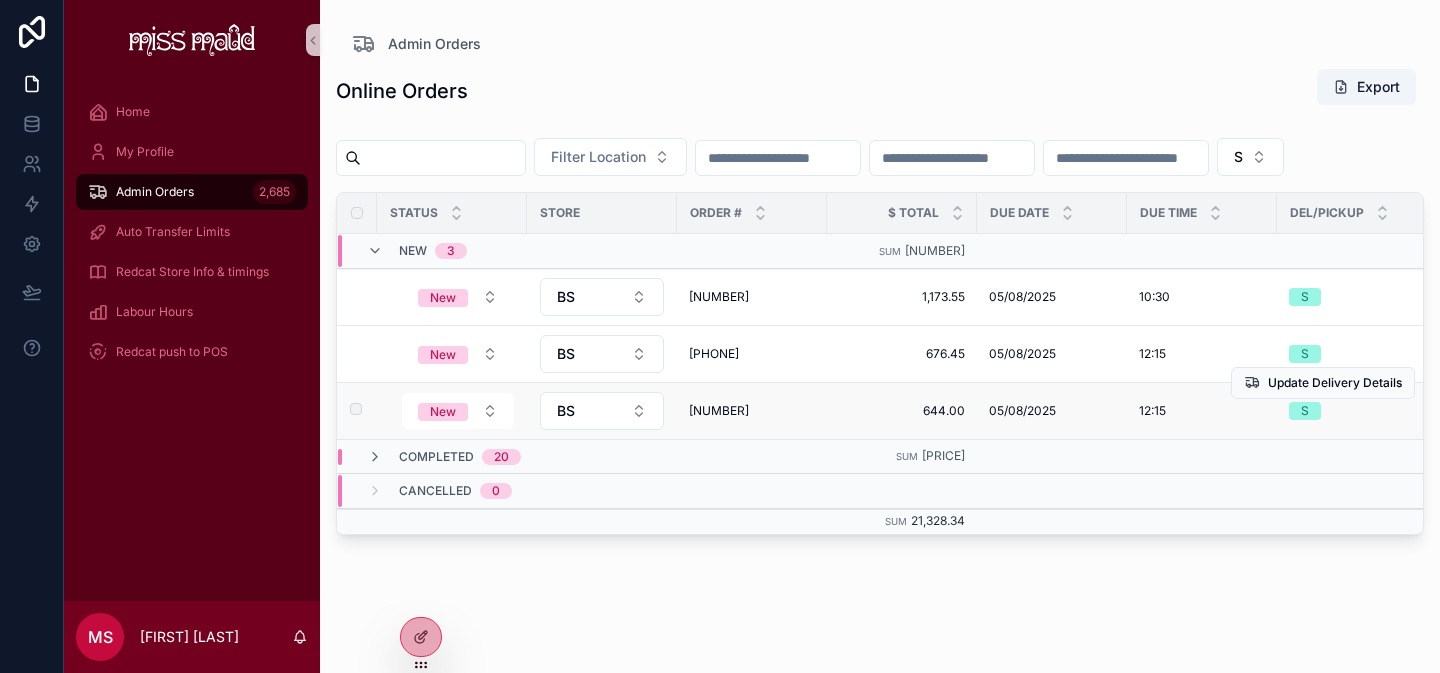 click on "[NUMBER]" at bounding box center (752, 411) 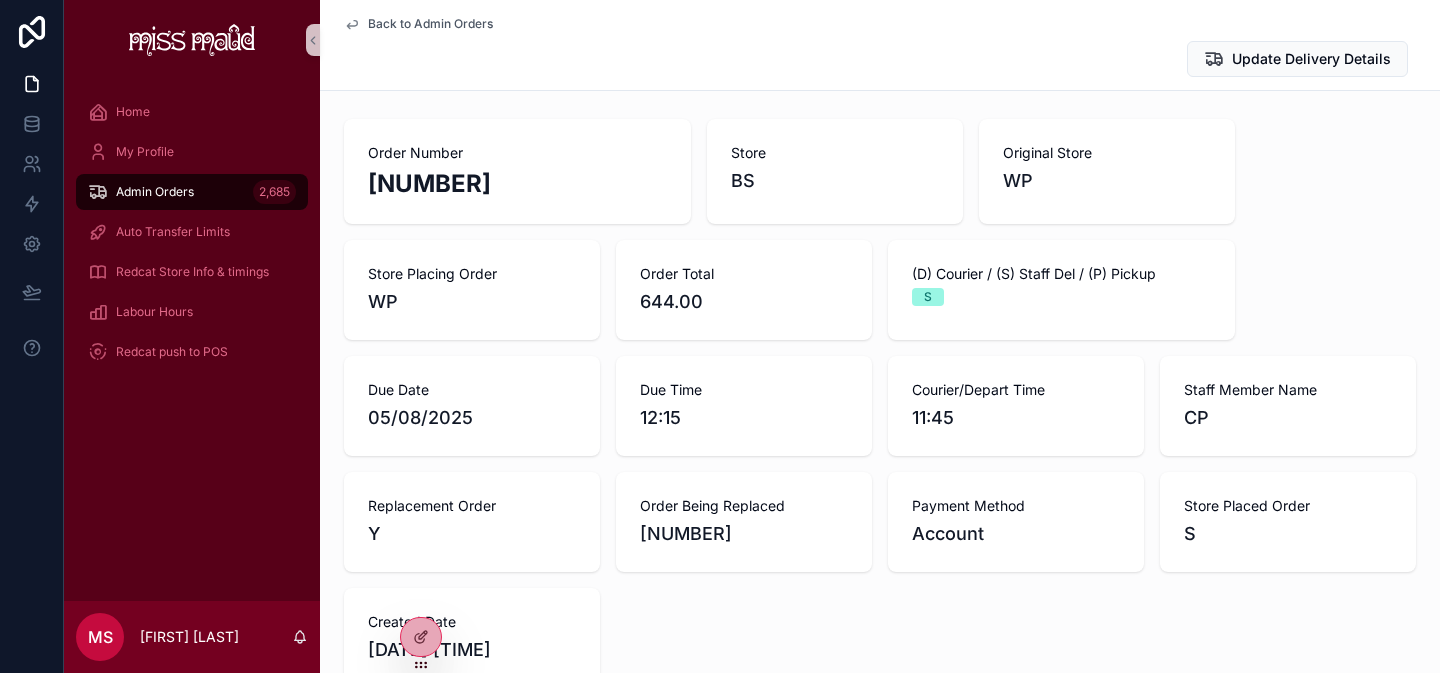 scroll, scrollTop: 0, scrollLeft: 0, axis: both 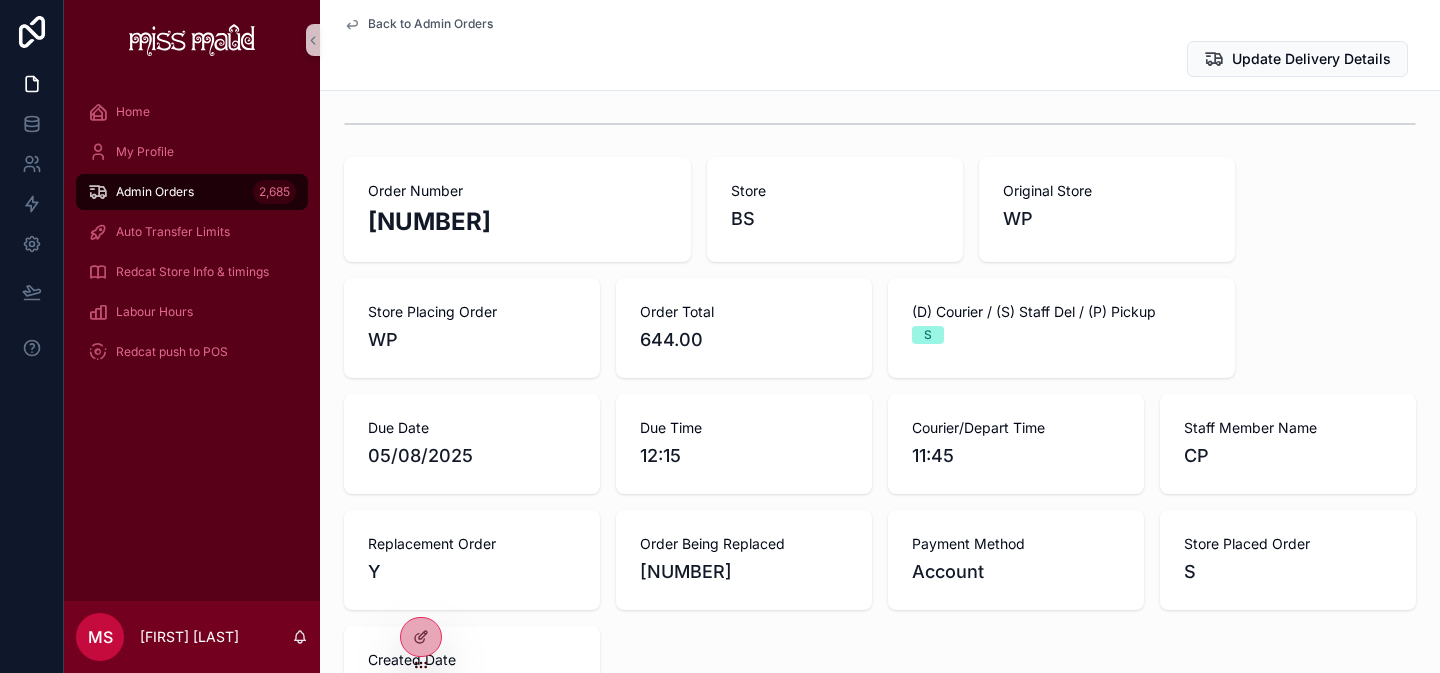 click on "Admin Orders" at bounding box center [155, 192] 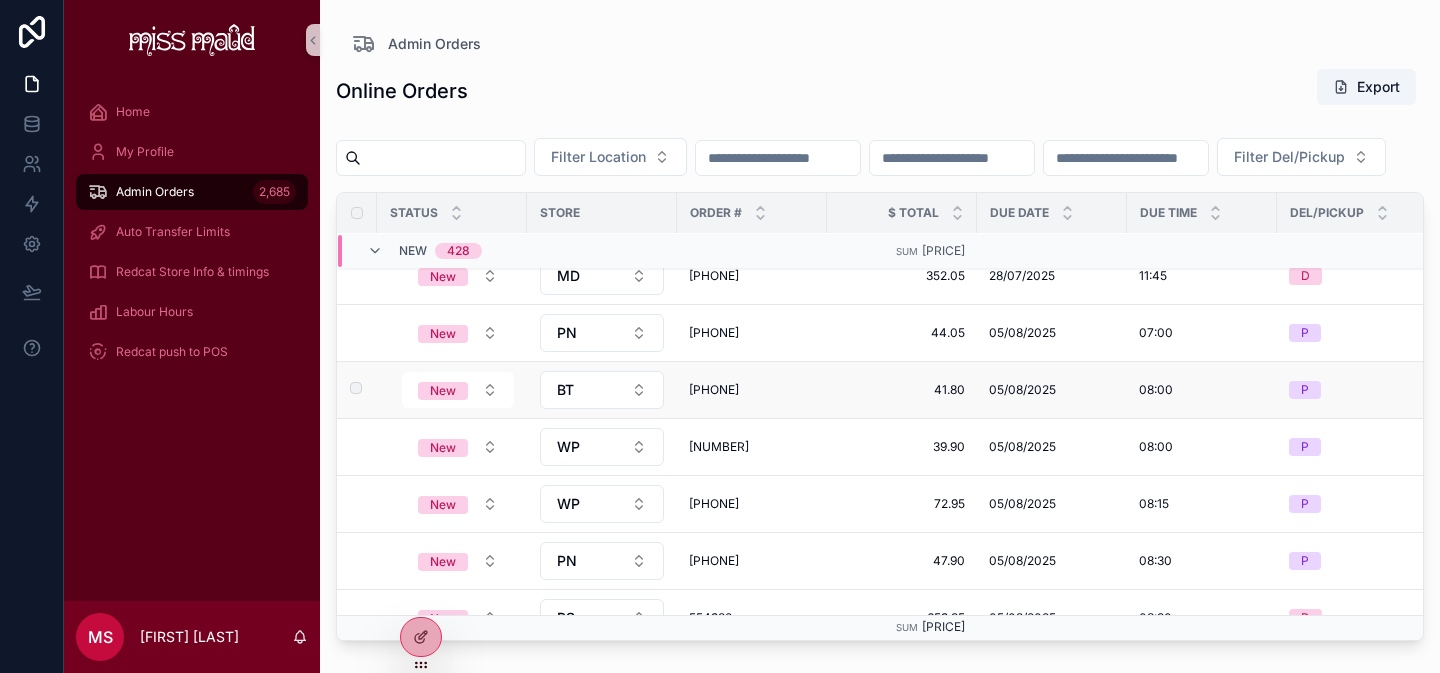 scroll, scrollTop: 107, scrollLeft: 0, axis: vertical 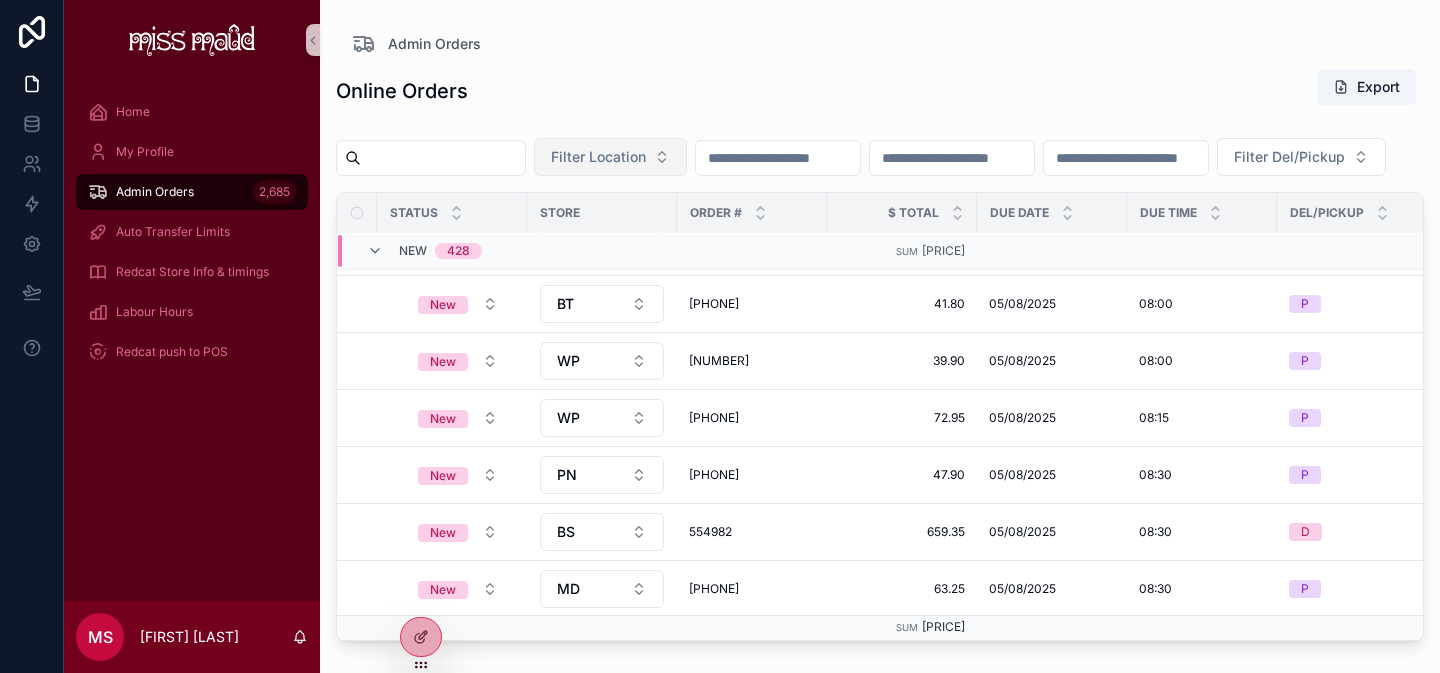 click on "Filter Location" at bounding box center (610, 157) 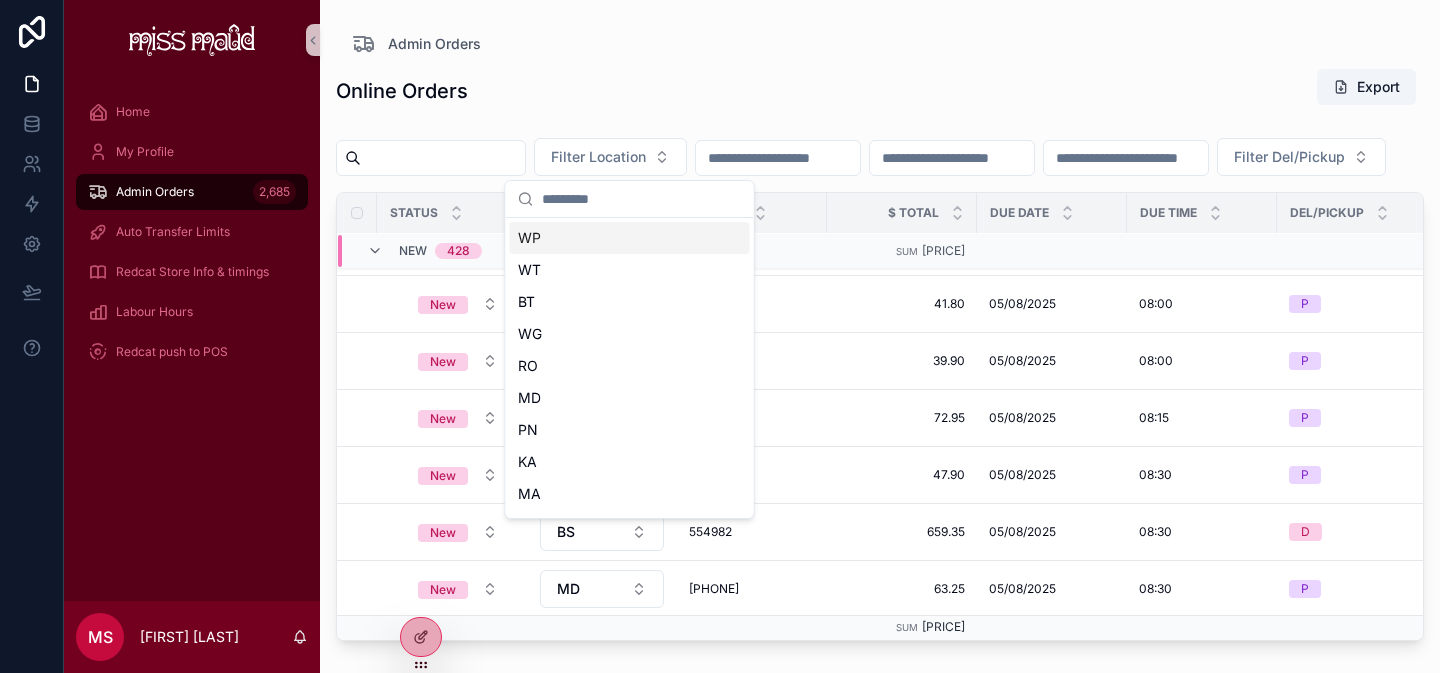 click on "WP" at bounding box center (630, 238) 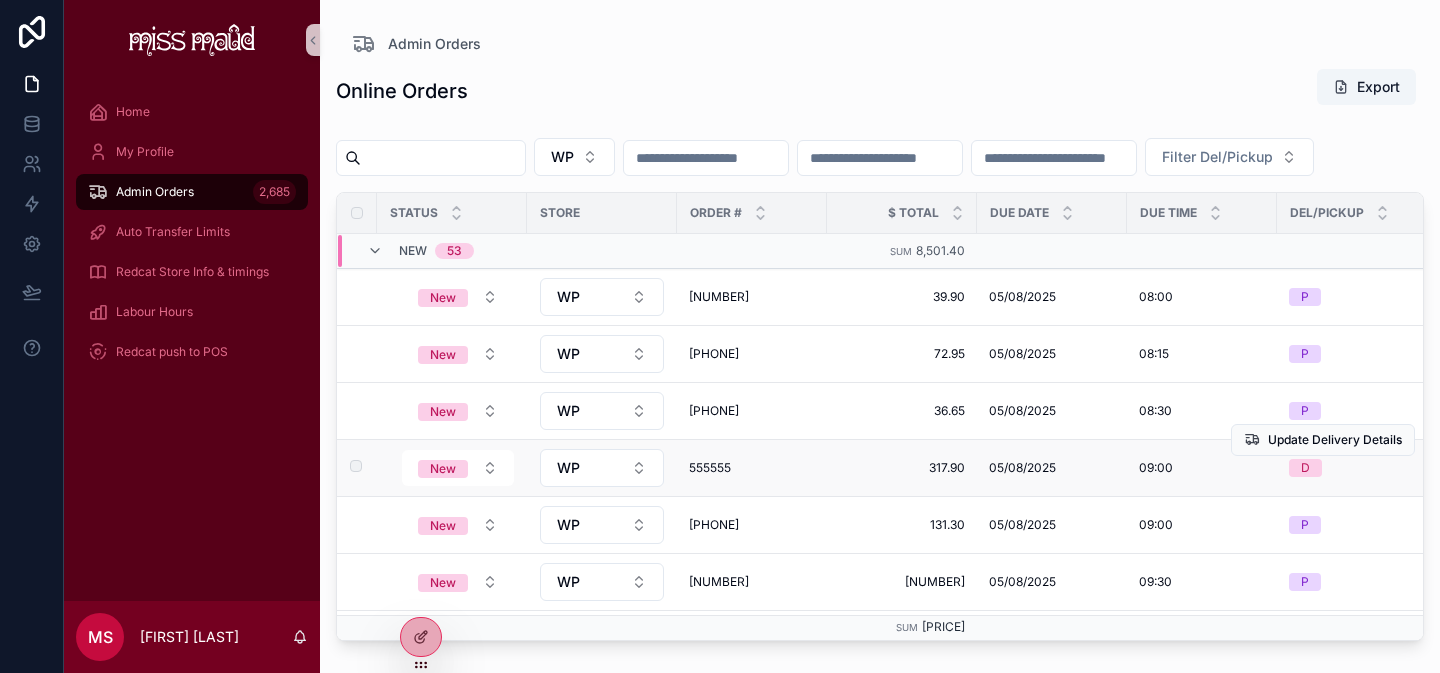 click on "555555" at bounding box center (752, 468) 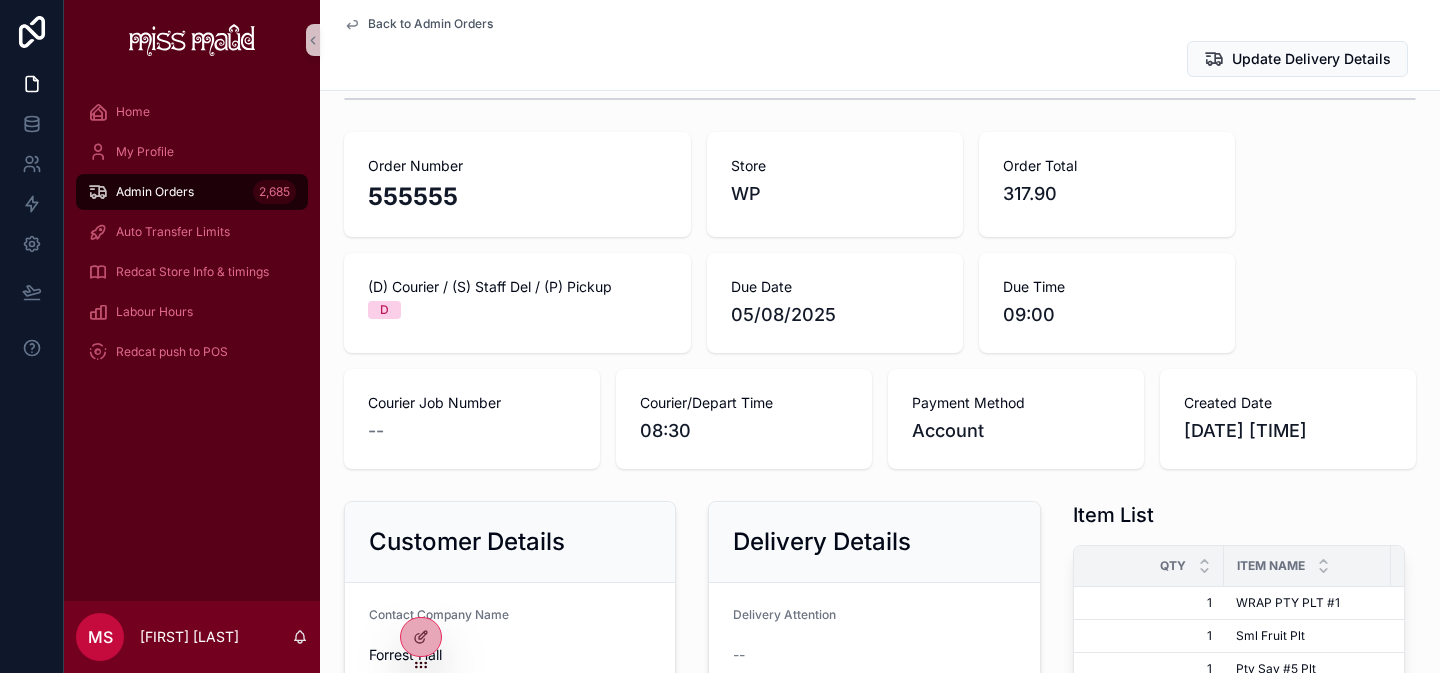 scroll, scrollTop: 0, scrollLeft: 0, axis: both 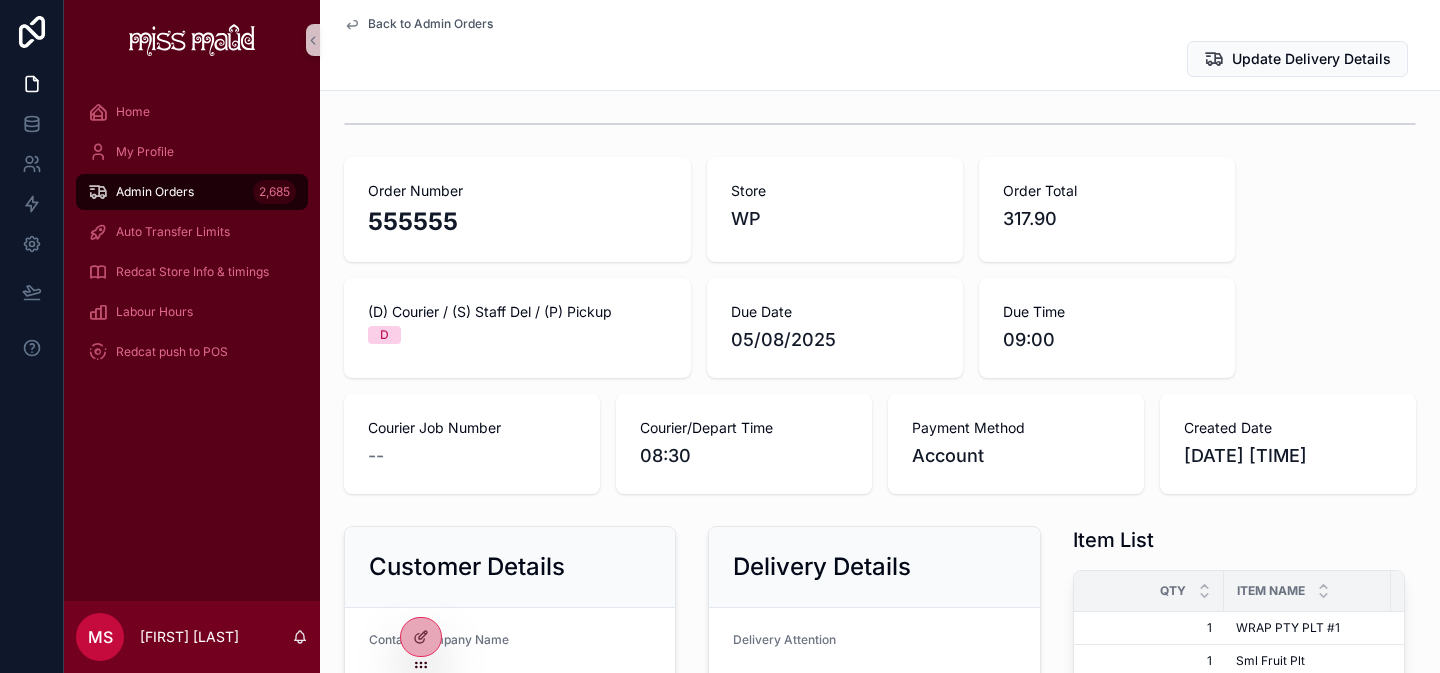 click on "Admin Orders 2,685" at bounding box center (192, 192) 